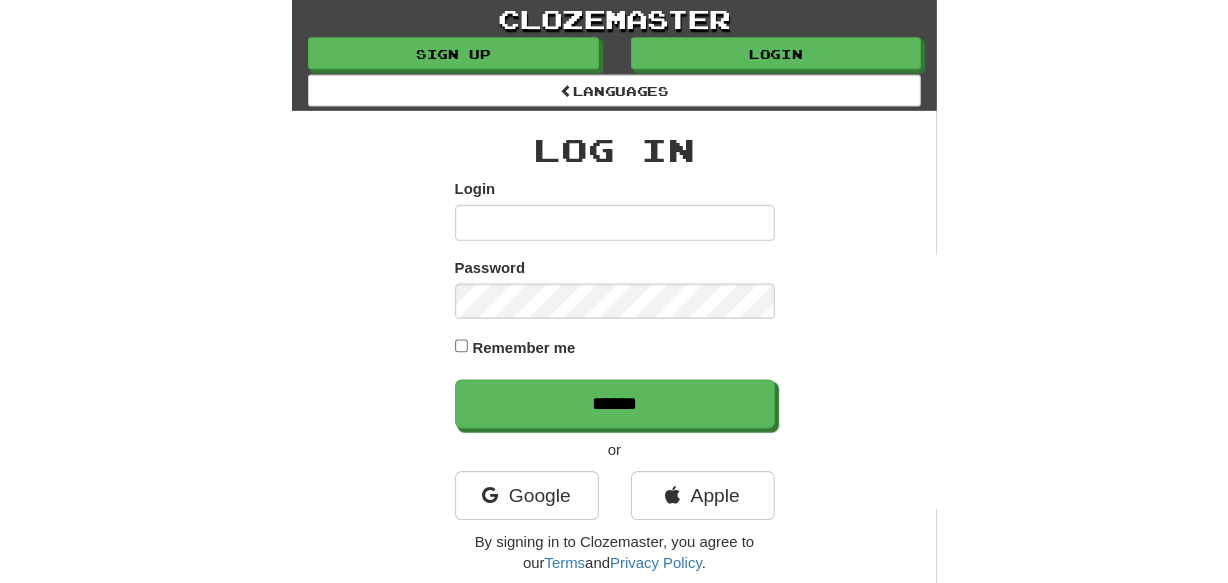 scroll, scrollTop: 0, scrollLeft: 0, axis: both 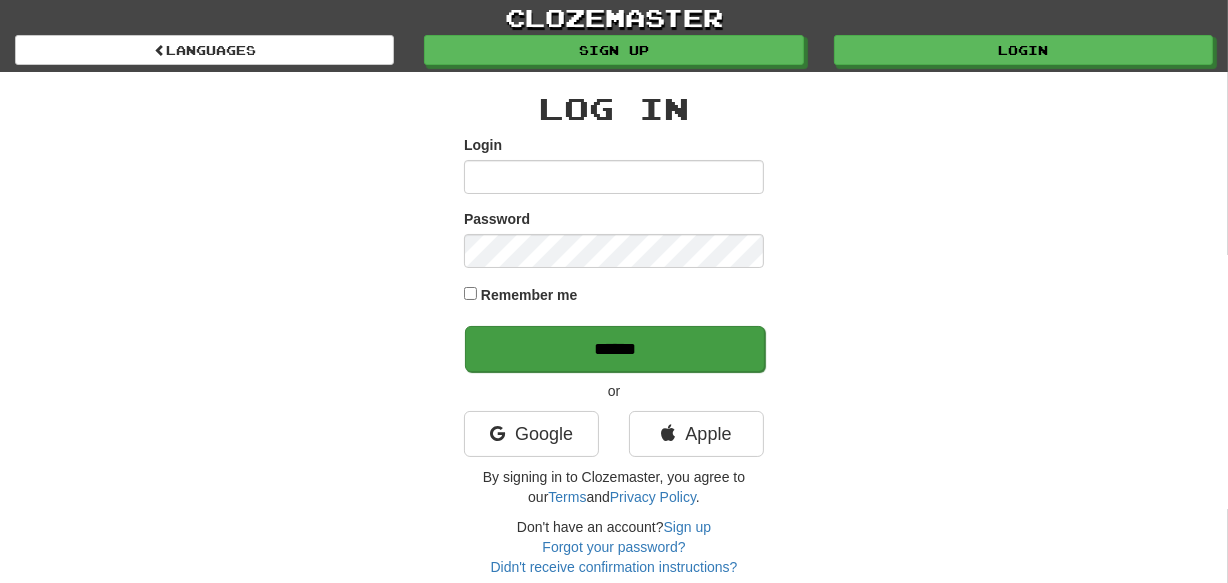 type on "********" 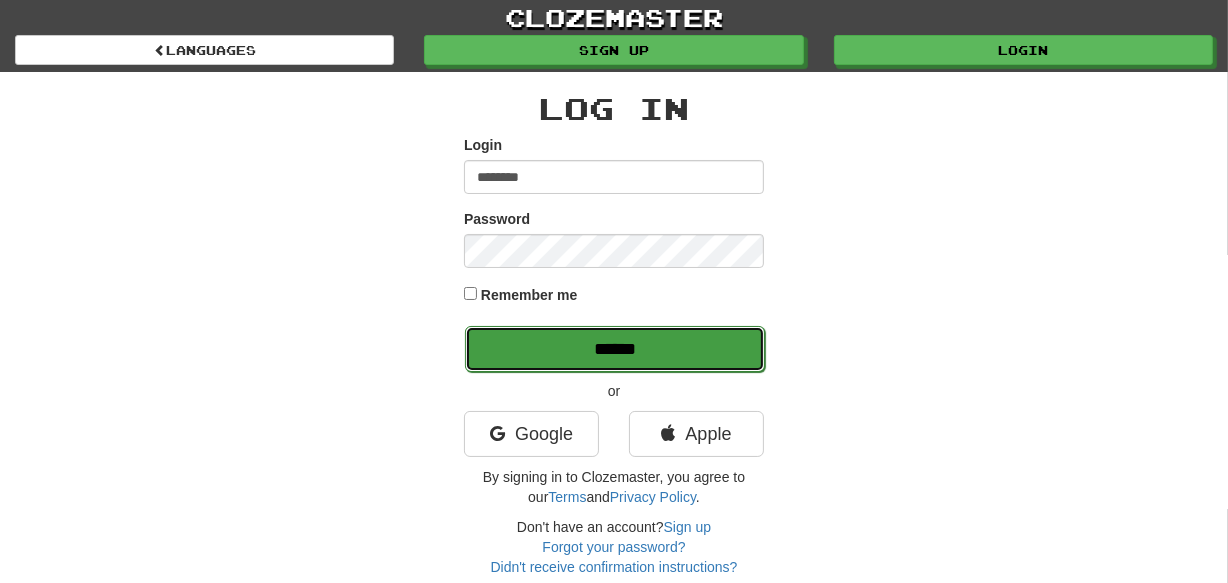 click on "******" at bounding box center [615, 349] 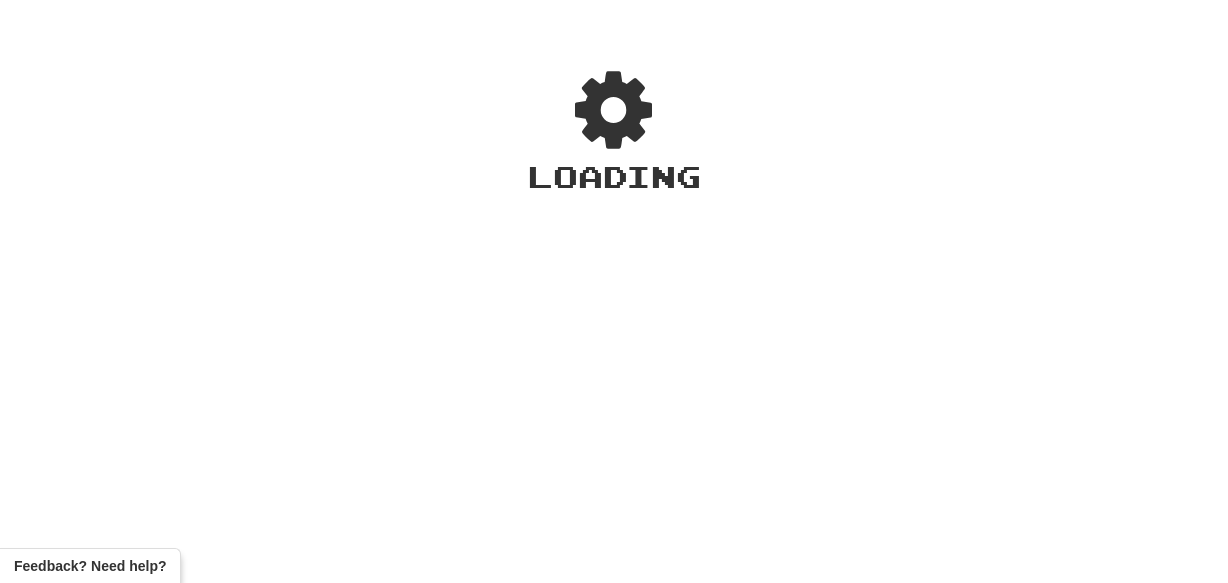 scroll, scrollTop: 0, scrollLeft: 0, axis: both 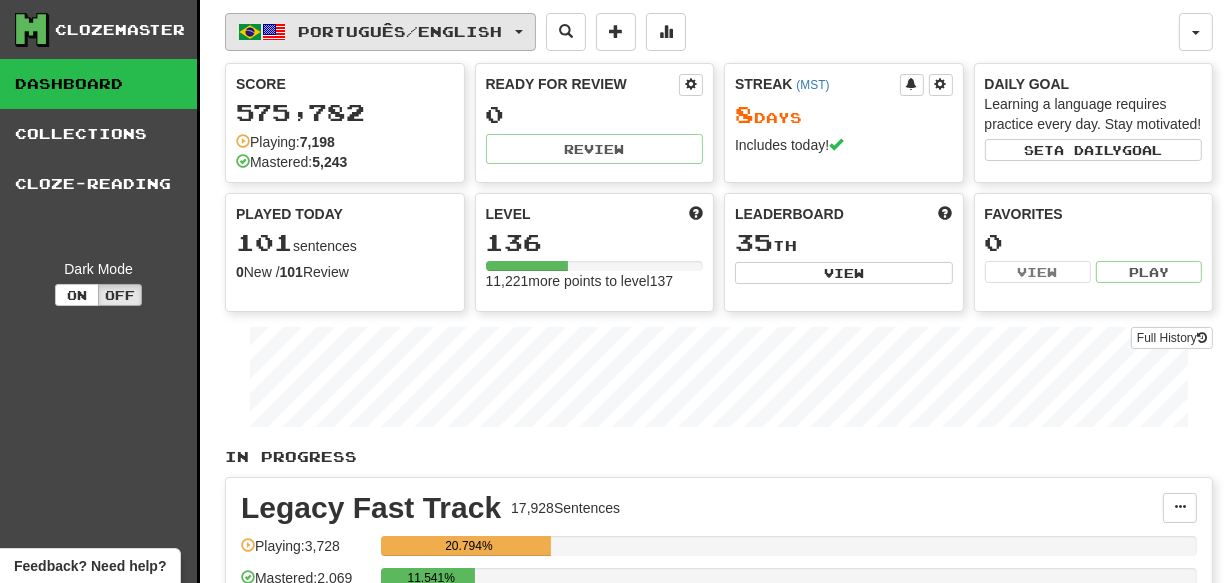 click on "Português  /  English" at bounding box center [380, 32] 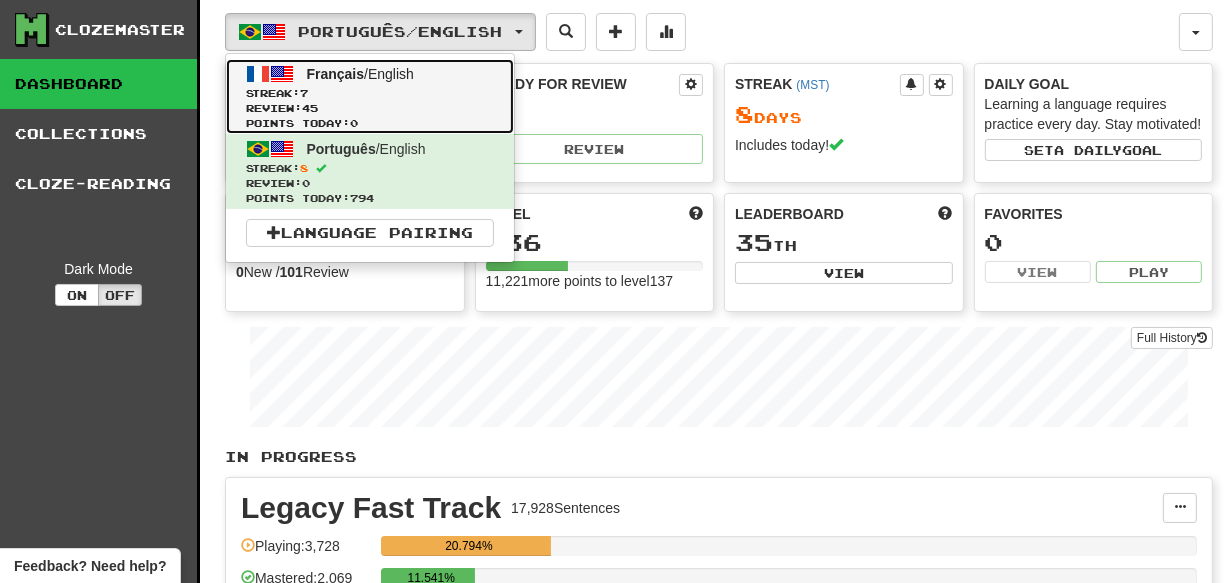 click on "Streak:  7" at bounding box center [370, 93] 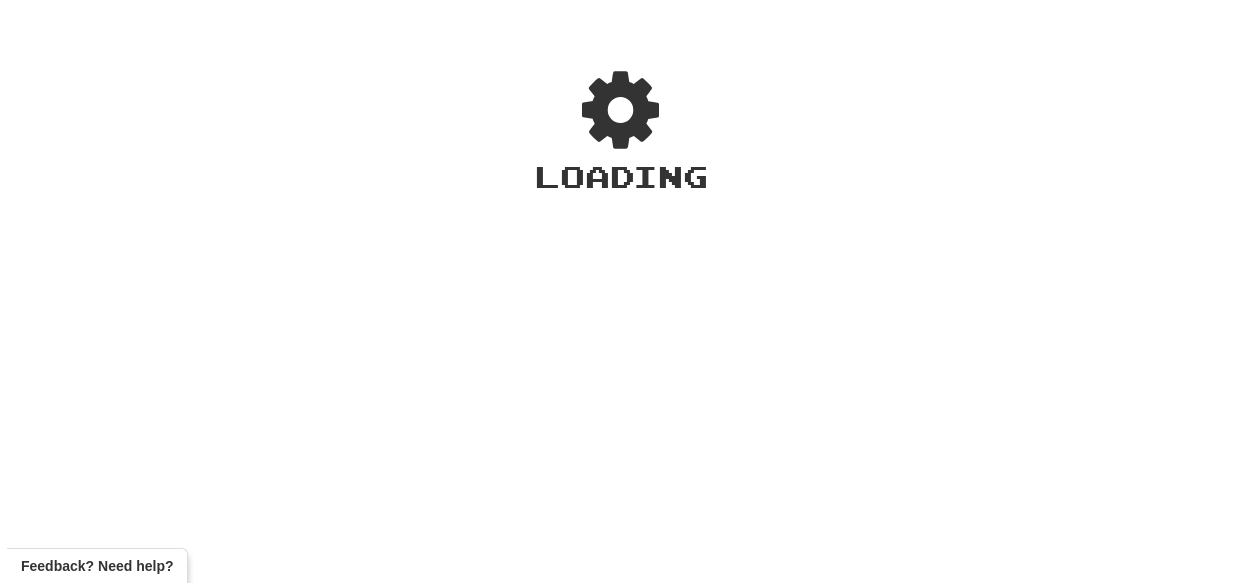scroll, scrollTop: 0, scrollLeft: 0, axis: both 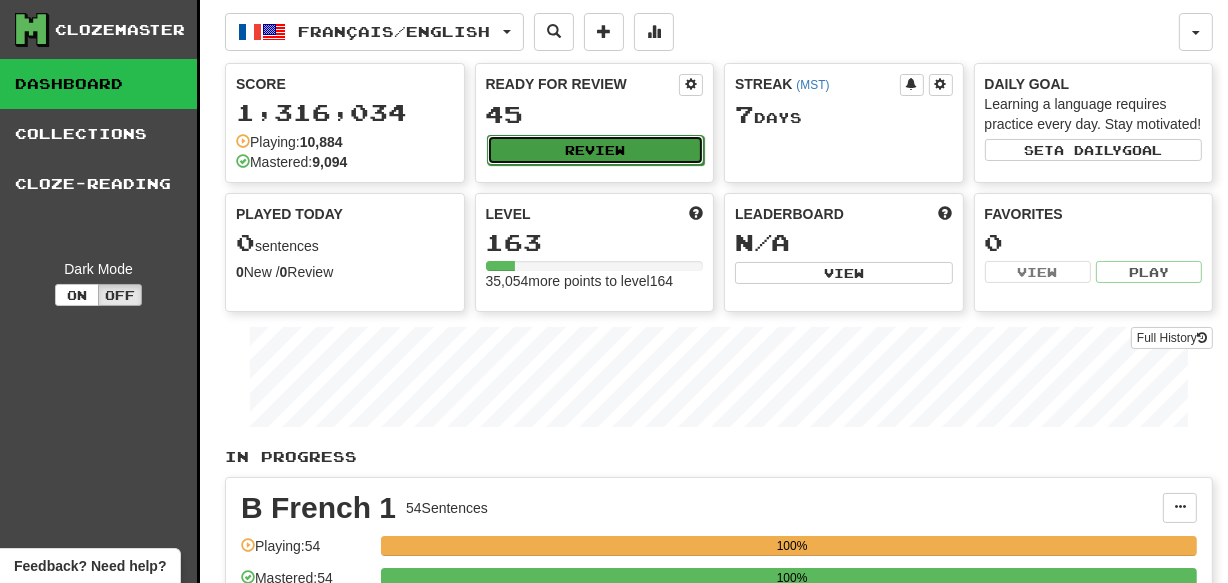 click on "Review" at bounding box center [596, 150] 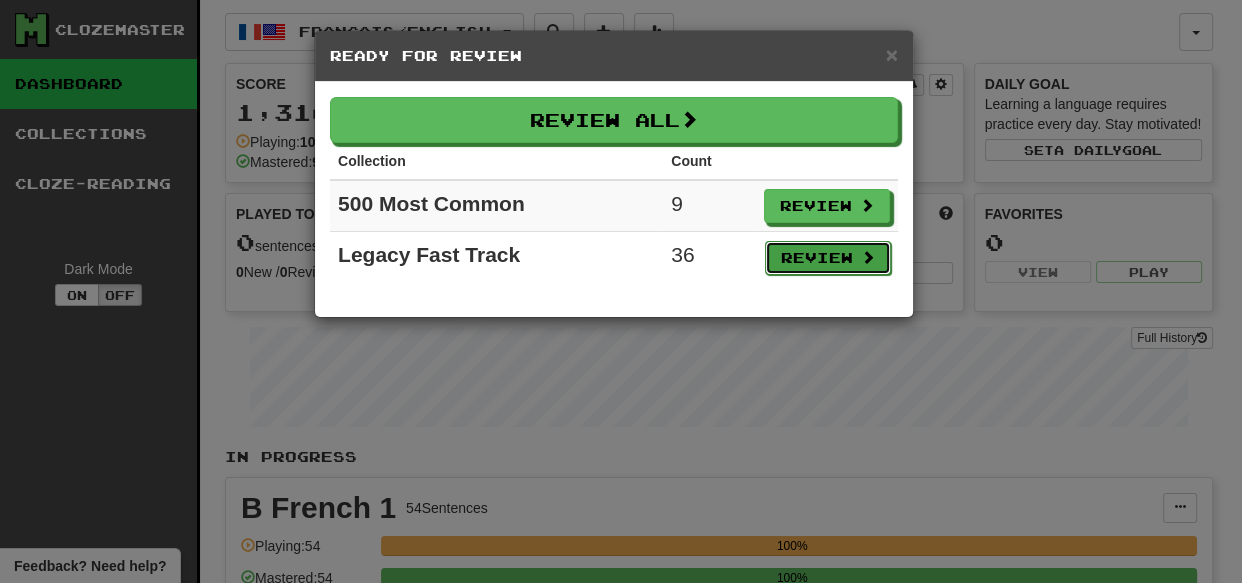 click on "Review" at bounding box center (828, 258) 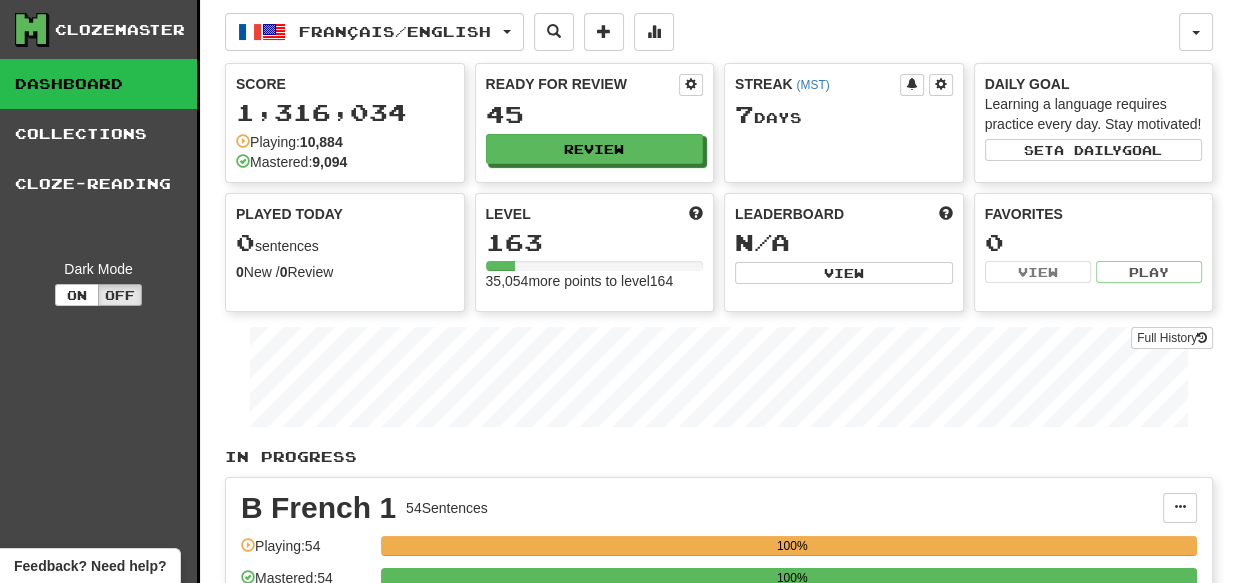 select on "***" 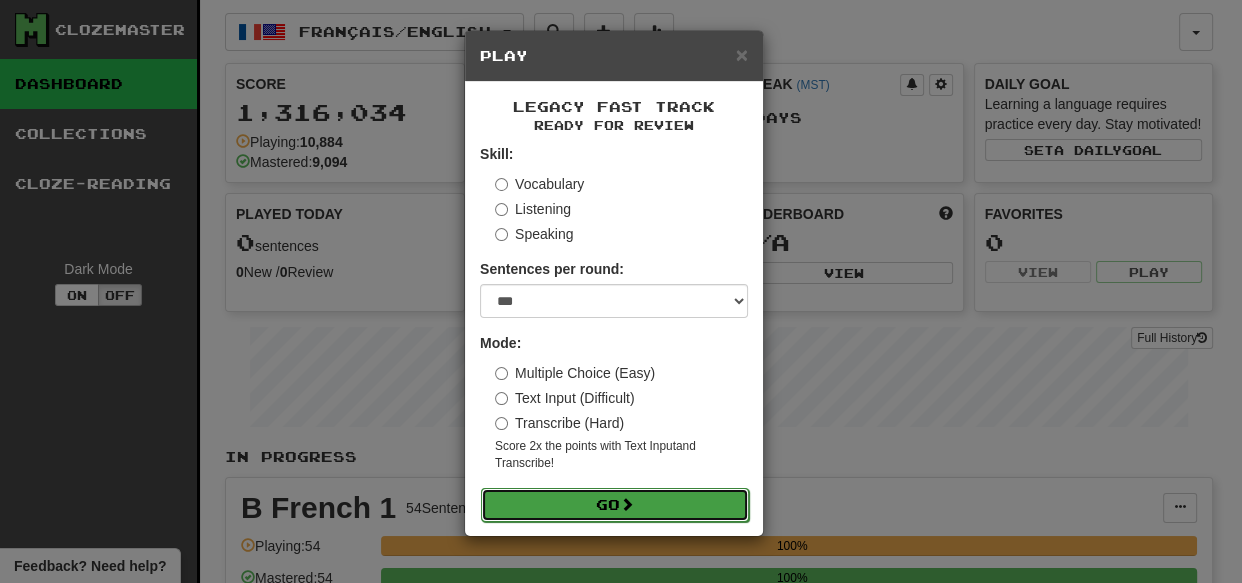 click on "Go" at bounding box center [615, 505] 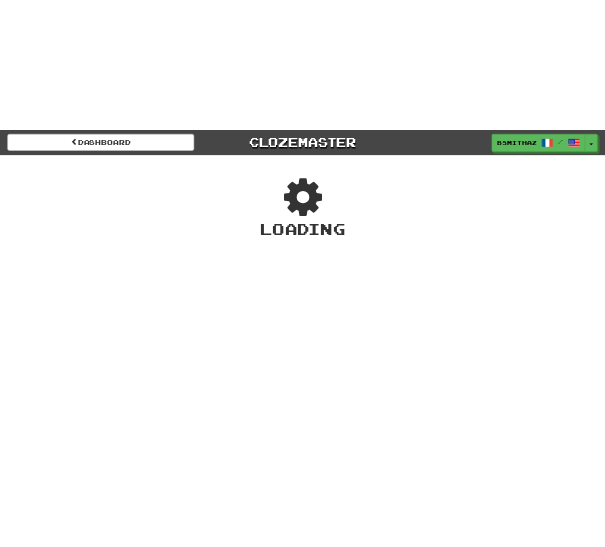 scroll, scrollTop: 0, scrollLeft: 0, axis: both 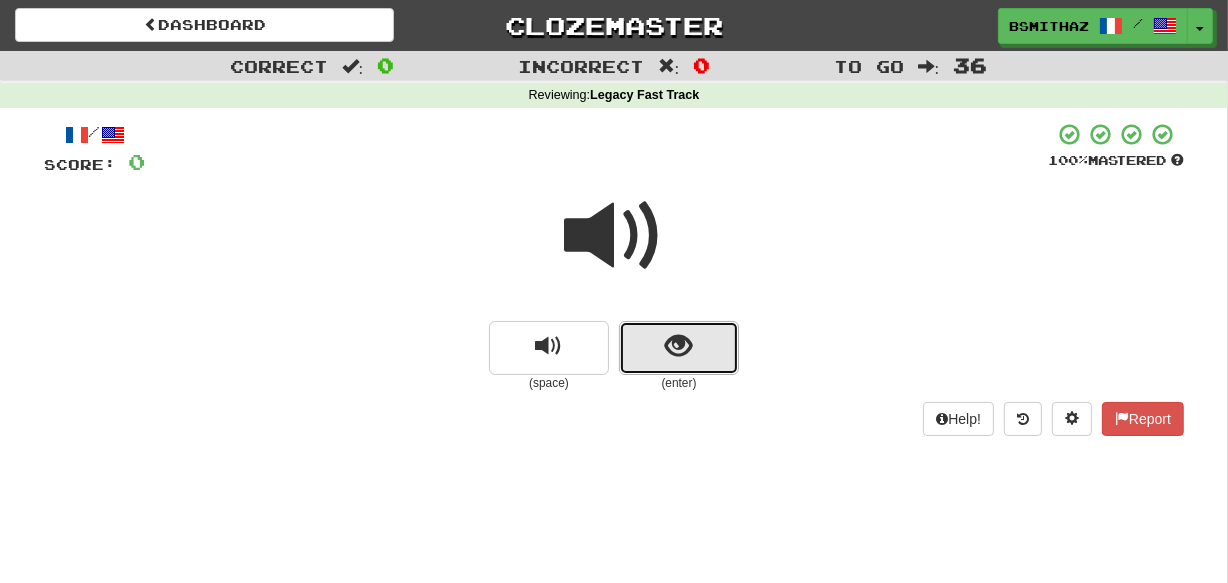 click at bounding box center [679, 348] 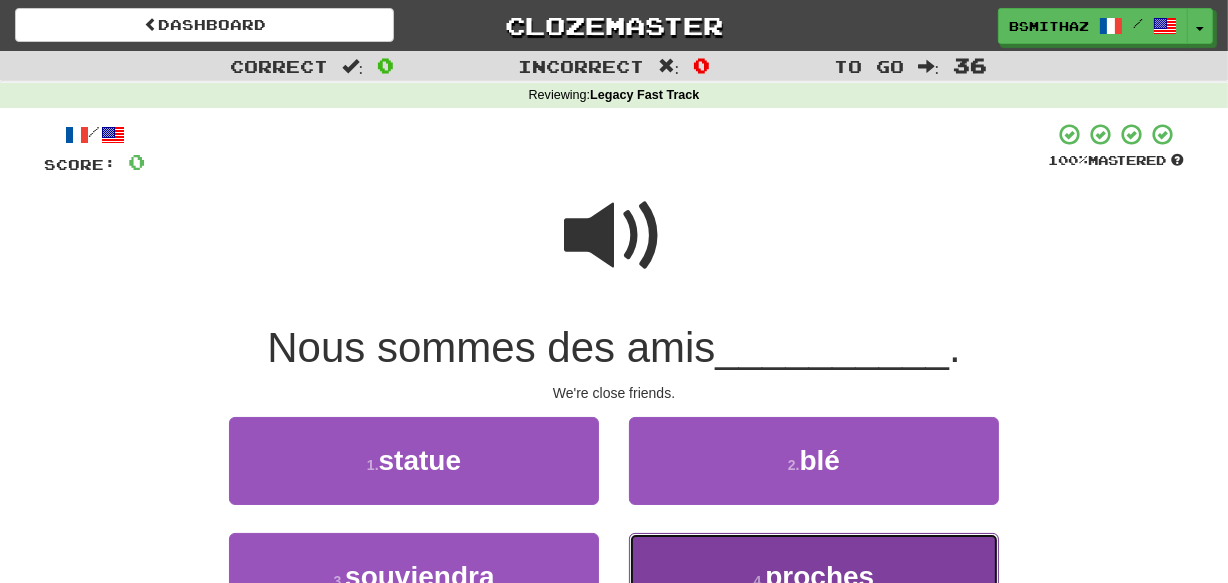 click on "4 .  proches" at bounding box center [814, 576] 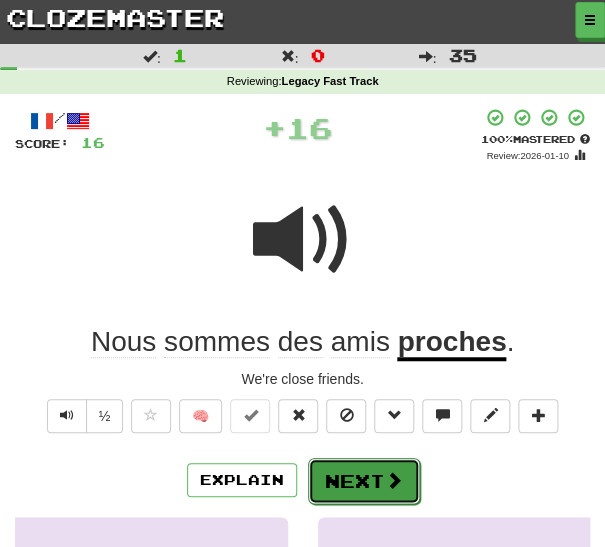 click on "Next" at bounding box center [364, 481] 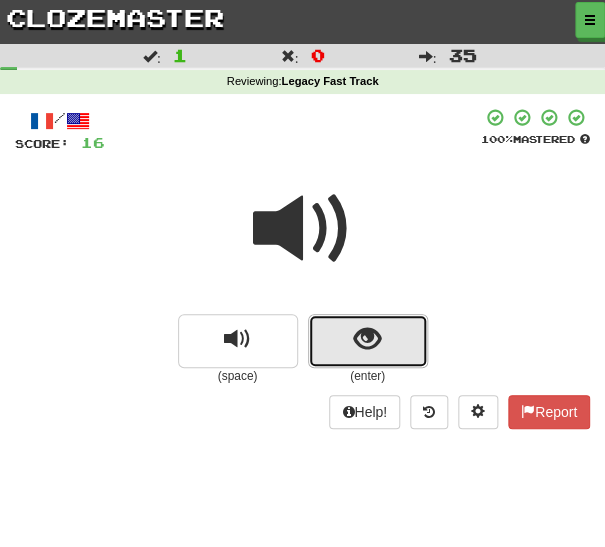 click at bounding box center (368, 341) 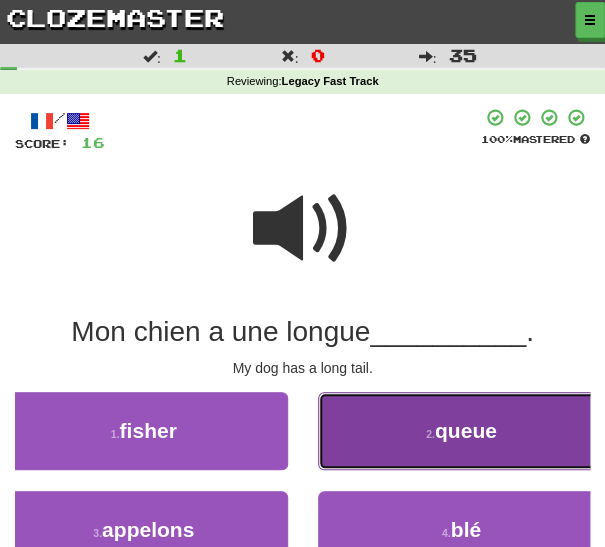 click on "2 .  queue" at bounding box center (462, 431) 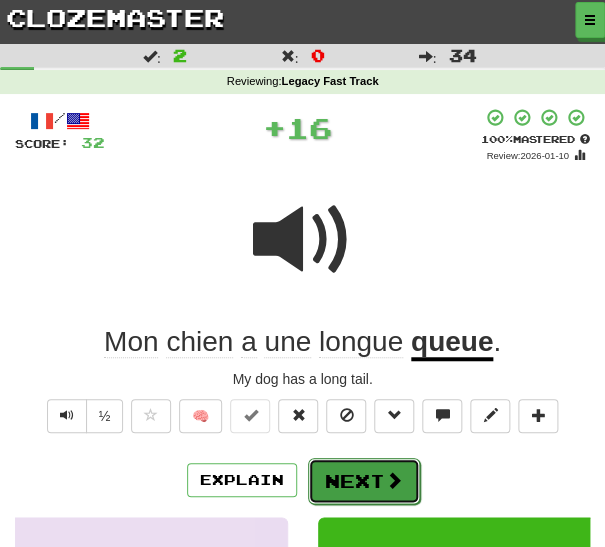 click on "Next" at bounding box center [364, 481] 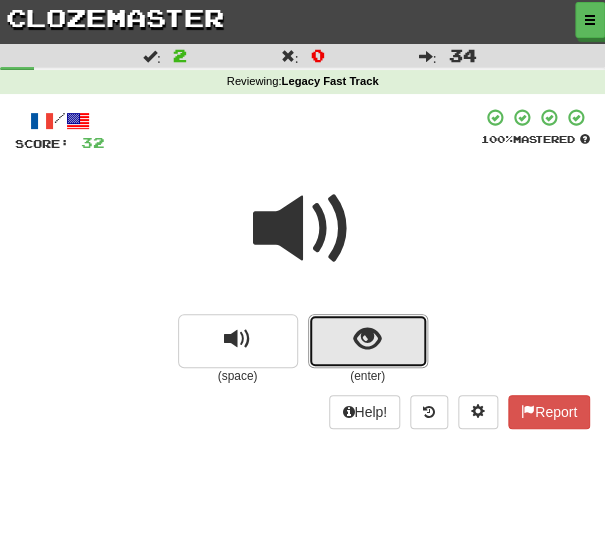 drag, startPoint x: 353, startPoint y: 340, endPoint x: 340, endPoint y: 350, distance: 16.40122 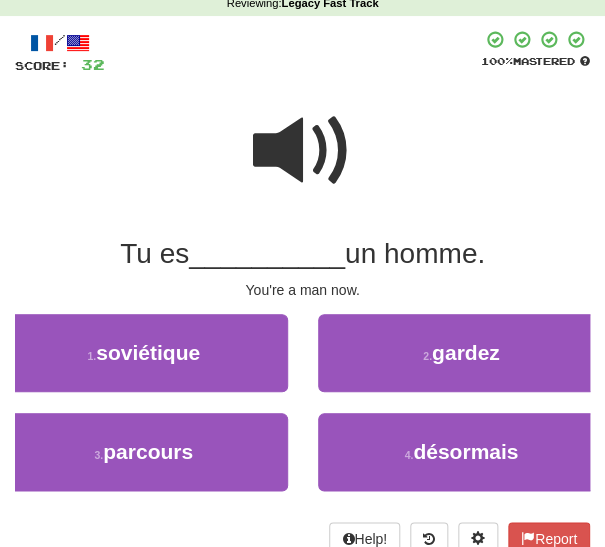 scroll, scrollTop: 81, scrollLeft: 0, axis: vertical 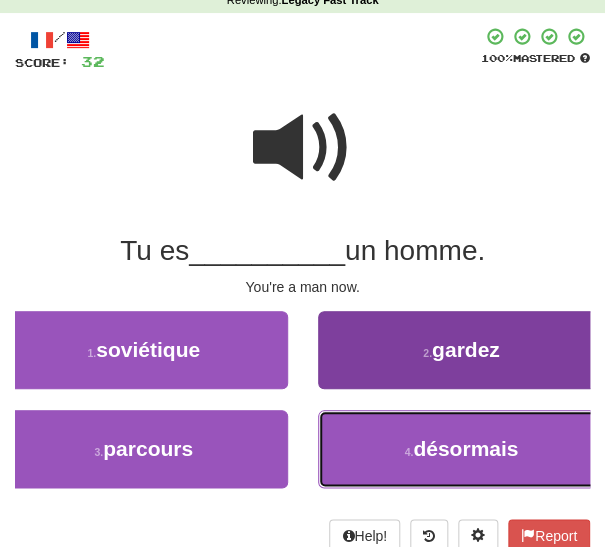 click on "4 .  désormais" at bounding box center (462, 449) 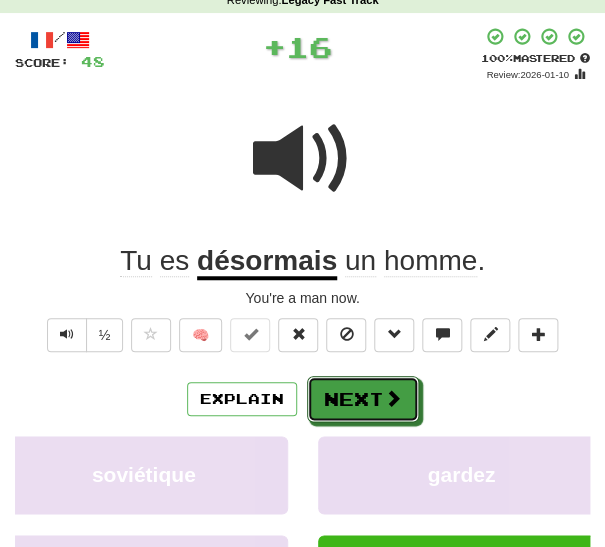 click on "Next" at bounding box center [363, 399] 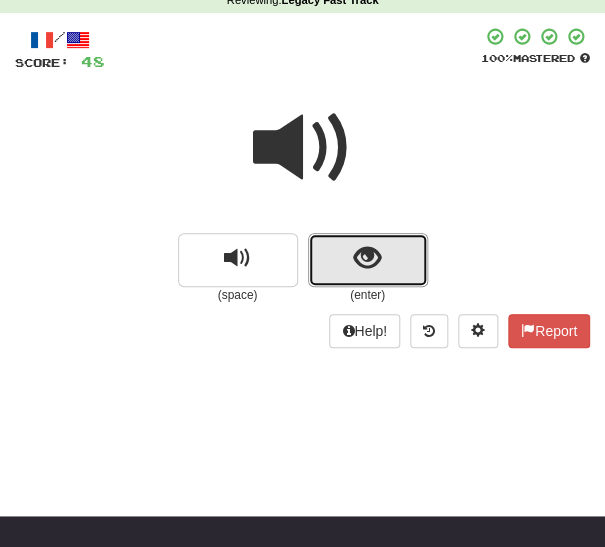 drag, startPoint x: 350, startPoint y: 262, endPoint x: 338, endPoint y: 273, distance: 16.27882 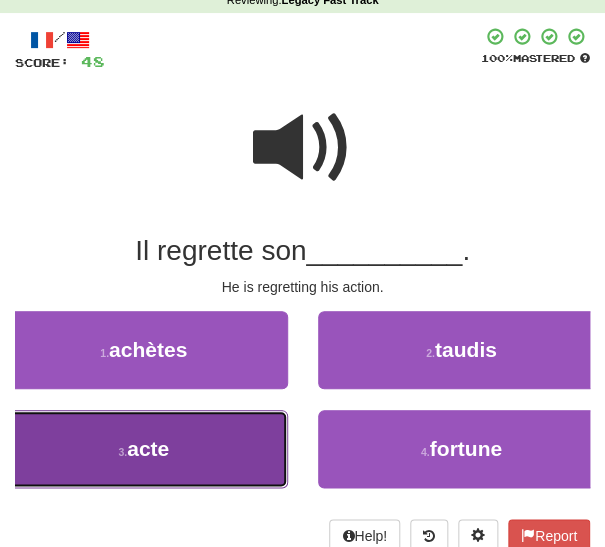 click on "3 .  acte" at bounding box center [144, 449] 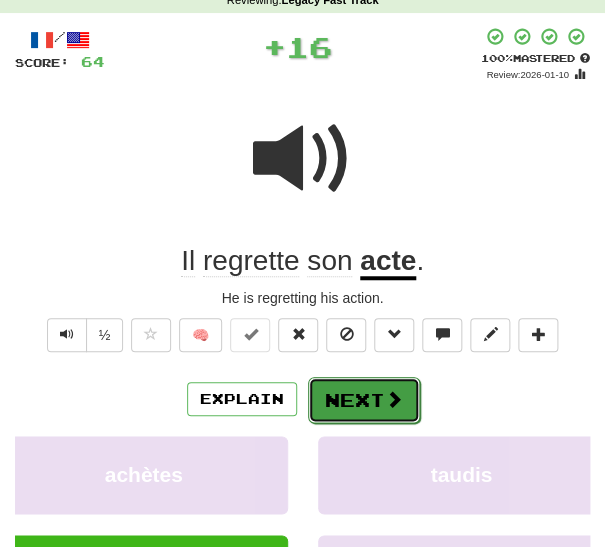click on "Next" at bounding box center [364, 400] 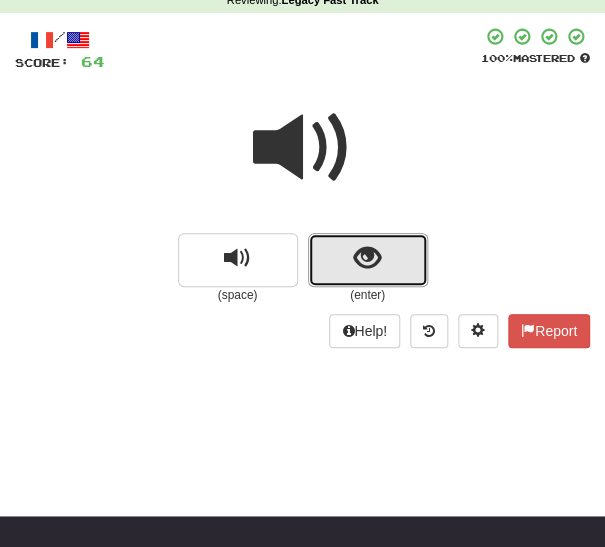 drag, startPoint x: 335, startPoint y: 265, endPoint x: 330, endPoint y: 274, distance: 10.29563 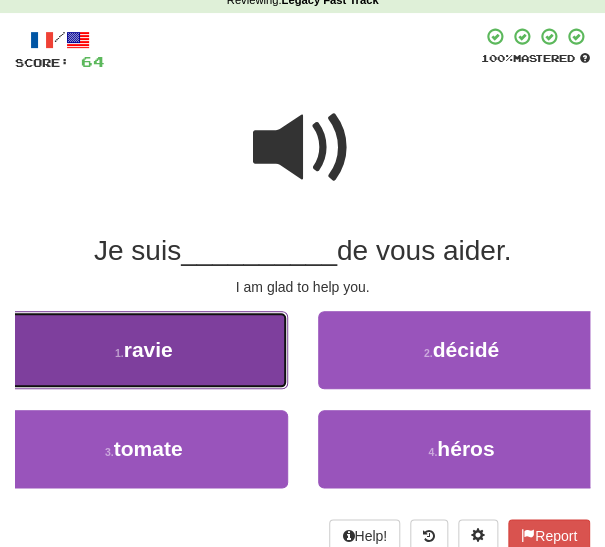 click on "1 .  ravie" at bounding box center (144, 350) 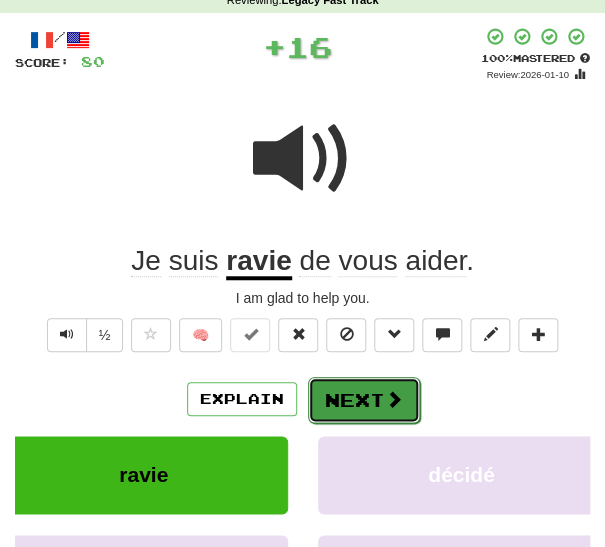 click on "Next" at bounding box center (364, 400) 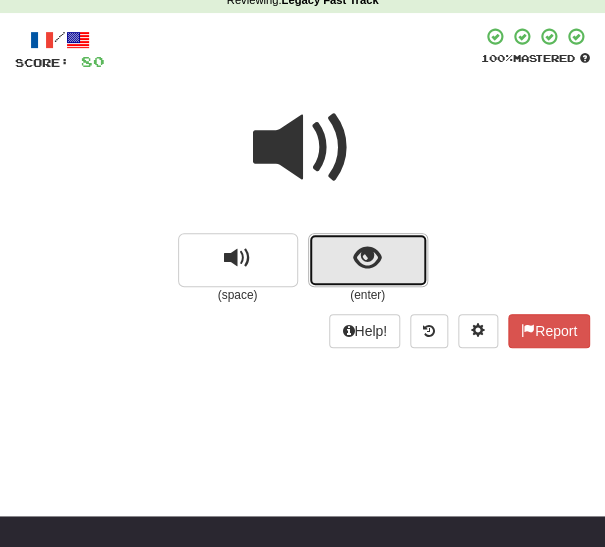 click at bounding box center [367, 258] 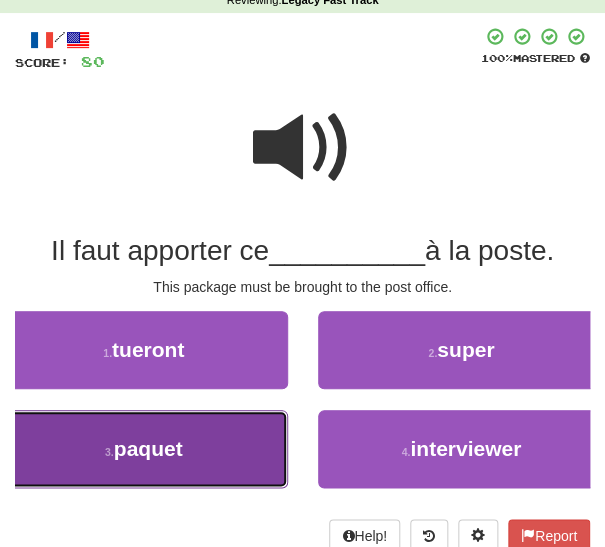 click on "3 .  paquet" at bounding box center [144, 449] 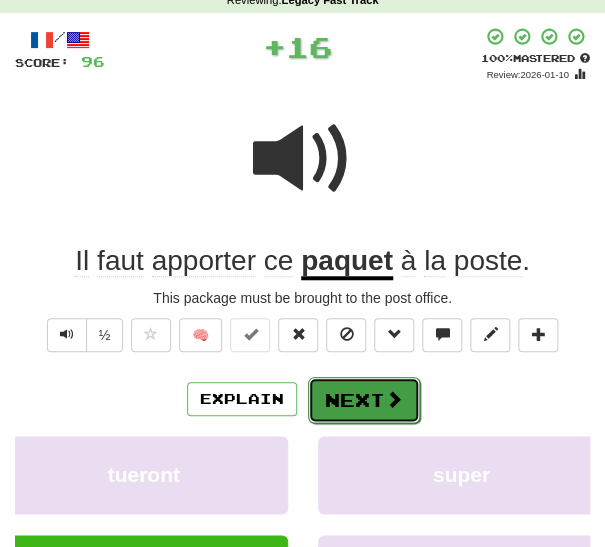 click on "Next" at bounding box center [364, 400] 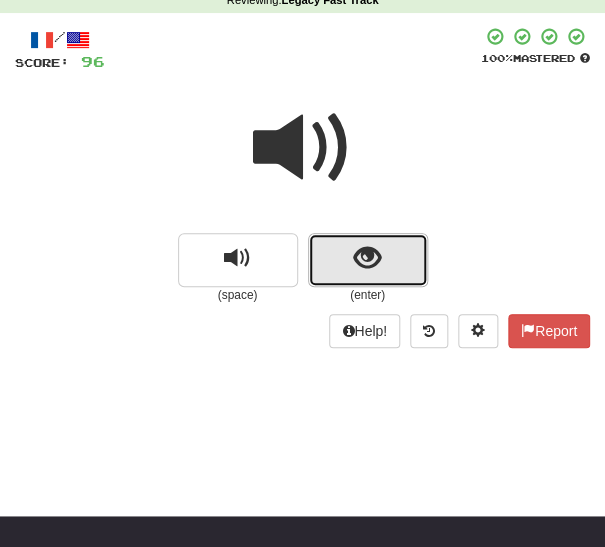 click at bounding box center [368, 260] 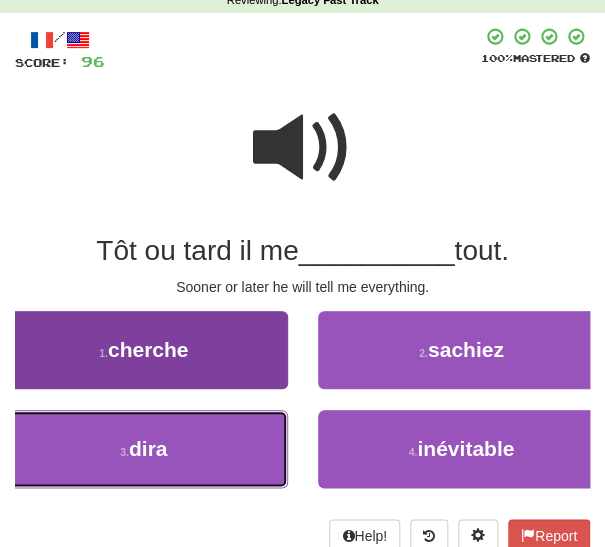 click on "3 .  dira" at bounding box center (144, 449) 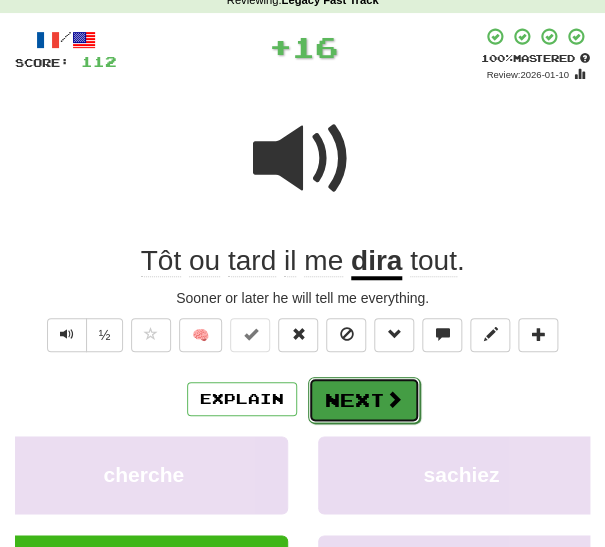 click on "Next" at bounding box center (364, 400) 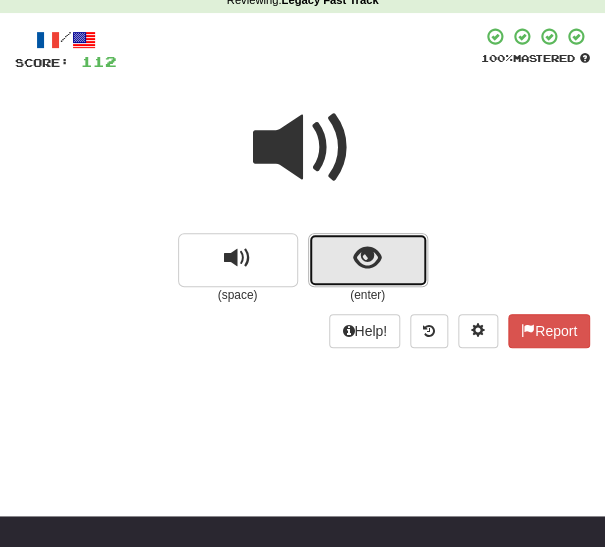 click at bounding box center (368, 260) 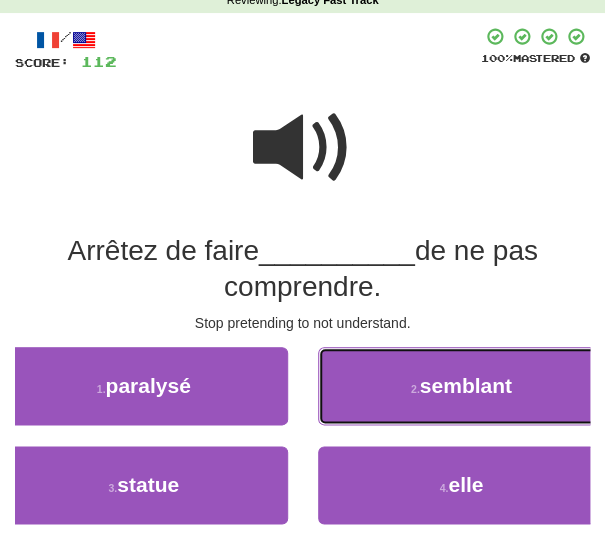 click on "2 .  semblant" at bounding box center (462, 386) 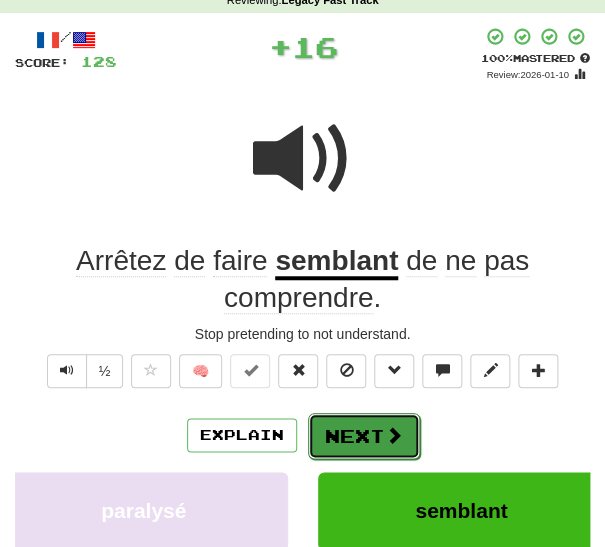 click on "Next" at bounding box center [364, 436] 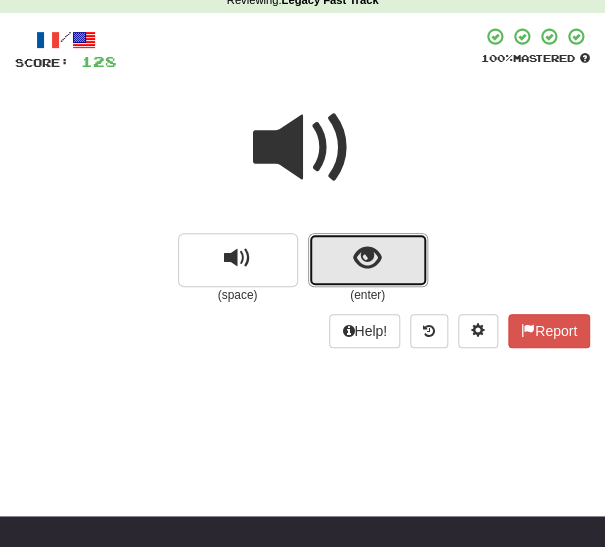 drag, startPoint x: 358, startPoint y: 265, endPoint x: 350, endPoint y: 274, distance: 12.0415945 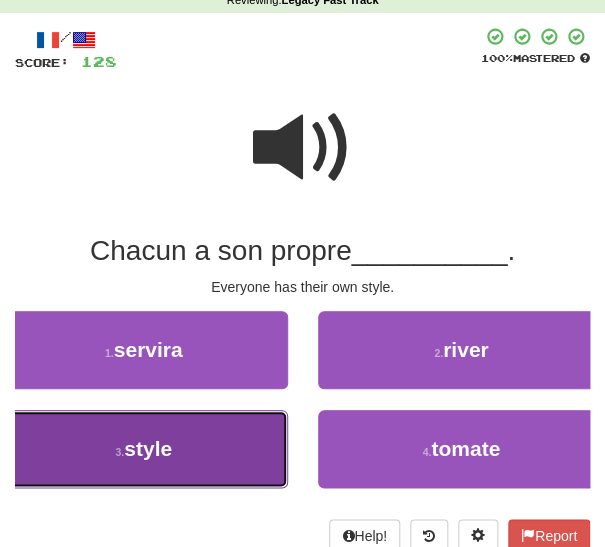 click on "3 .  style" at bounding box center (144, 449) 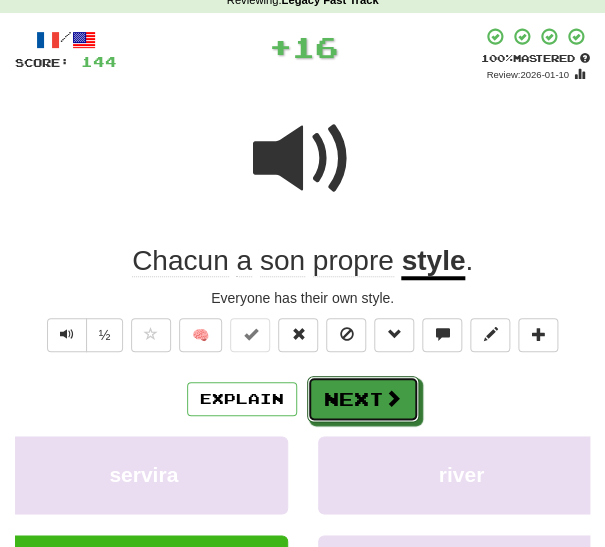 click on "Next" at bounding box center (363, 399) 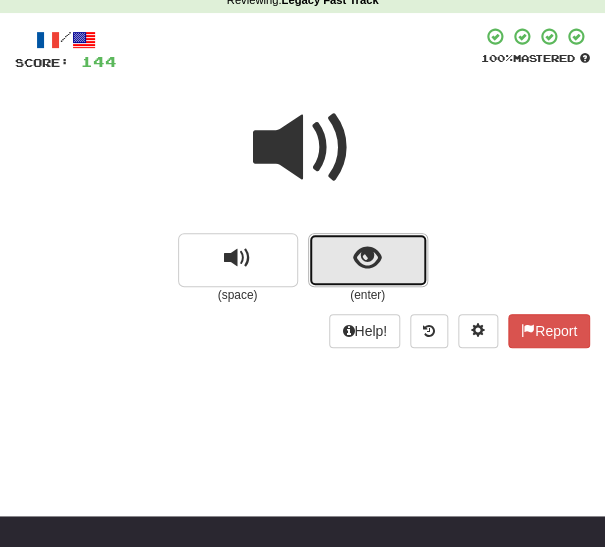 click at bounding box center [368, 260] 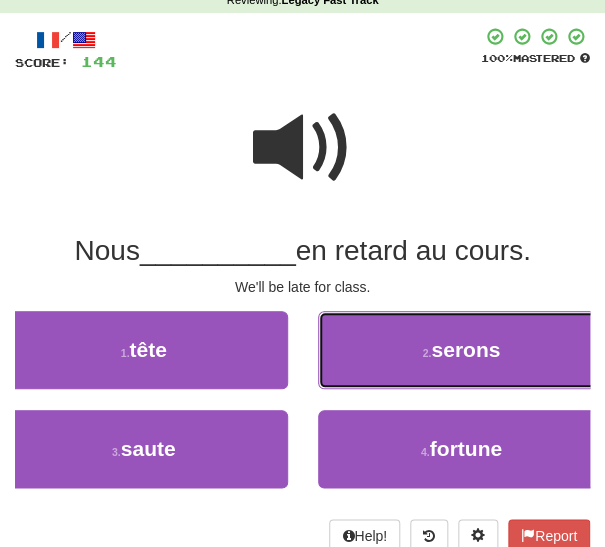 drag, startPoint x: 380, startPoint y: 359, endPoint x: 362, endPoint y: 367, distance: 19.697716 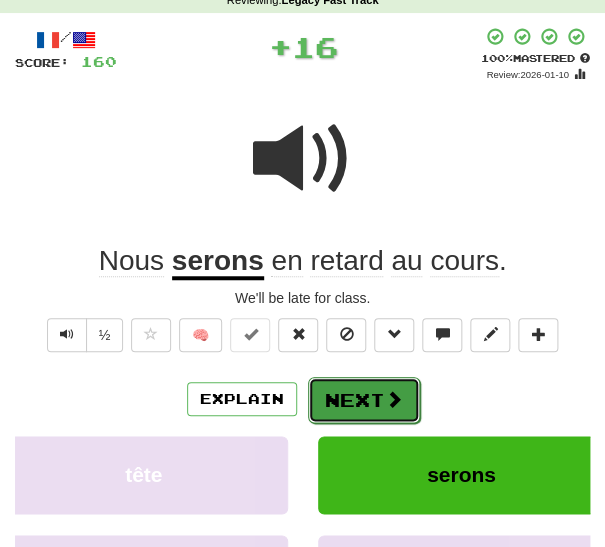 drag, startPoint x: 323, startPoint y: 392, endPoint x: 352, endPoint y: 362, distance: 41.725292 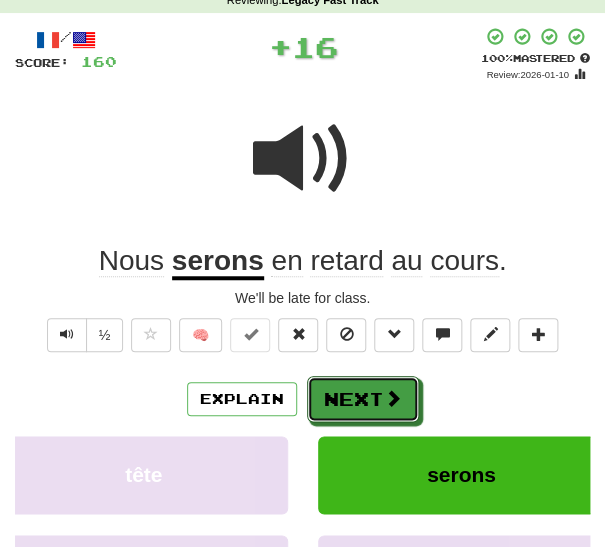 click on "Next" at bounding box center [363, 399] 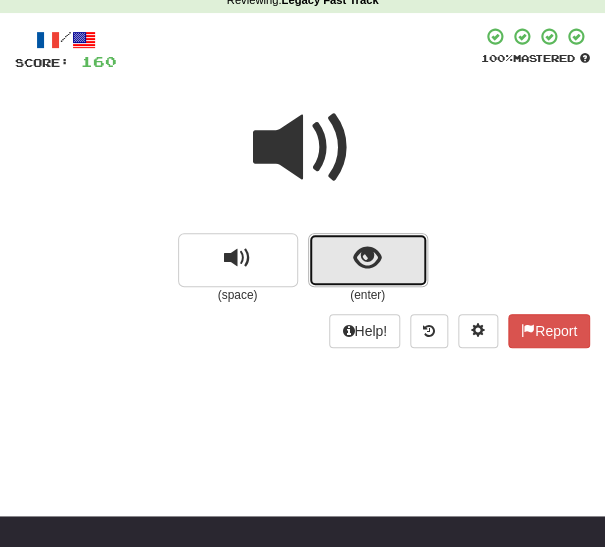 drag, startPoint x: 354, startPoint y: 265, endPoint x: 340, endPoint y: 280, distance: 20.518284 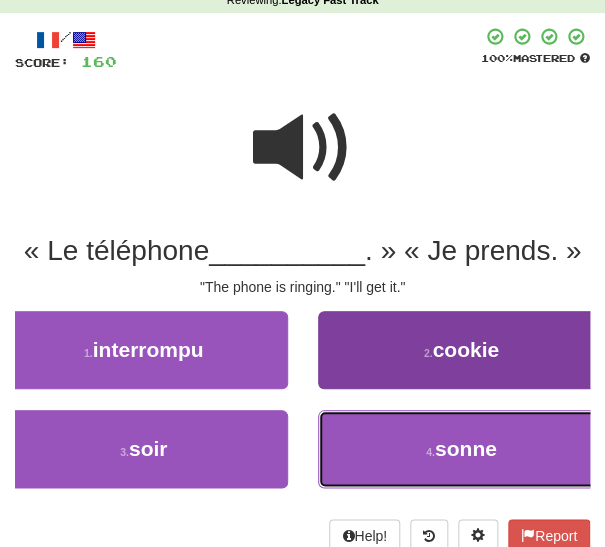 click on "4 .  sonne" at bounding box center (462, 449) 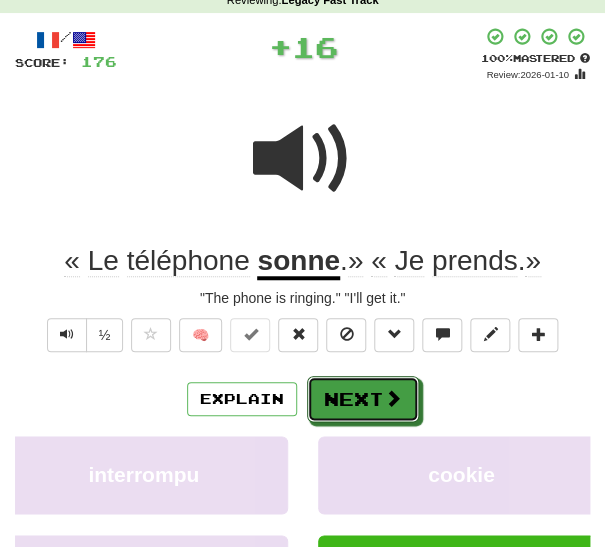 click on "Next" at bounding box center [363, 399] 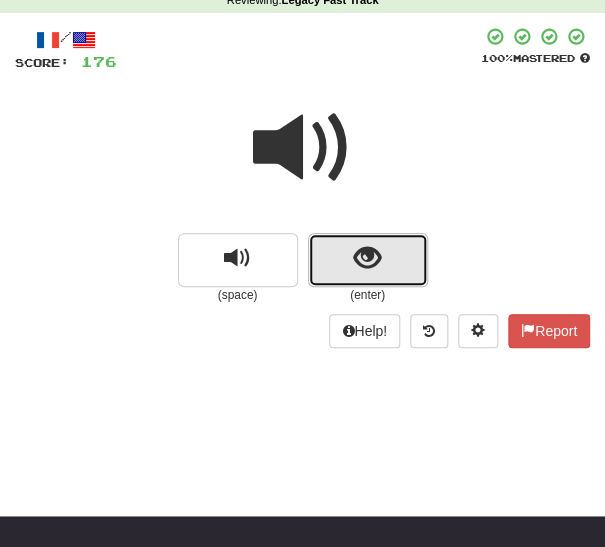 click at bounding box center [367, 258] 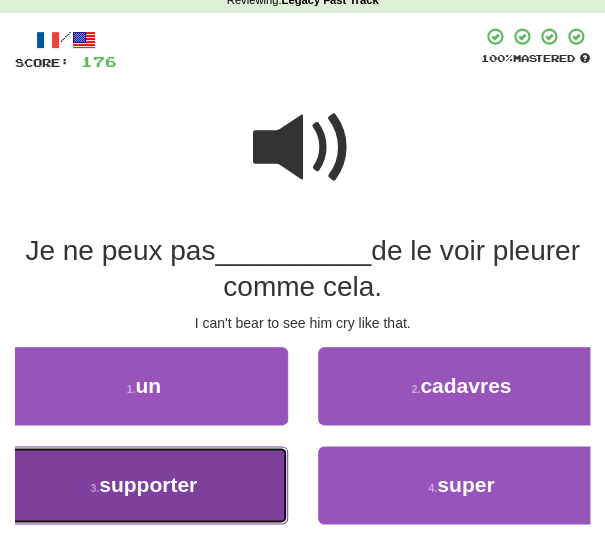 click on "3 .  supporter" at bounding box center (144, 485) 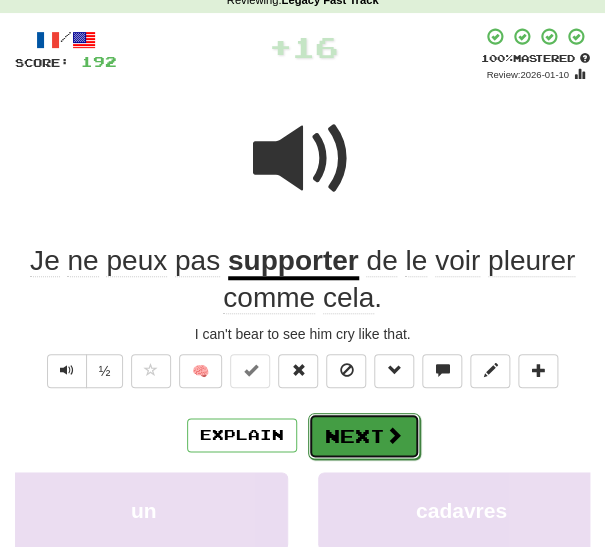 click on "Next" at bounding box center (364, 436) 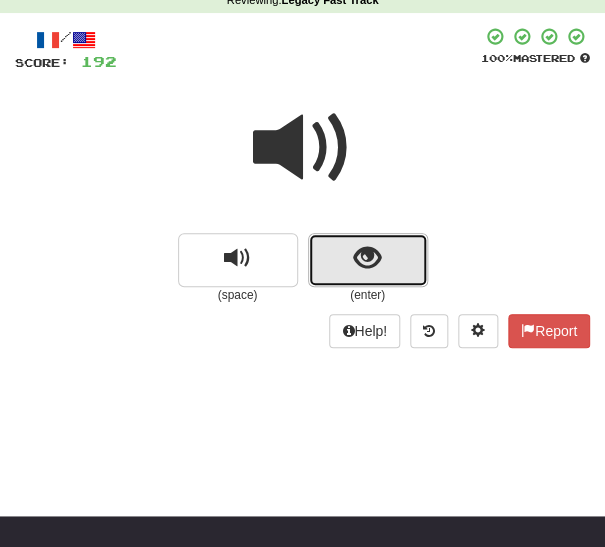 click at bounding box center [368, 260] 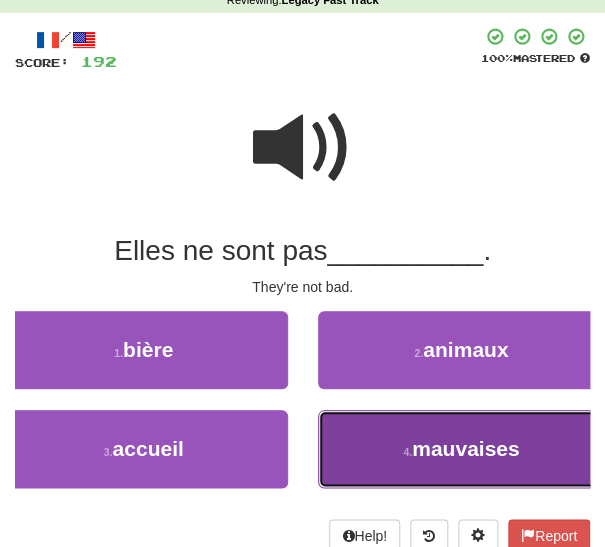 click on "4 .  mauvaises" at bounding box center [462, 449] 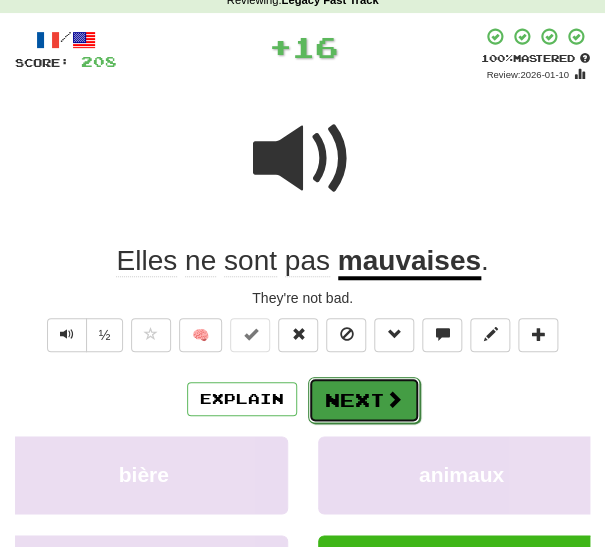 click on "Next" at bounding box center (364, 400) 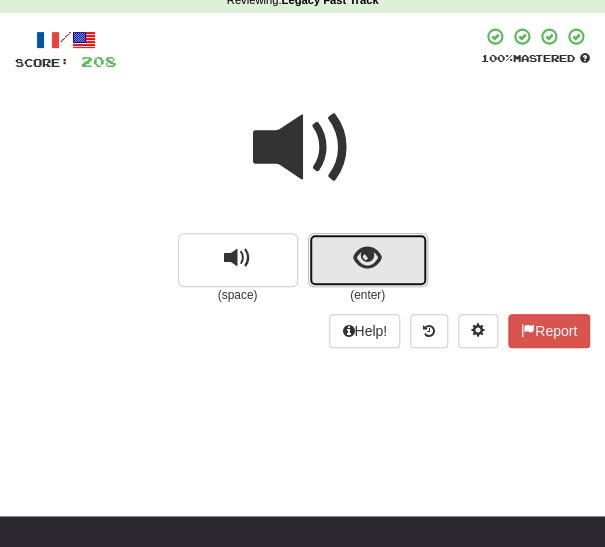 click at bounding box center (368, 260) 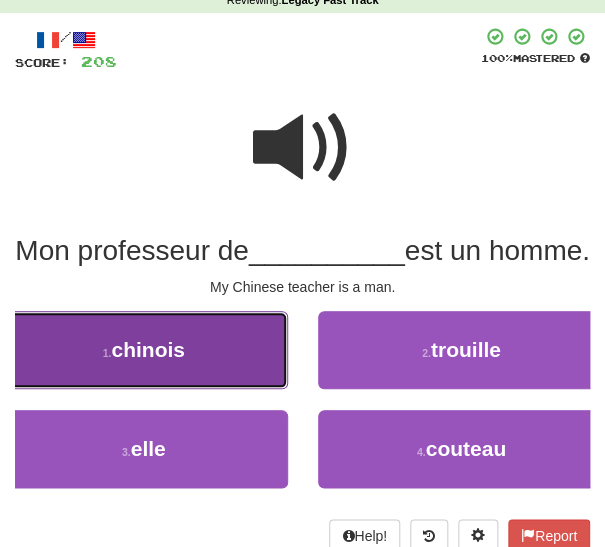 click on "1 .  chinois" at bounding box center [144, 350] 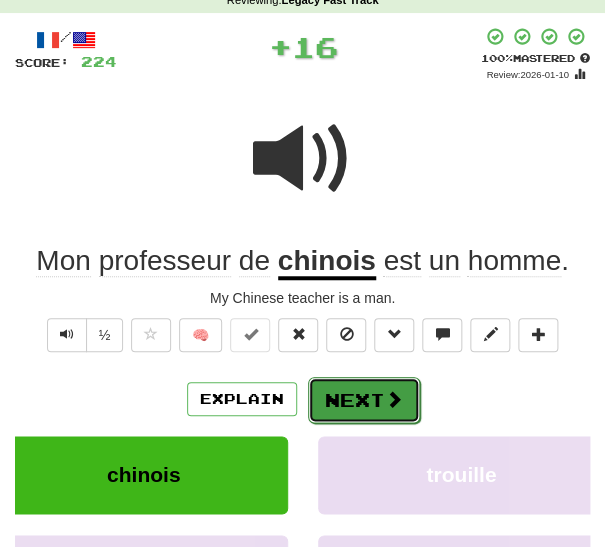 click on "Next" at bounding box center [364, 400] 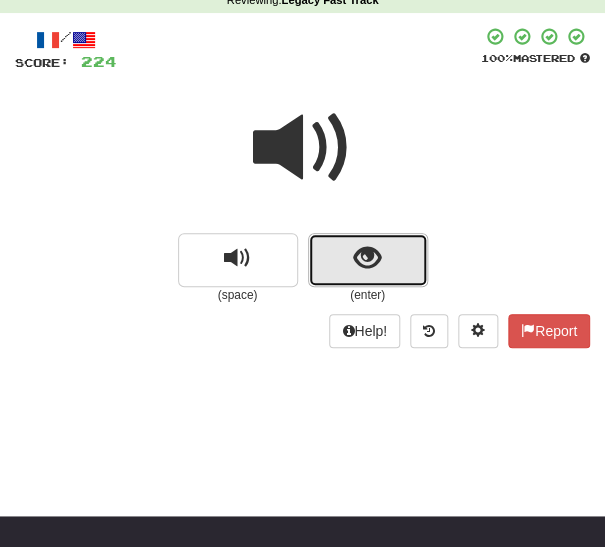 click at bounding box center (368, 260) 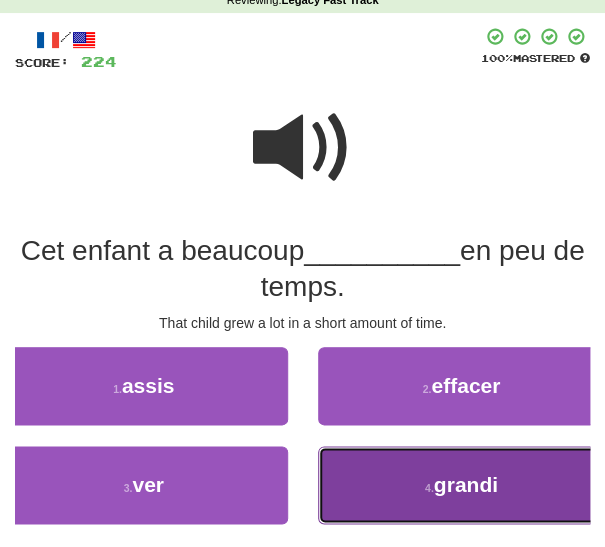 click on "4 .  grandi" at bounding box center [462, 485] 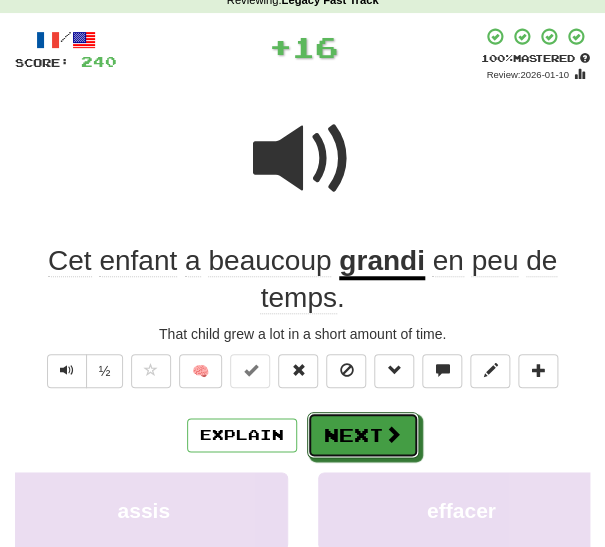 click on "Next" at bounding box center (363, 435) 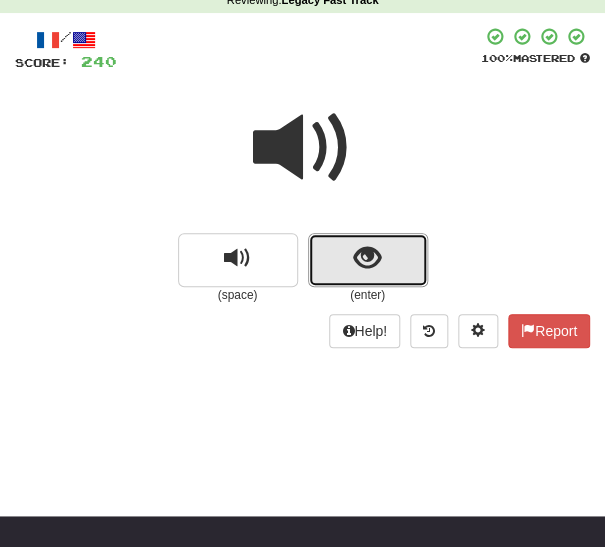 drag, startPoint x: 361, startPoint y: 264, endPoint x: 352, endPoint y: 273, distance: 12.727922 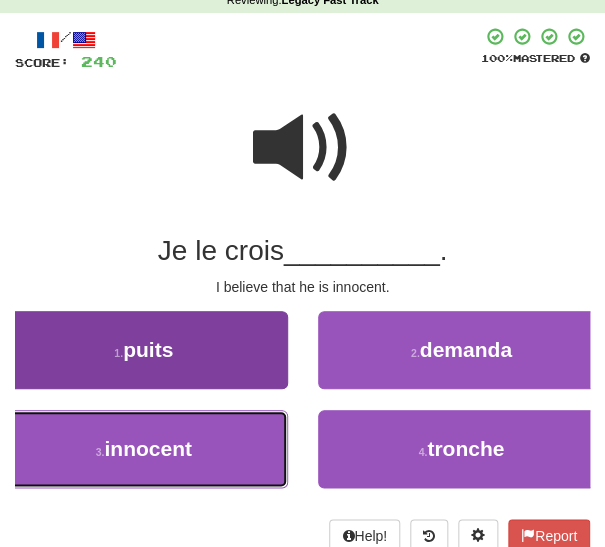 click on "3 .  innocent" at bounding box center (144, 449) 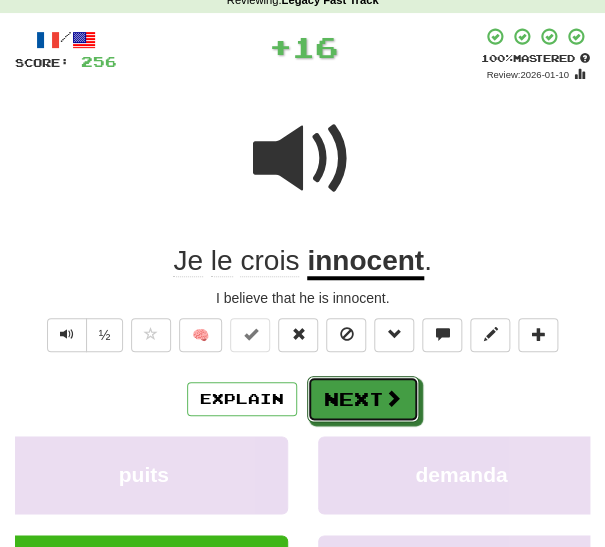click on "Next" at bounding box center [363, 399] 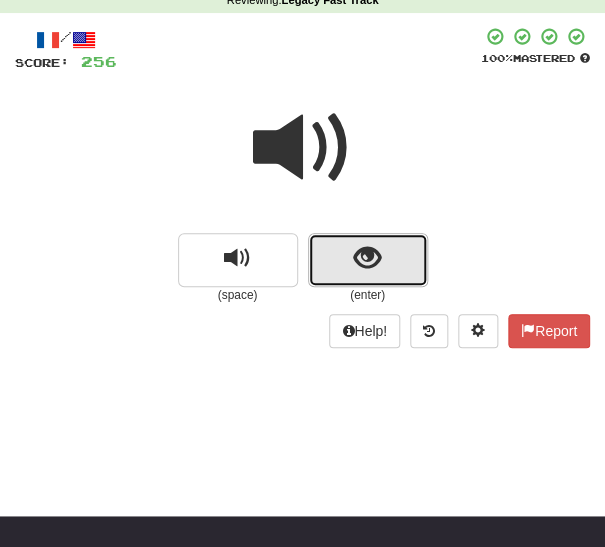 click at bounding box center [368, 260] 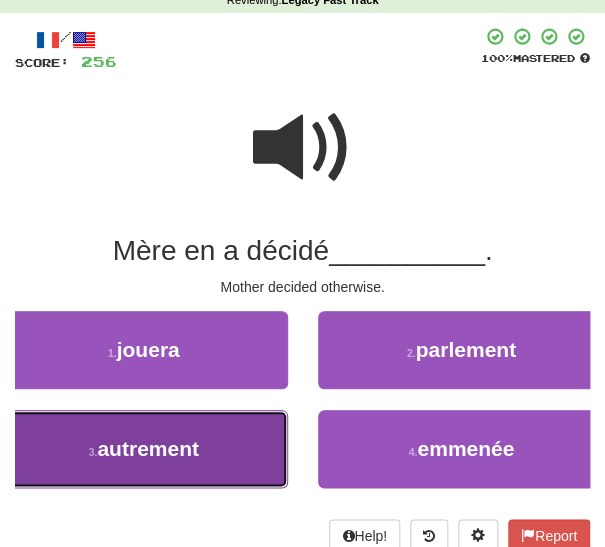 click on "autrement" at bounding box center [148, 448] 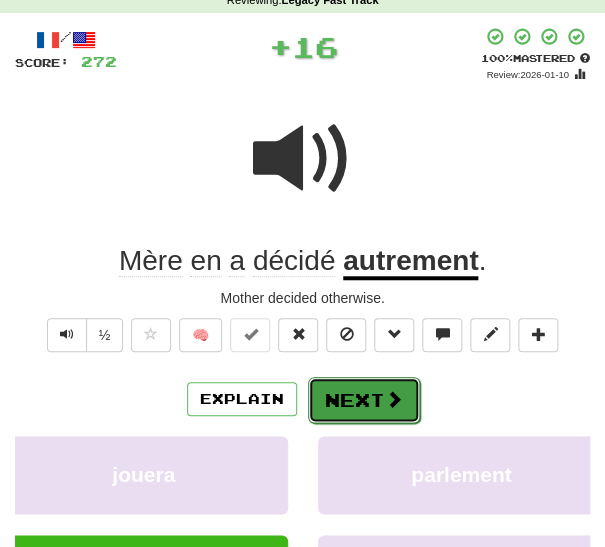 click on "Next" at bounding box center (364, 400) 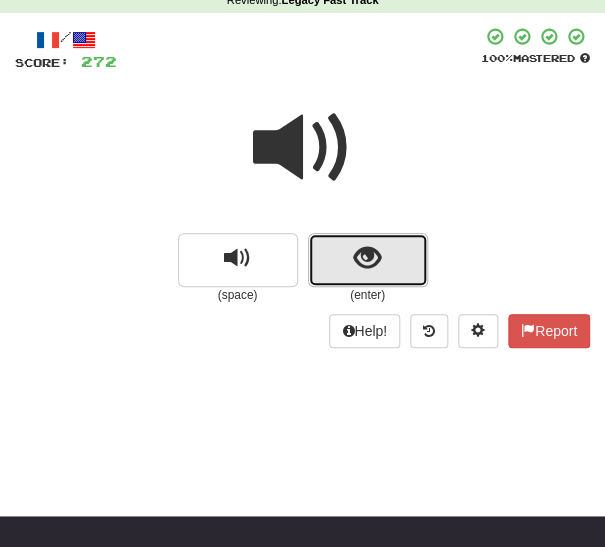 click at bounding box center [368, 260] 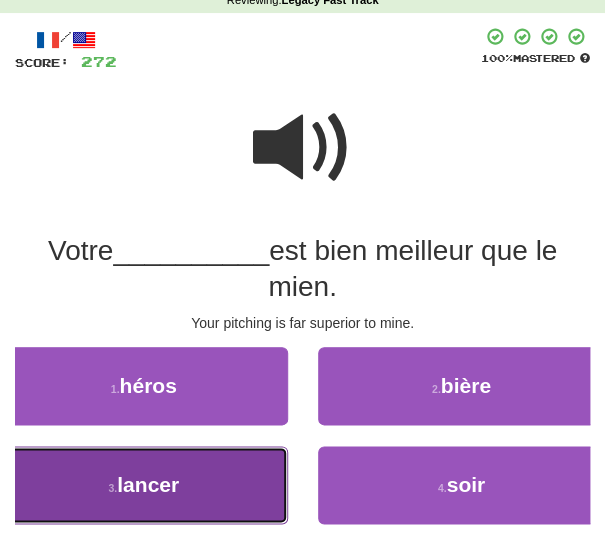 click on "3 .  lancer" at bounding box center (144, 485) 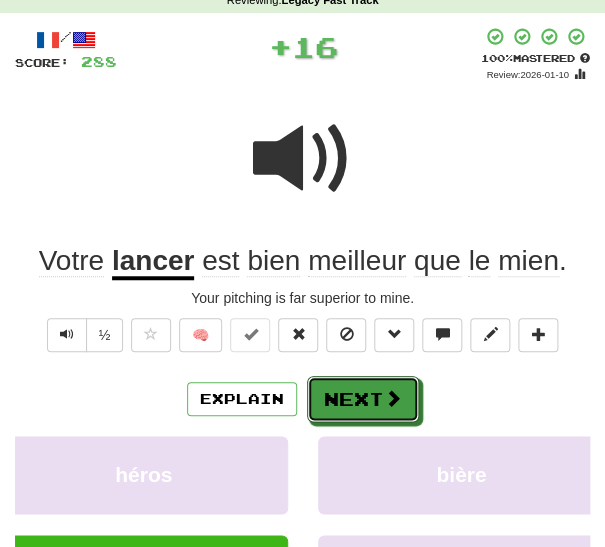 click on "Next" at bounding box center (363, 399) 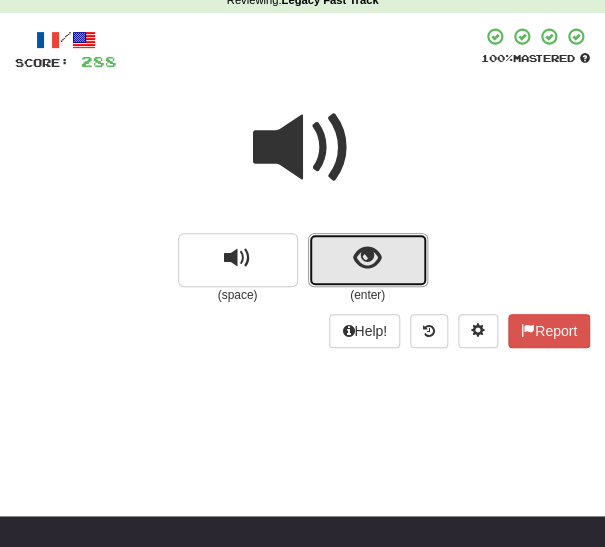 drag, startPoint x: 350, startPoint y: 254, endPoint x: 332, endPoint y: 272, distance: 25.455845 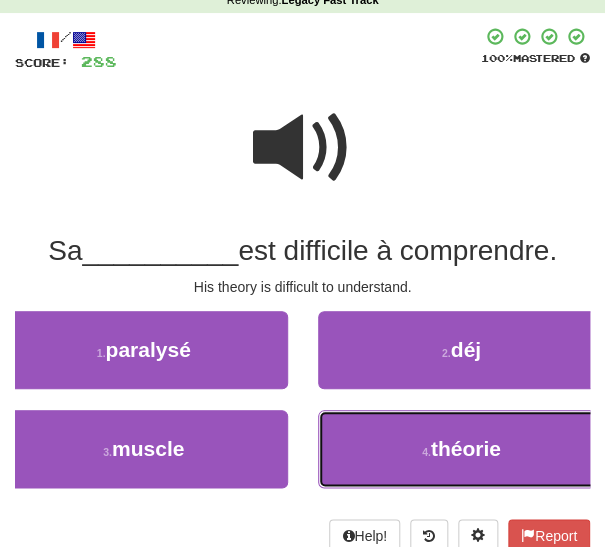 click on "4 .  théorie" at bounding box center (462, 449) 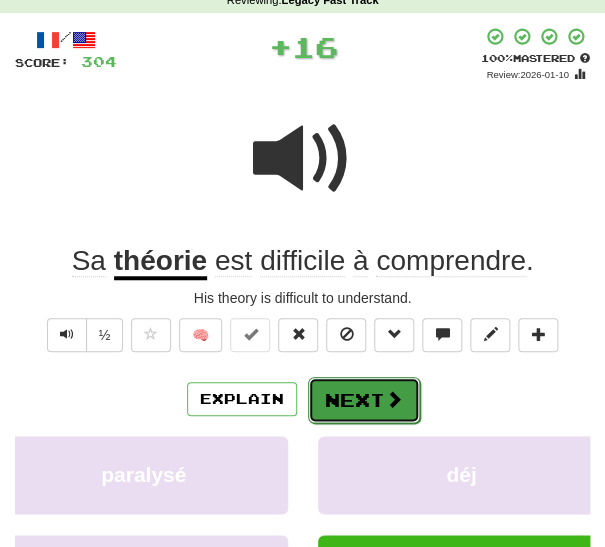 click on "Next" at bounding box center (364, 400) 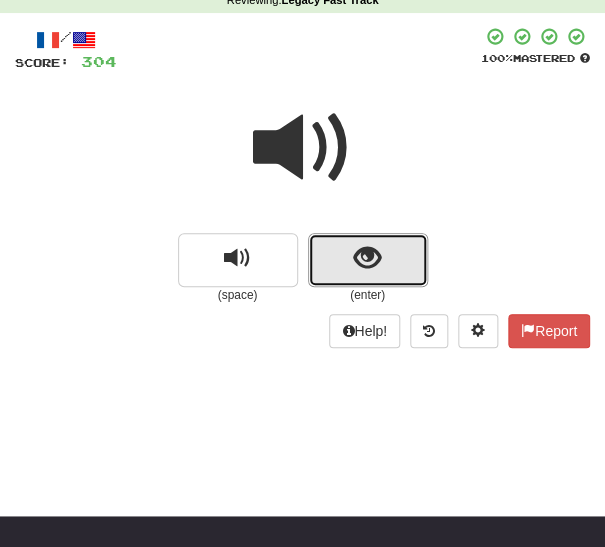 drag, startPoint x: 355, startPoint y: 262, endPoint x: 350, endPoint y: 274, distance: 13 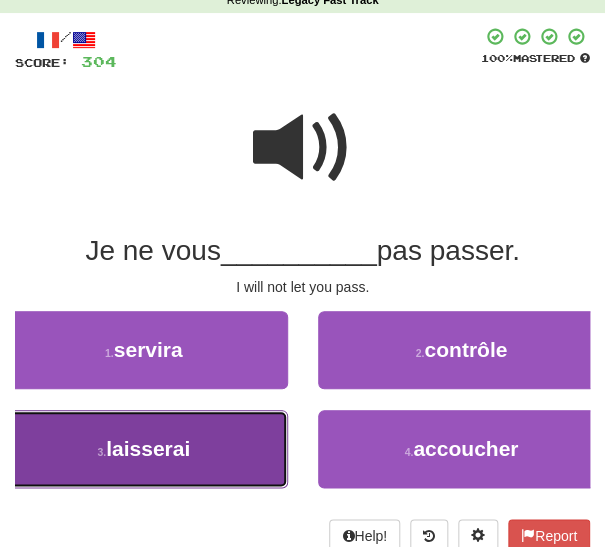 click on "3 .  laisserai" at bounding box center (144, 449) 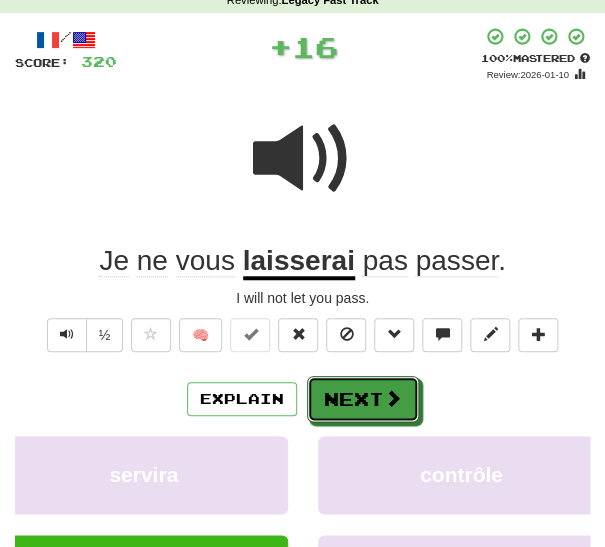 click on "Next" at bounding box center (363, 399) 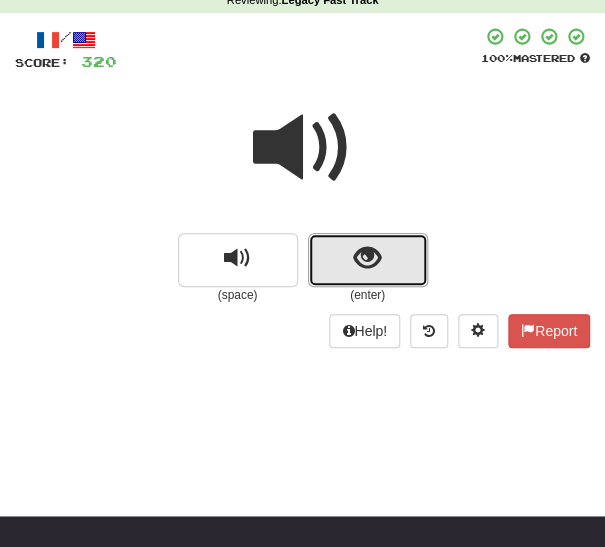 click at bounding box center [368, 260] 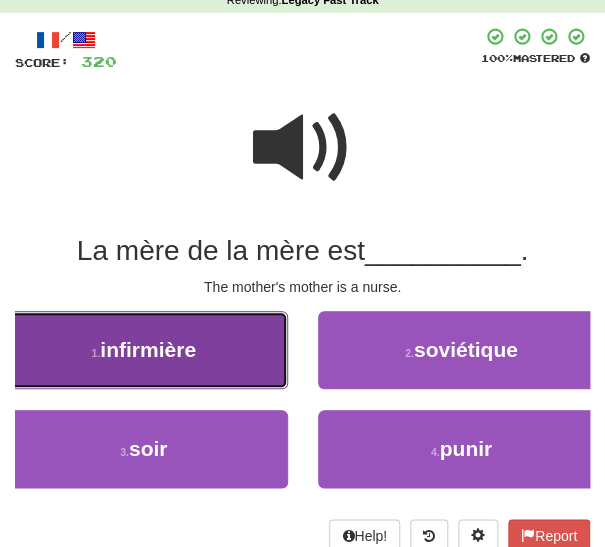 click on "1 .  infirmière" at bounding box center [144, 350] 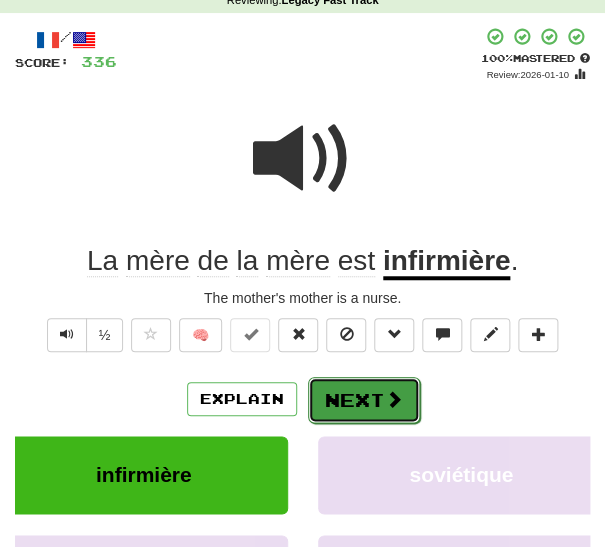 click on "Next" at bounding box center (364, 400) 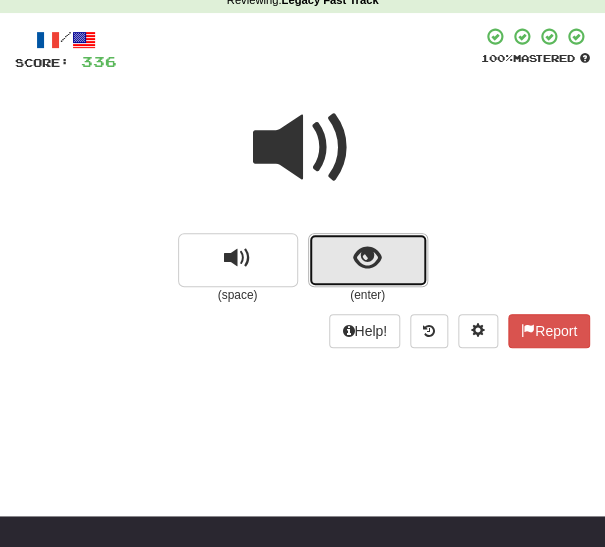 drag, startPoint x: 351, startPoint y: 263, endPoint x: 340, endPoint y: 275, distance: 16.27882 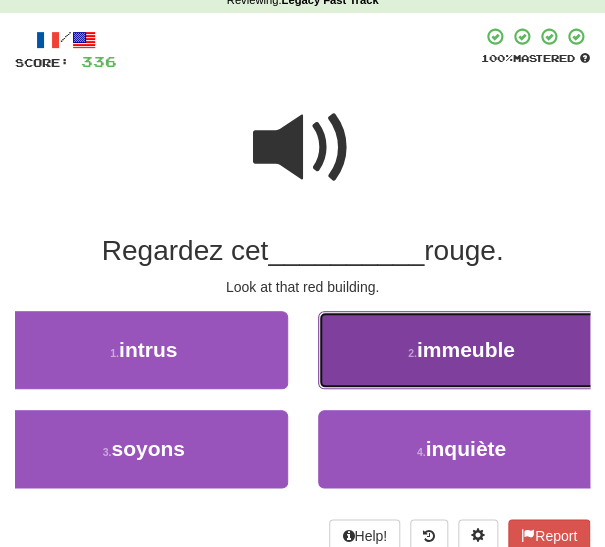 click on "2 .  immeuble" at bounding box center [462, 350] 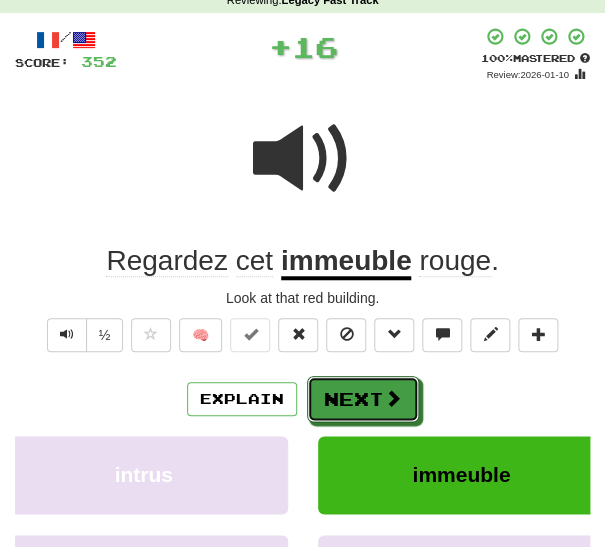 click on "Next" at bounding box center (363, 399) 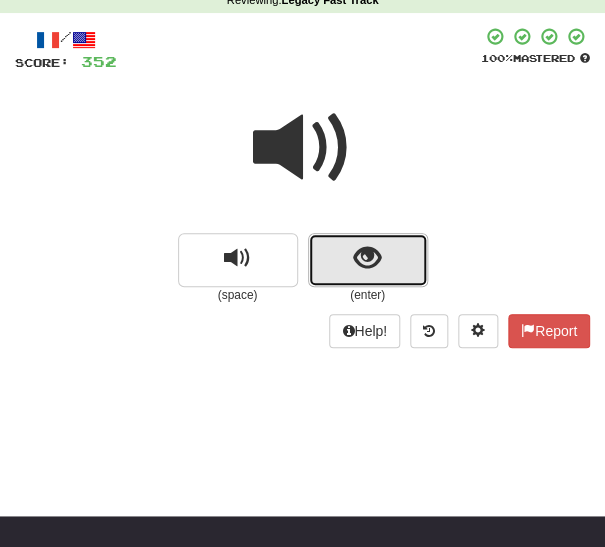 drag, startPoint x: 348, startPoint y: 271, endPoint x: 340, endPoint y: 279, distance: 11.313708 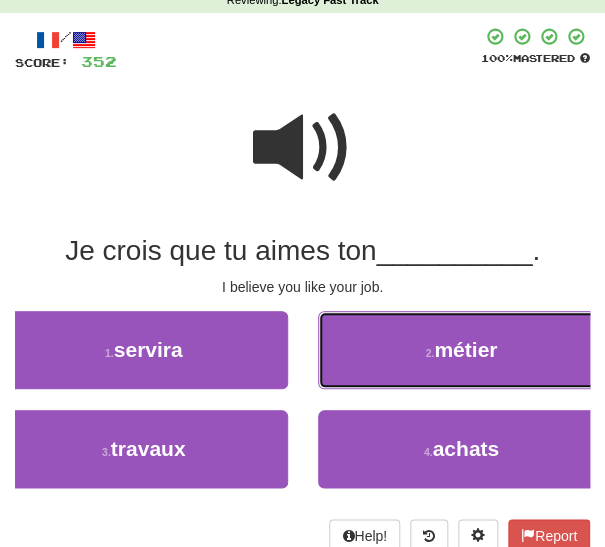 click on "2 .  métier" at bounding box center (462, 350) 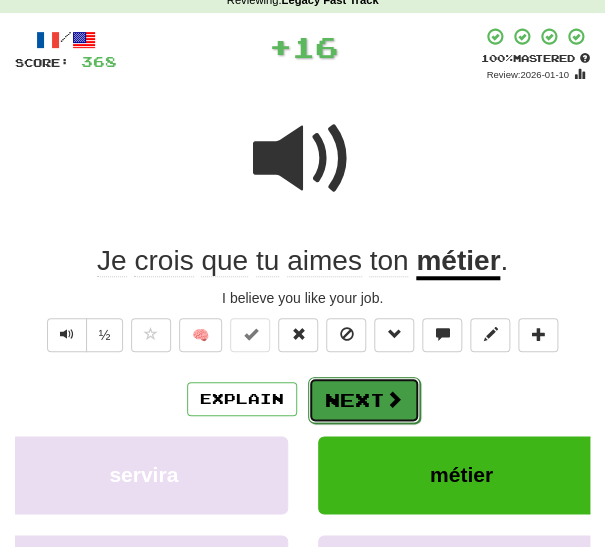 click on "Next" at bounding box center (364, 400) 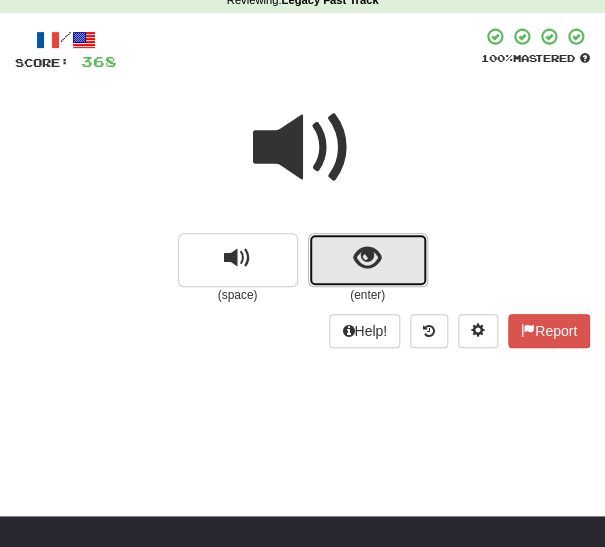 click at bounding box center [367, 258] 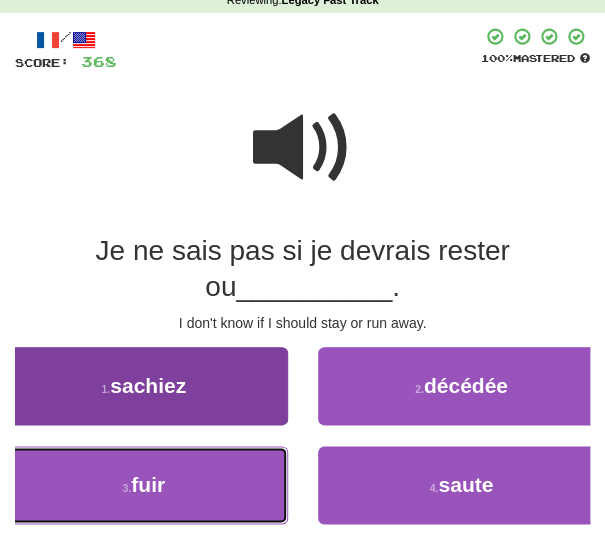 click on "3 .  fuir" at bounding box center (144, 485) 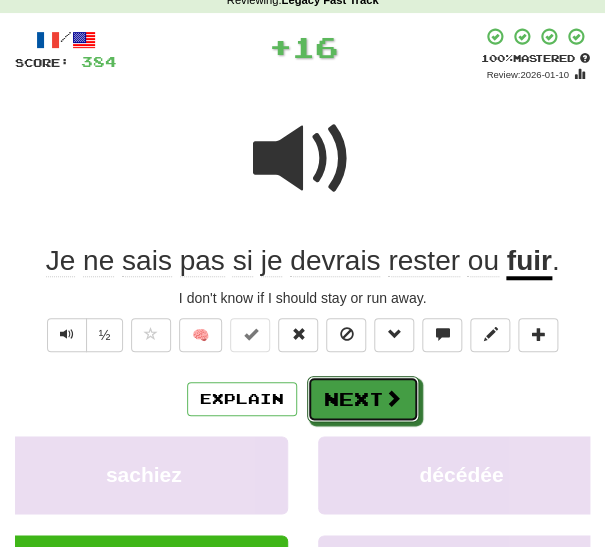 drag, startPoint x: 334, startPoint y: 397, endPoint x: 322, endPoint y: 400, distance: 12.369317 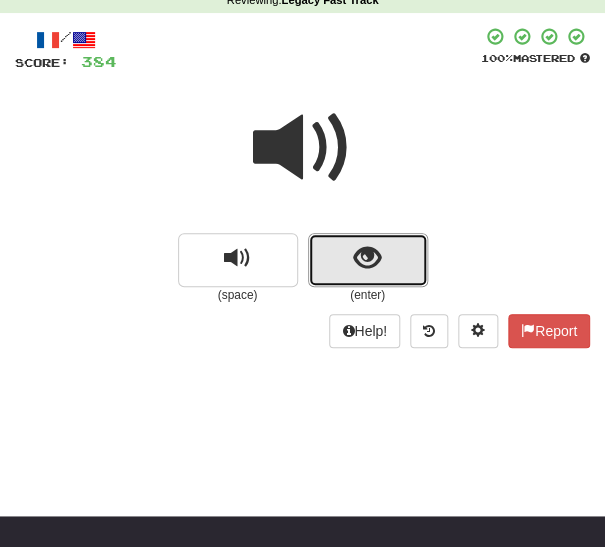 click at bounding box center (368, 260) 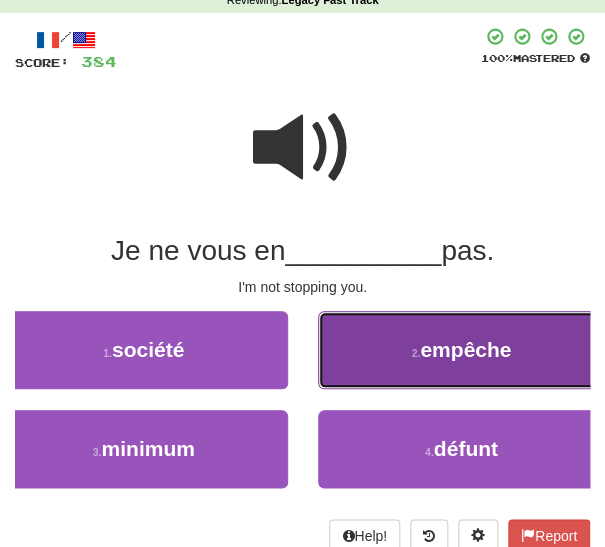 click on "2 .  empêche" at bounding box center [462, 350] 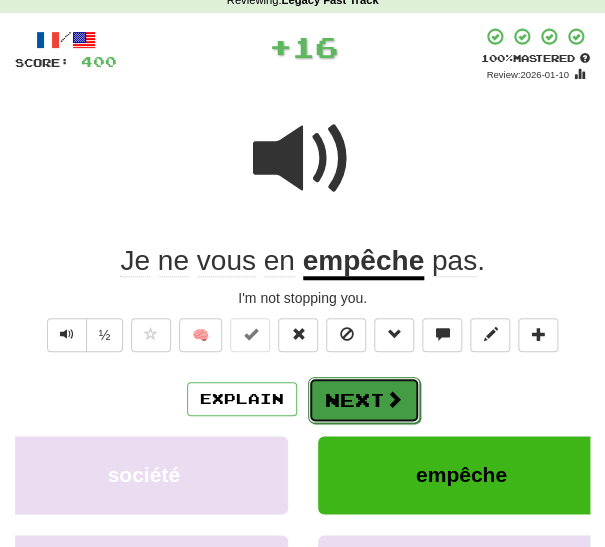 click on "Next" at bounding box center [364, 400] 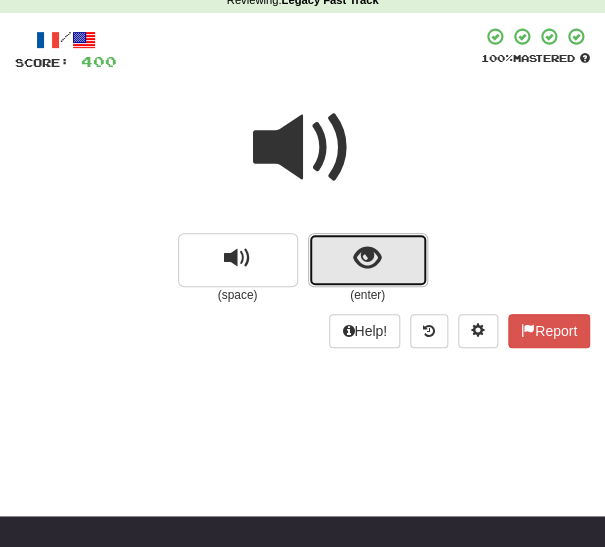 drag, startPoint x: 339, startPoint y: 256, endPoint x: 330, endPoint y: 265, distance: 12.727922 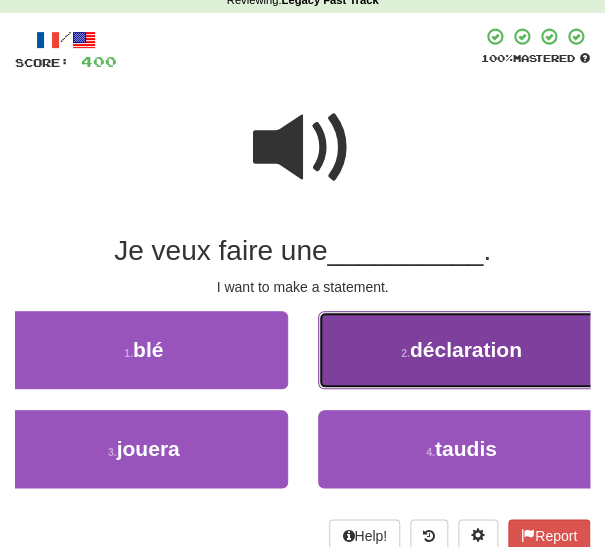 click on "2 .  déclaration" at bounding box center (462, 350) 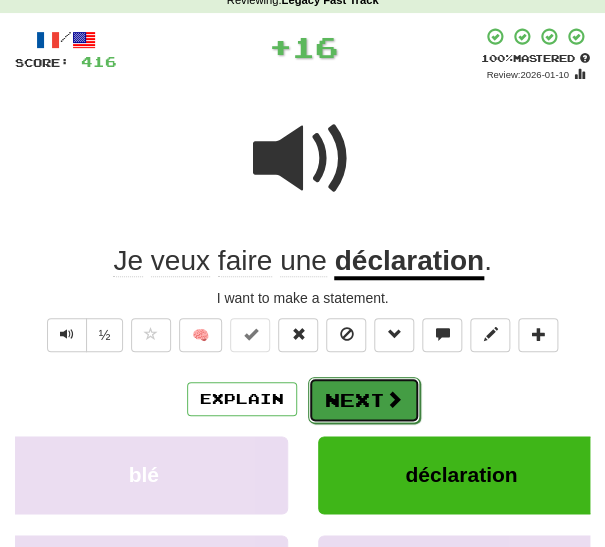 click on "Next" at bounding box center [364, 400] 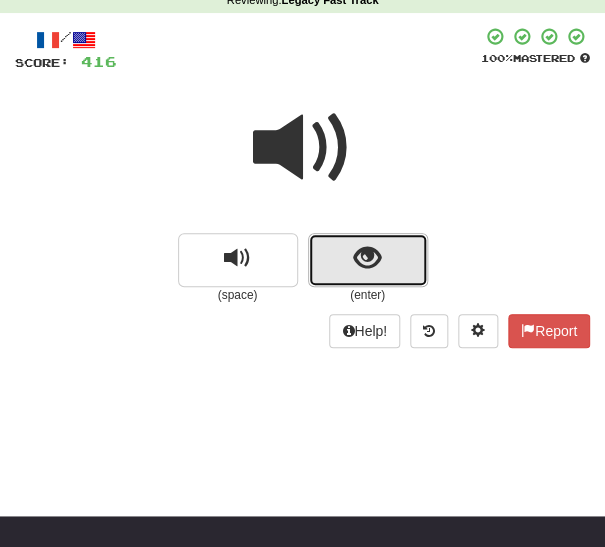 click at bounding box center (368, 260) 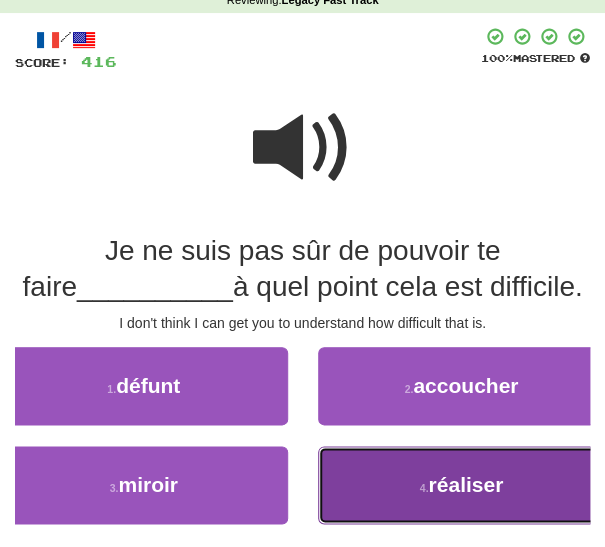 click on "4 .  réaliser" at bounding box center [462, 485] 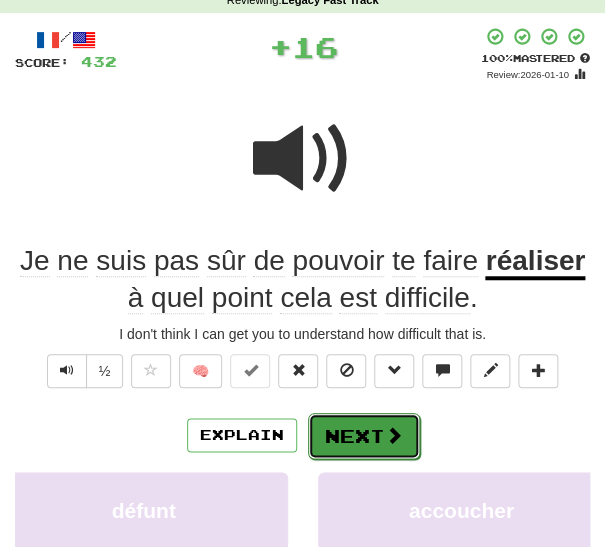click on "Next" at bounding box center (364, 436) 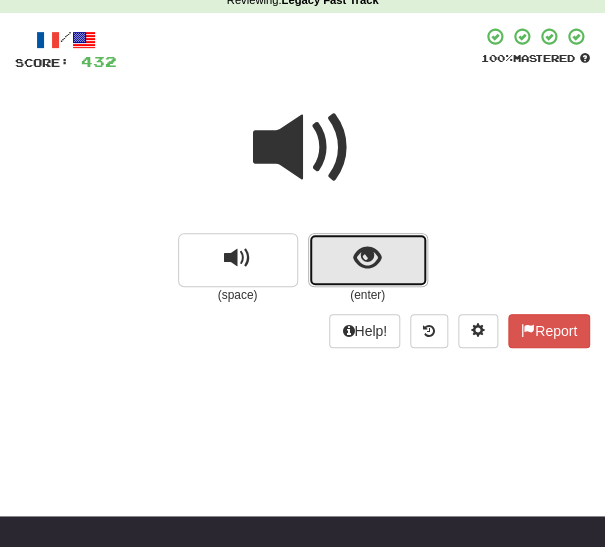 click at bounding box center [368, 260] 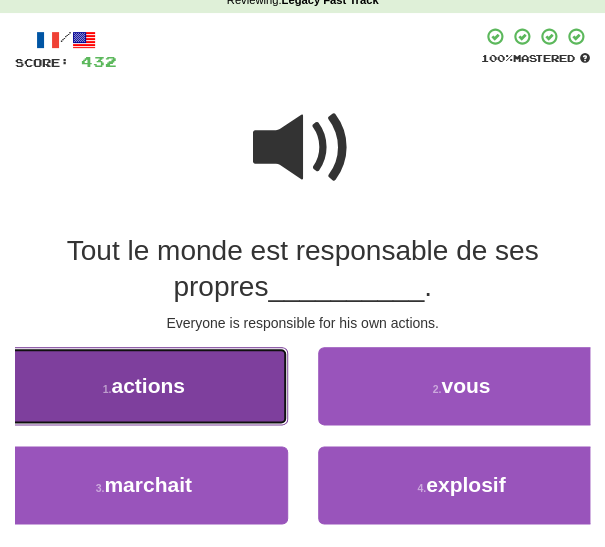 click on "1 .  actions" at bounding box center (144, 386) 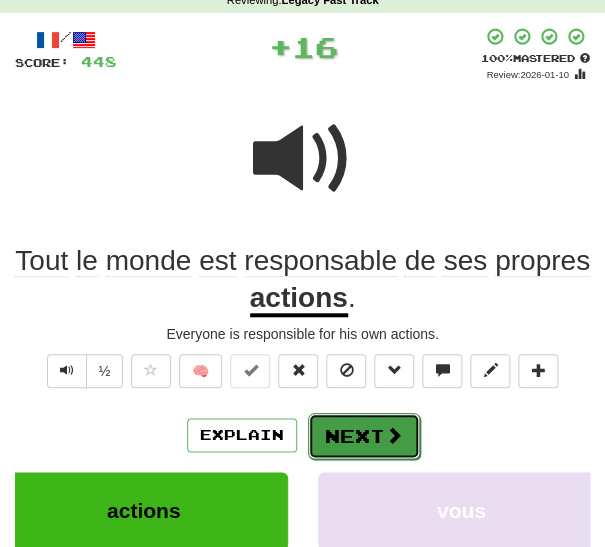 click on "Next" at bounding box center [364, 436] 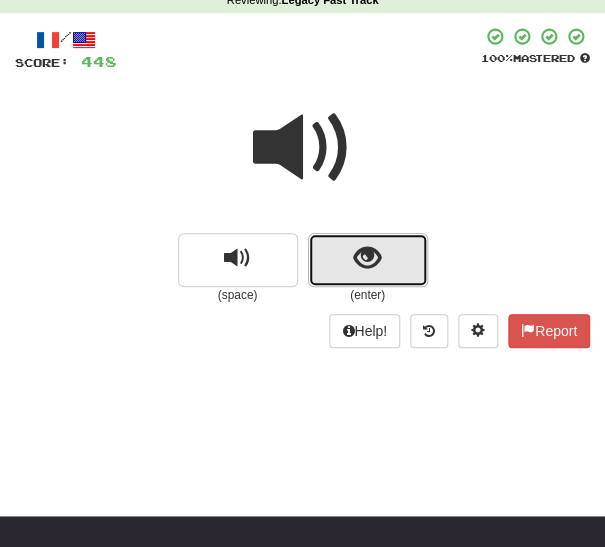 drag, startPoint x: 330, startPoint y: 266, endPoint x: 315, endPoint y: 278, distance: 19.209373 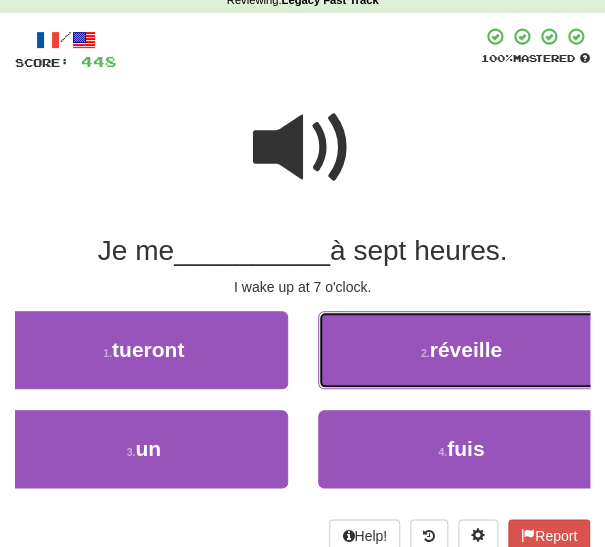 click on "2 .  réveille" at bounding box center (462, 350) 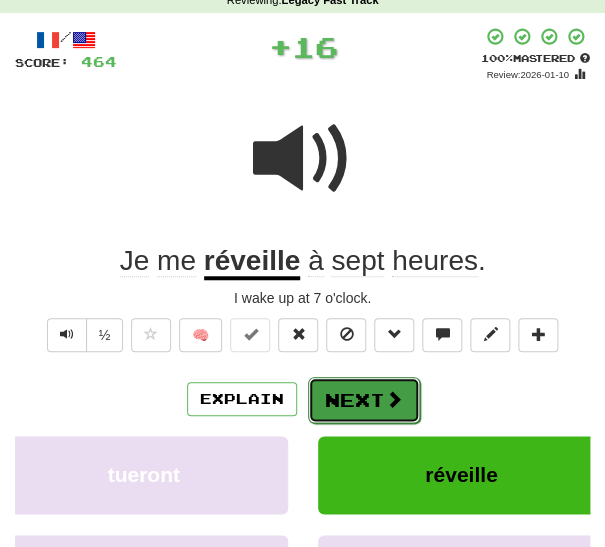 click on "Next" at bounding box center (364, 400) 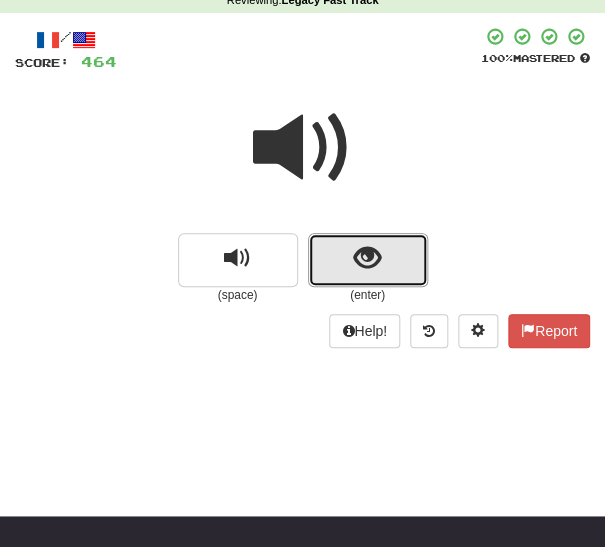 click at bounding box center (368, 260) 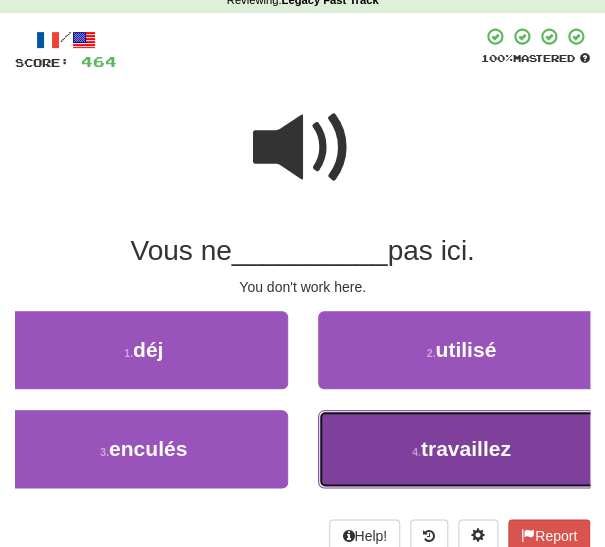 click on "4 .  travaillez" at bounding box center [462, 449] 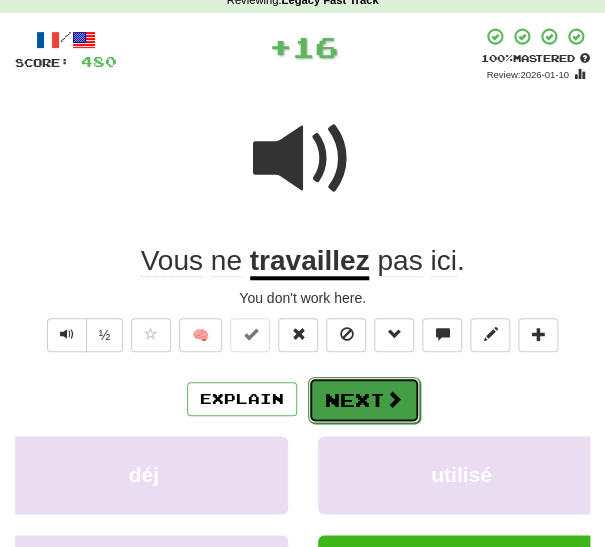 click on "Next" at bounding box center (364, 400) 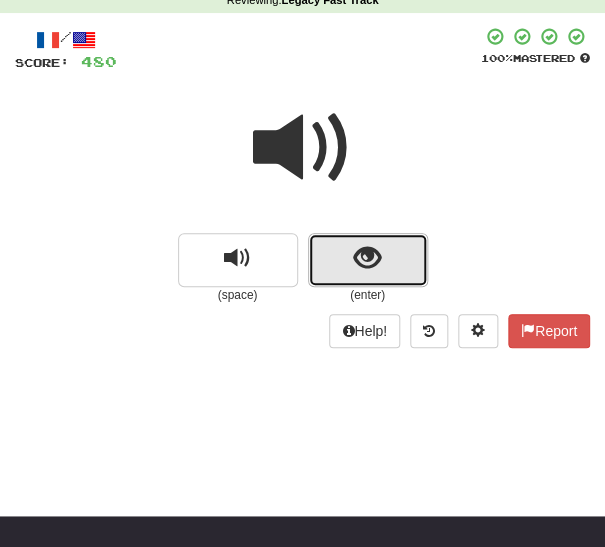click at bounding box center (367, 258) 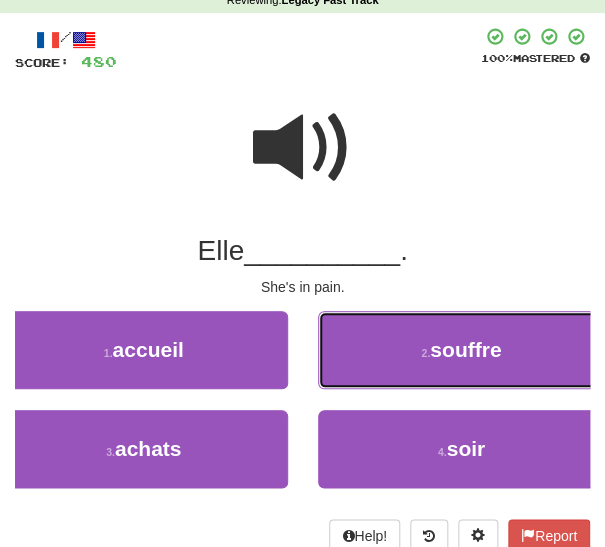 click on "2 .  souffre" at bounding box center [462, 350] 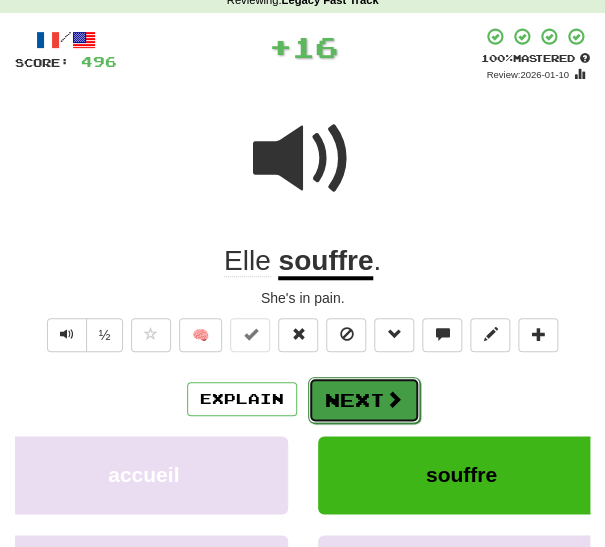 click on "Next" at bounding box center (364, 400) 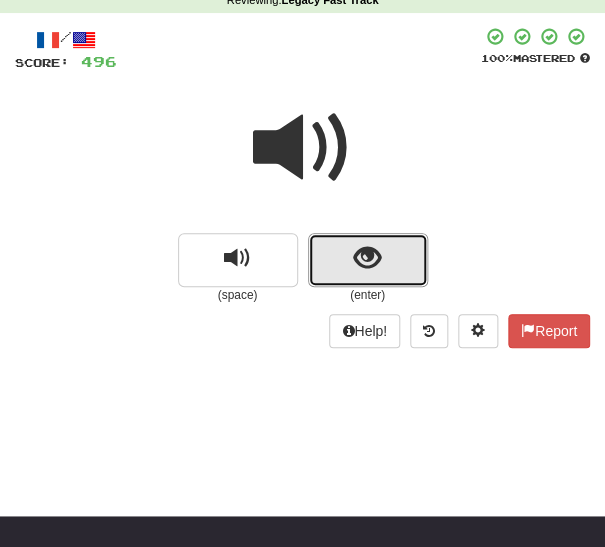 drag, startPoint x: 345, startPoint y: 264, endPoint x: 343, endPoint y: 275, distance: 11.18034 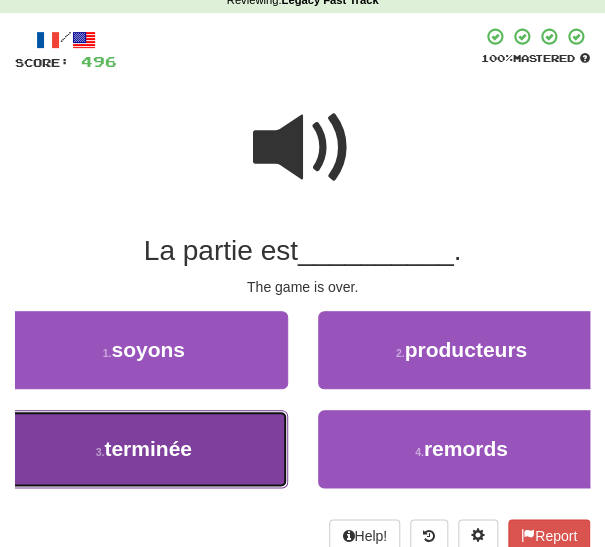 click on "3 .  terminée" at bounding box center [144, 449] 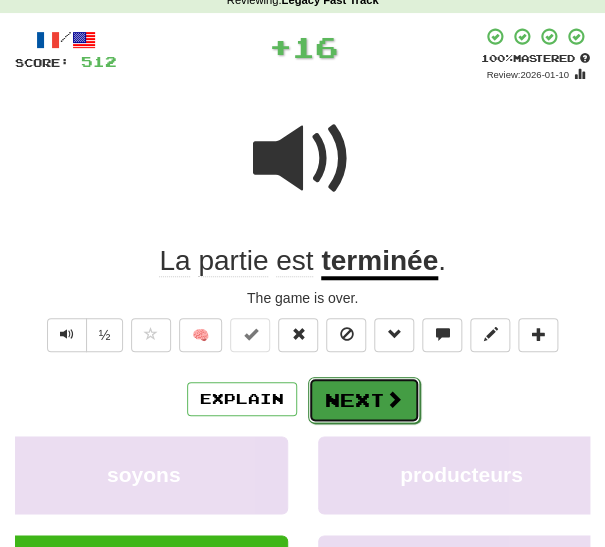 click on "Next" at bounding box center [364, 400] 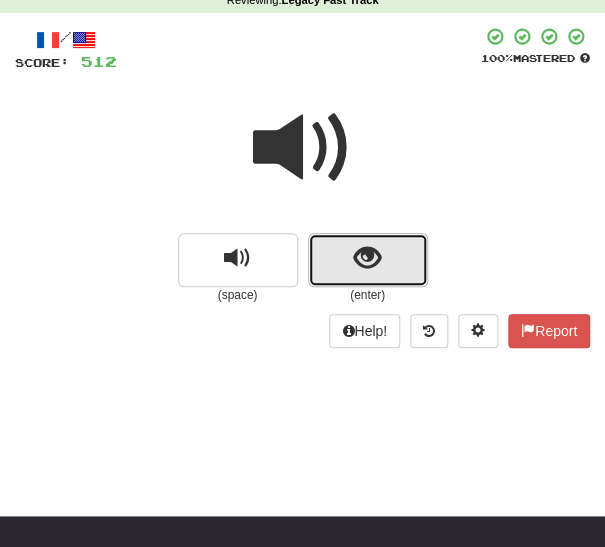 click at bounding box center [368, 260] 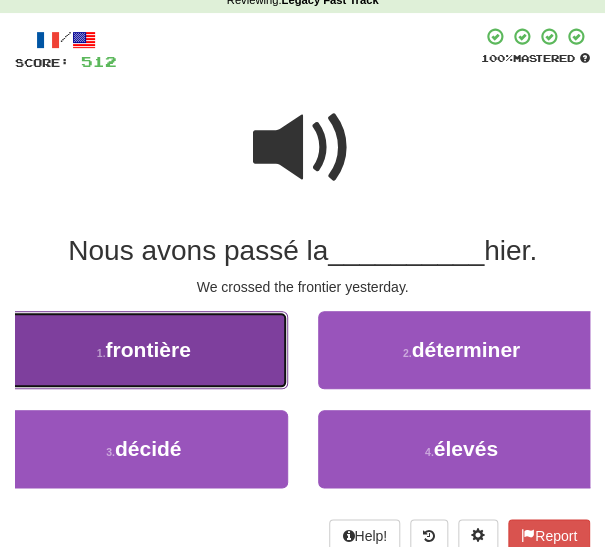click on "frontière" at bounding box center [148, 349] 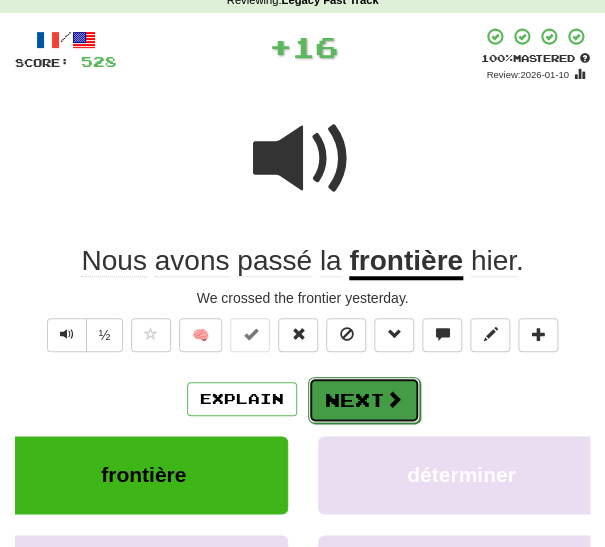 click on "Next" at bounding box center (364, 400) 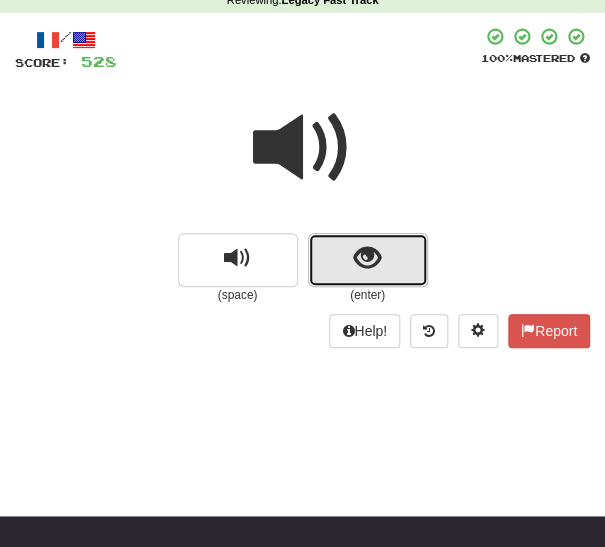 click at bounding box center (367, 258) 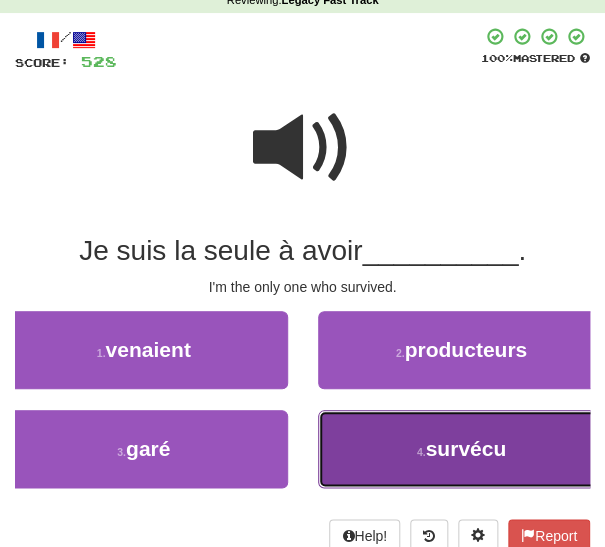 click on "4 .  survécu" at bounding box center (462, 449) 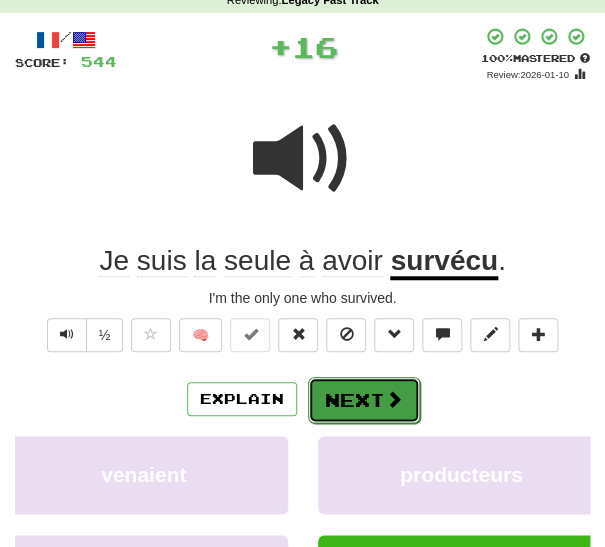 click on "Next" at bounding box center [364, 400] 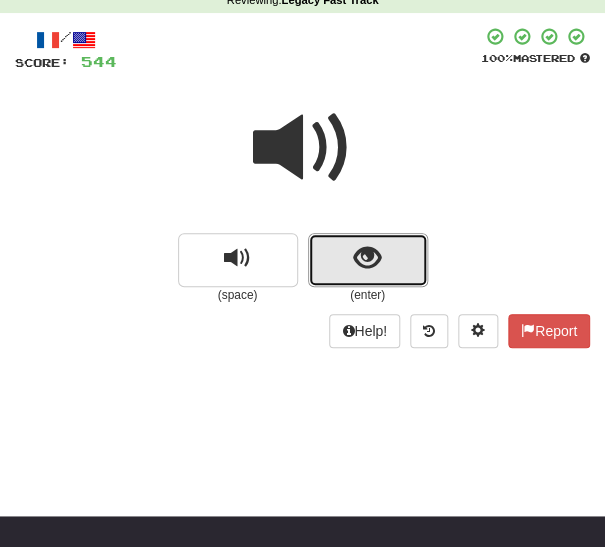 drag, startPoint x: 354, startPoint y: 259, endPoint x: 338, endPoint y: 271, distance: 20 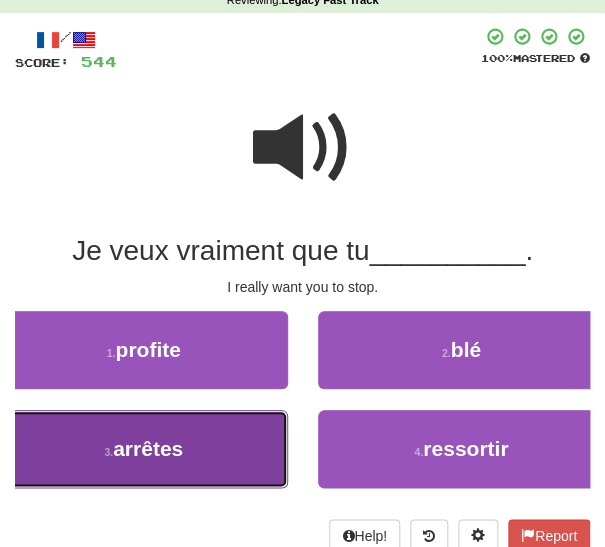 click on "3 .  arrêtes" at bounding box center (144, 449) 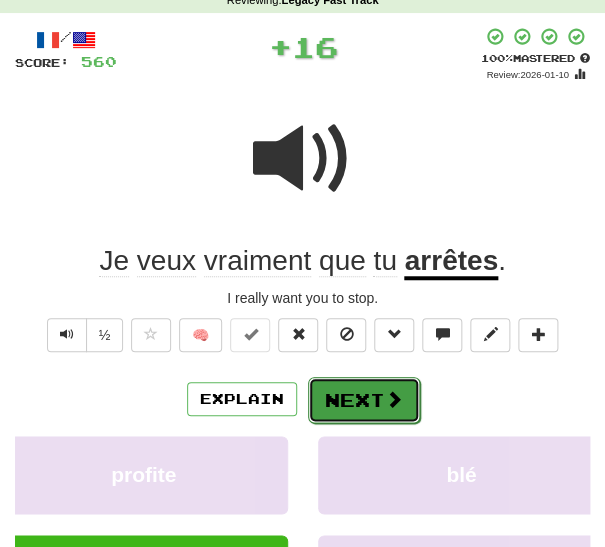 click on "Next" at bounding box center [364, 400] 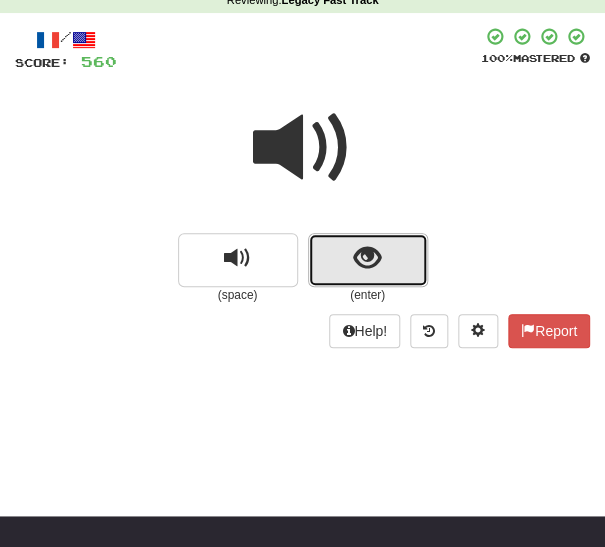 click at bounding box center [368, 260] 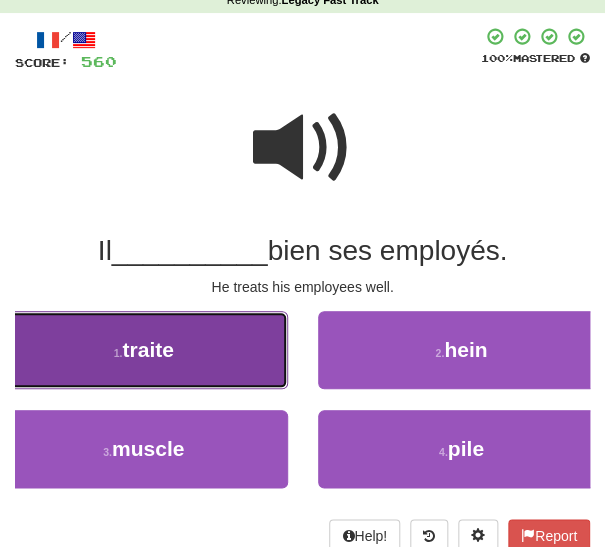 click on "traite" at bounding box center (147, 349) 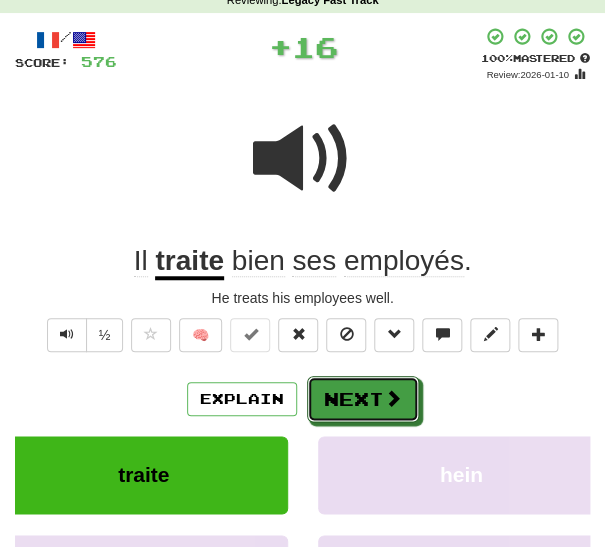 drag, startPoint x: 336, startPoint y: 400, endPoint x: 313, endPoint y: 360, distance: 46.141087 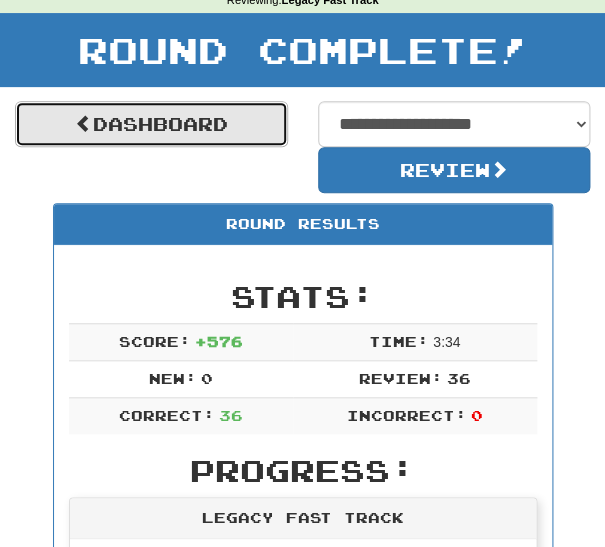 click on "Dashboard" at bounding box center [151, 124] 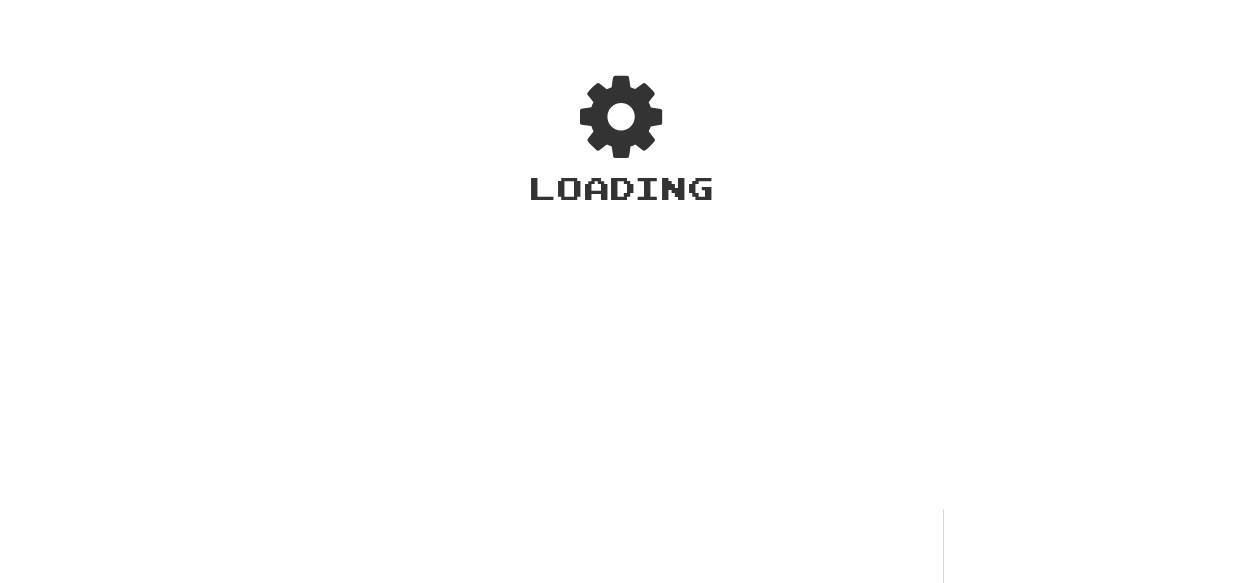 scroll, scrollTop: 0, scrollLeft: 0, axis: both 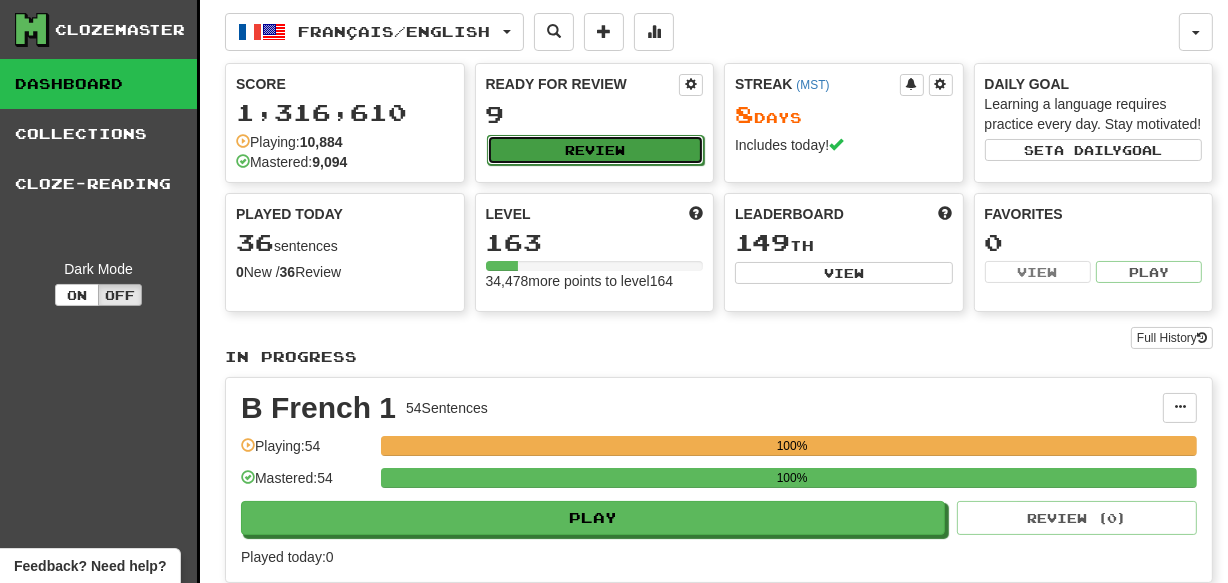 click on "Review" at bounding box center [596, 150] 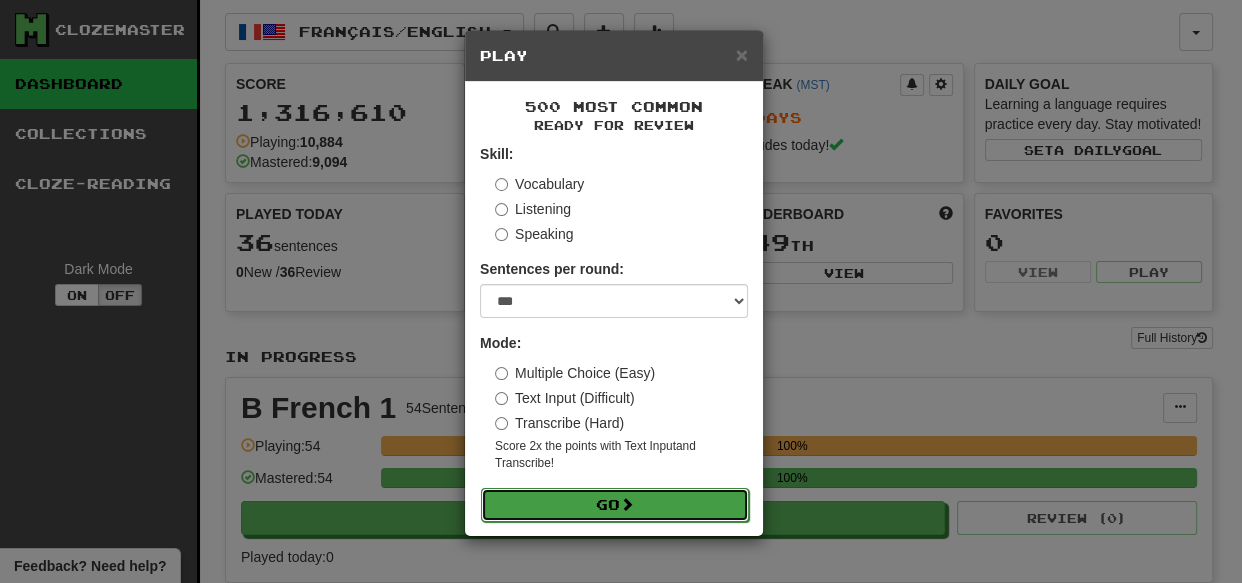 click on "Go" at bounding box center (615, 505) 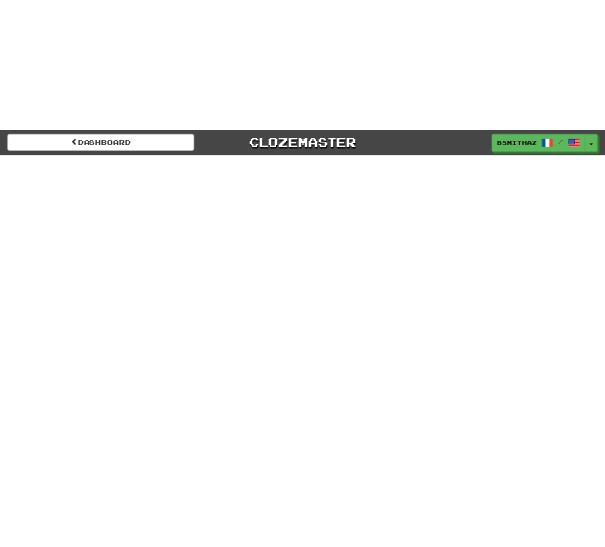 scroll, scrollTop: 0, scrollLeft: 0, axis: both 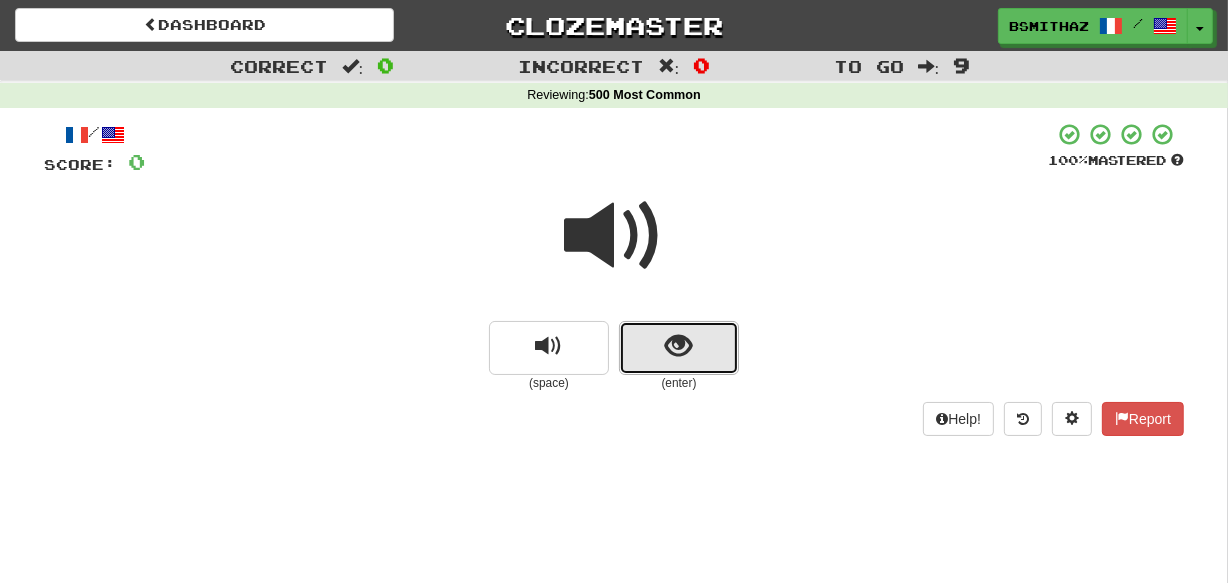 click at bounding box center (679, 346) 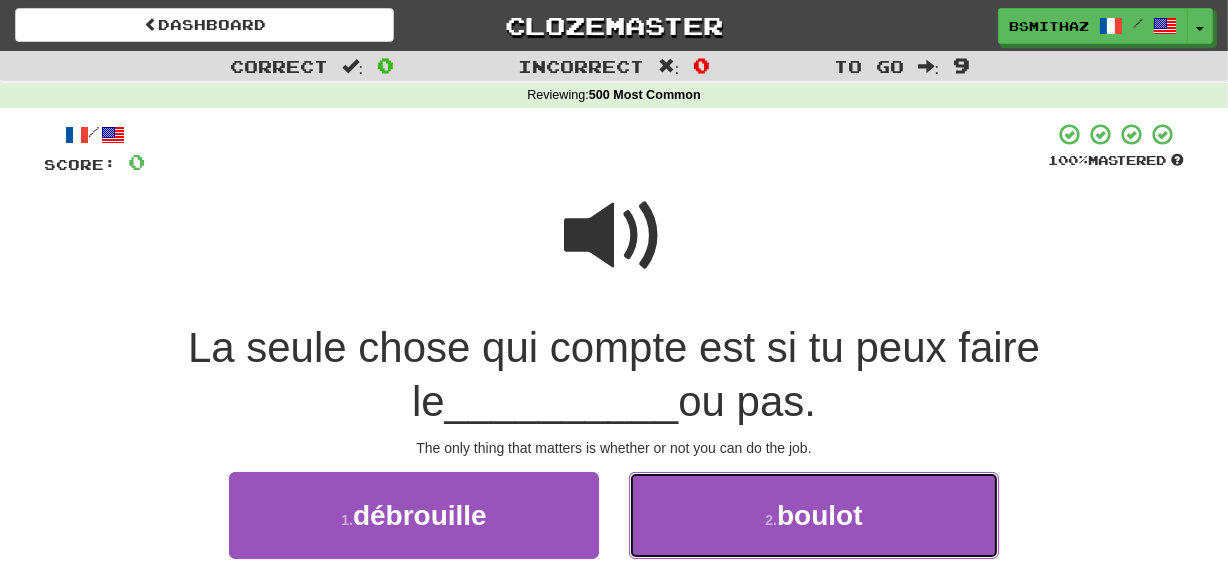click on "2 .  boulot" at bounding box center [814, 515] 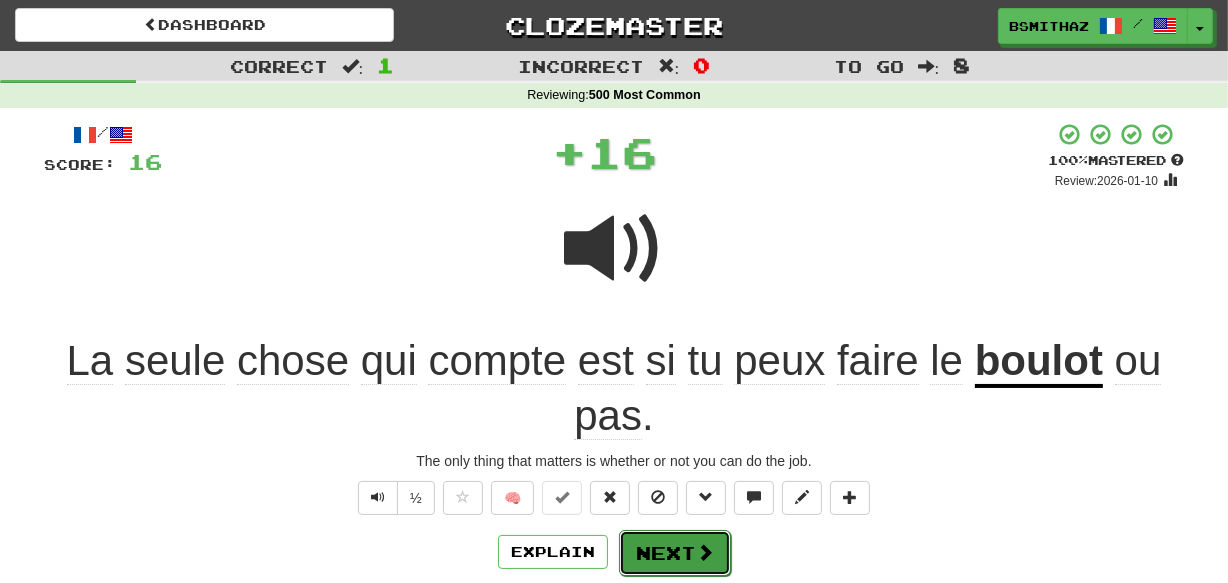 click on "Next" at bounding box center (675, 553) 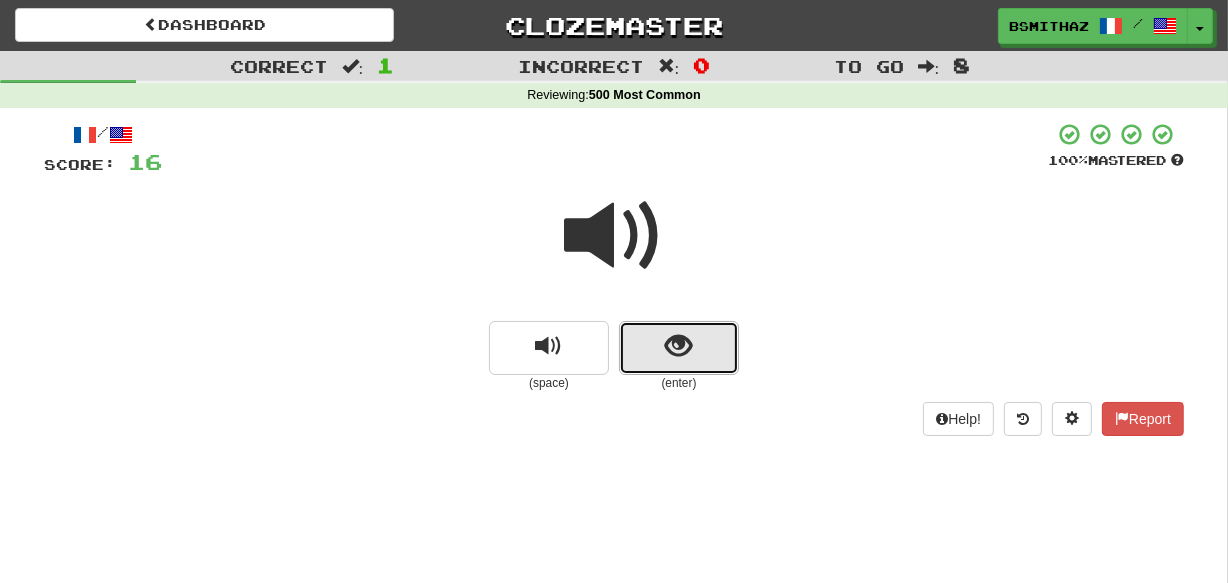 click at bounding box center (679, 346) 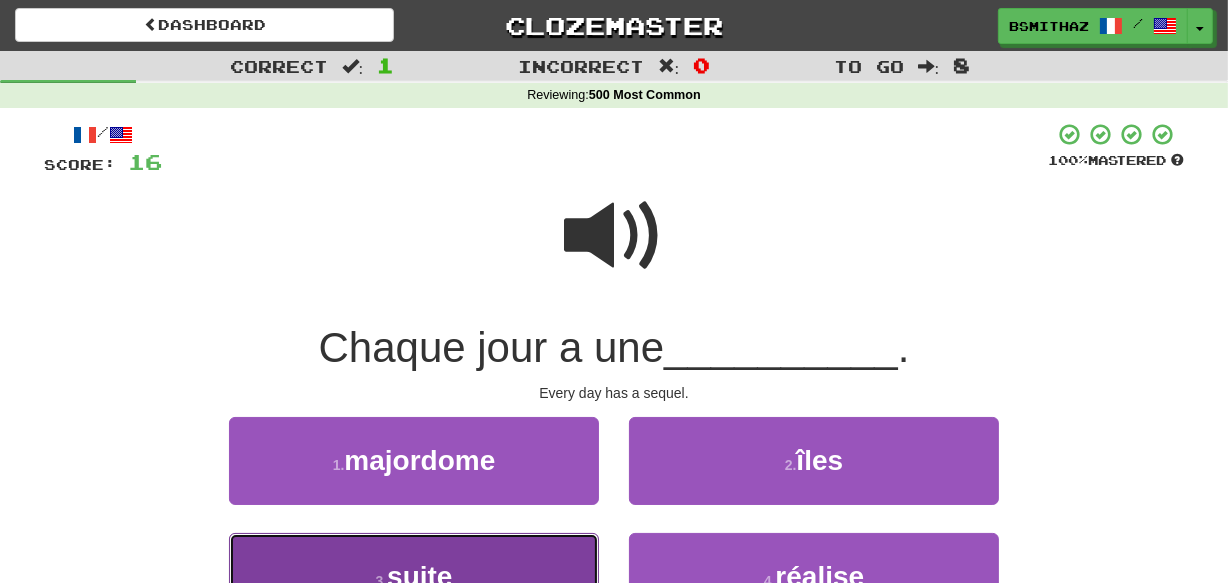 click on "3 .  suite" at bounding box center [414, 576] 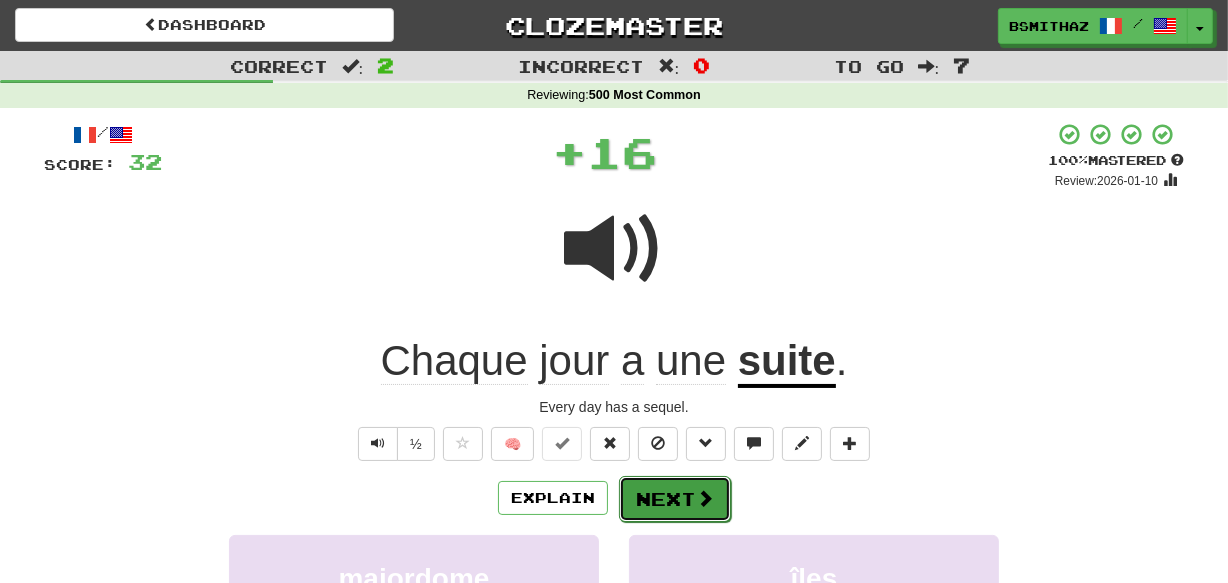 click on "Next" at bounding box center [675, 499] 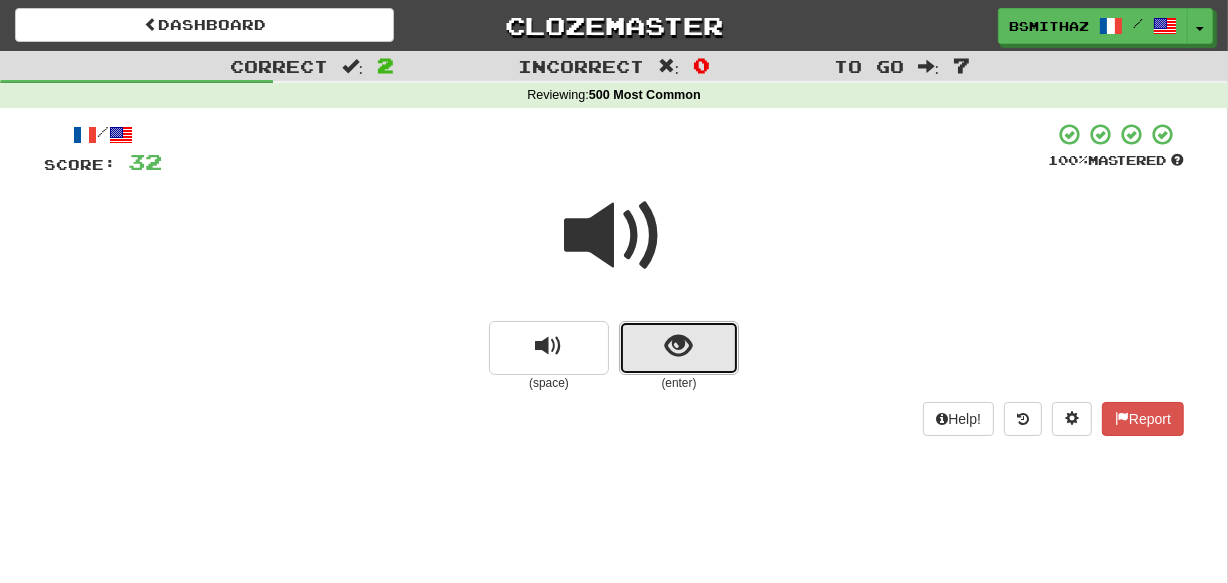 click at bounding box center (679, 346) 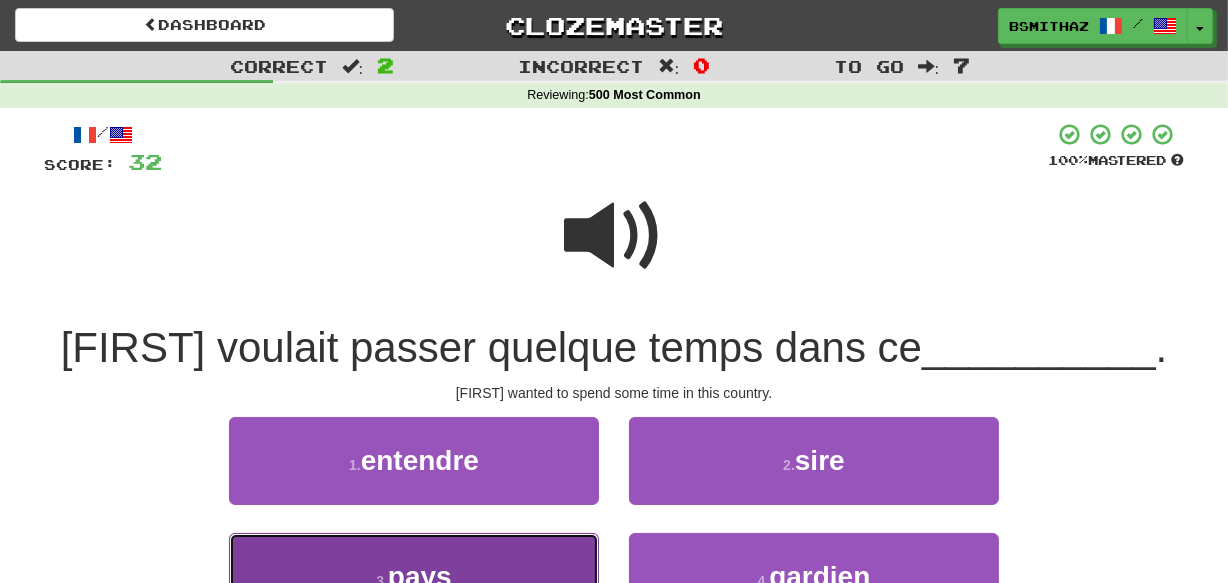 click on "3 .  pays" at bounding box center [414, 576] 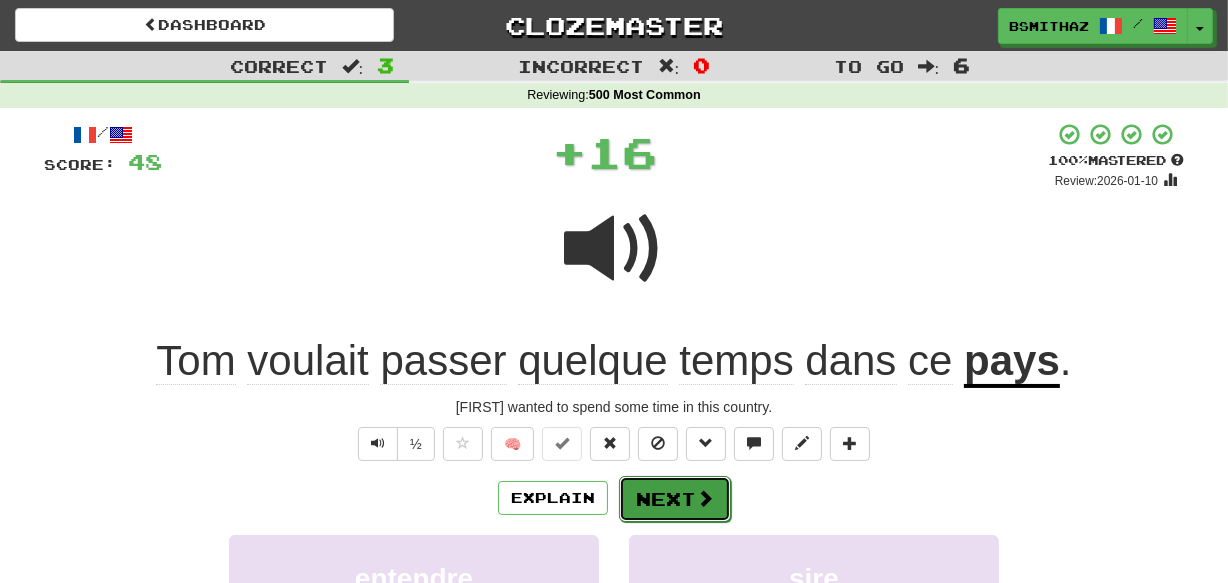 click on "Next" at bounding box center [675, 499] 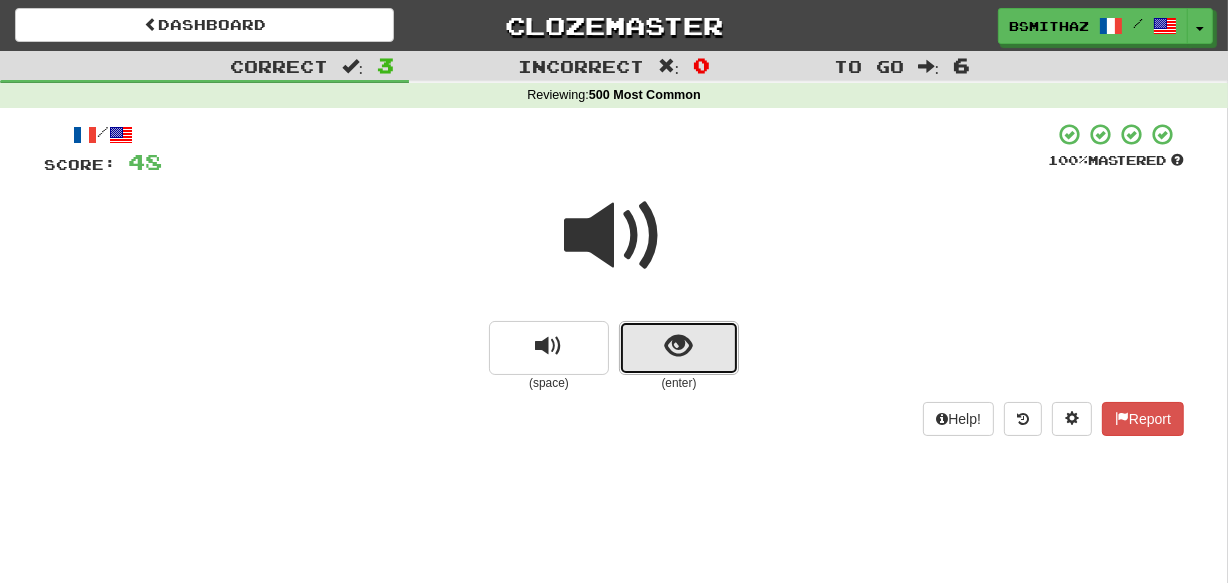 click at bounding box center (679, 348) 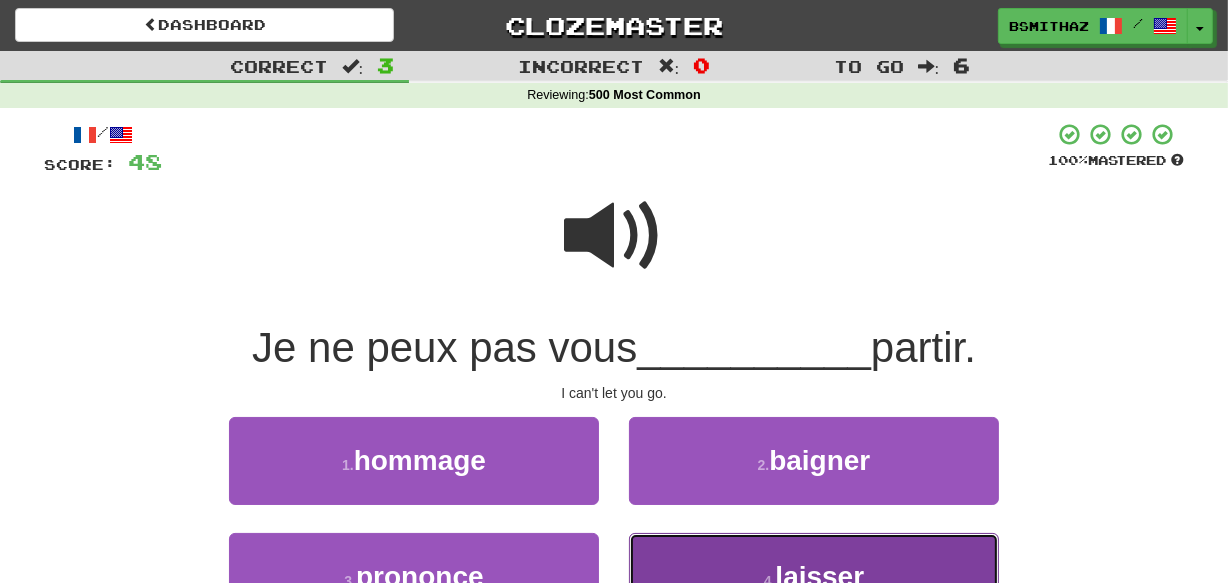 click on "4 .  laisser" at bounding box center [814, 576] 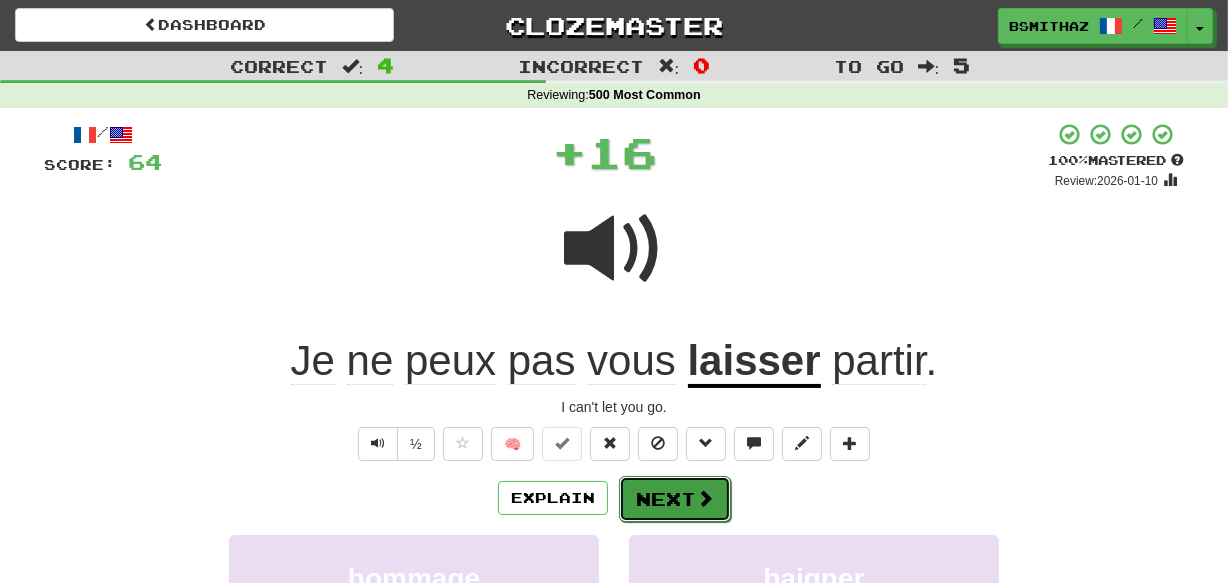 click on "Next" at bounding box center [675, 499] 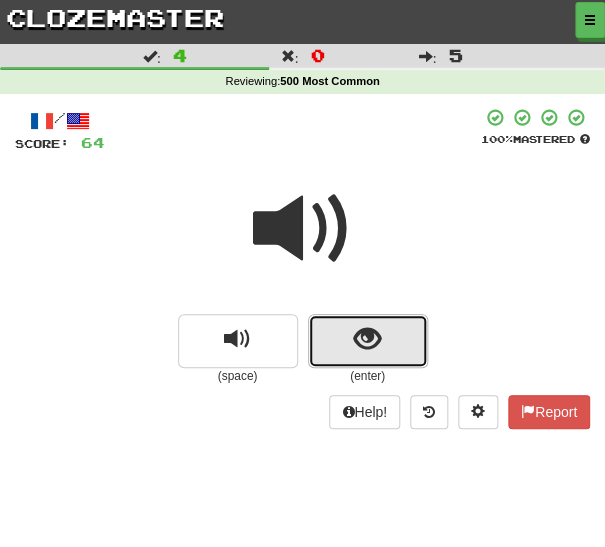 click at bounding box center (368, 341) 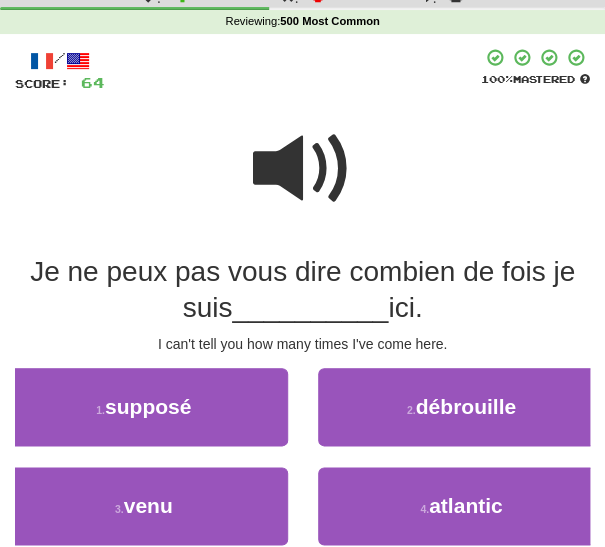 scroll, scrollTop: 64, scrollLeft: 0, axis: vertical 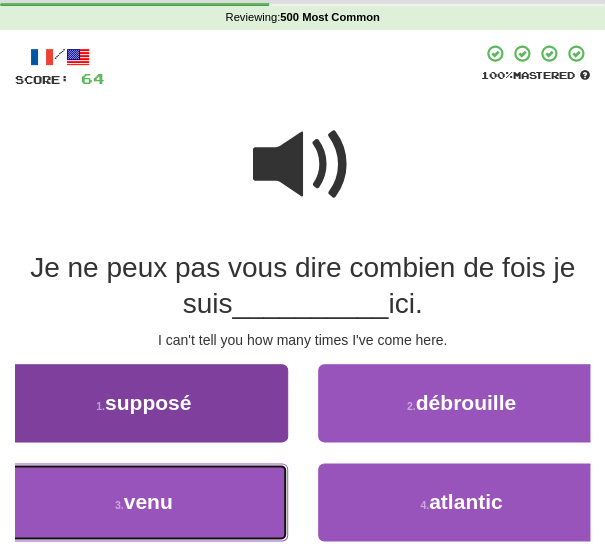 click on "3 .  venu" at bounding box center (144, 502) 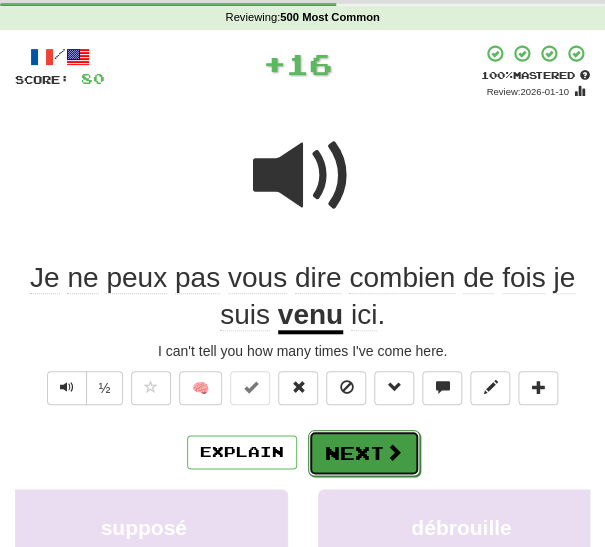 click on "Next" at bounding box center (364, 453) 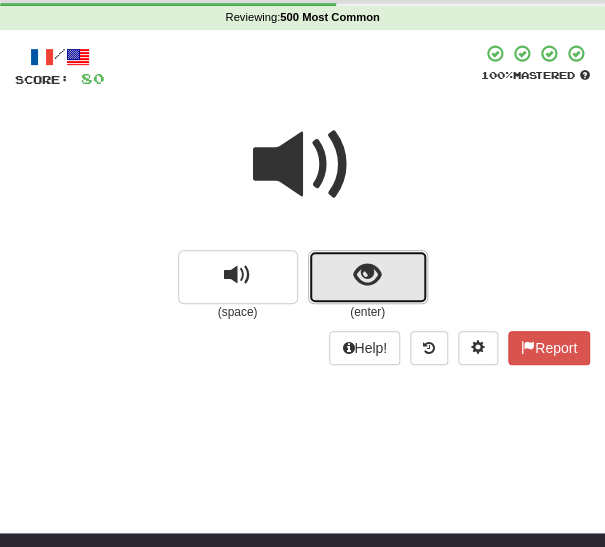 click at bounding box center (368, 277) 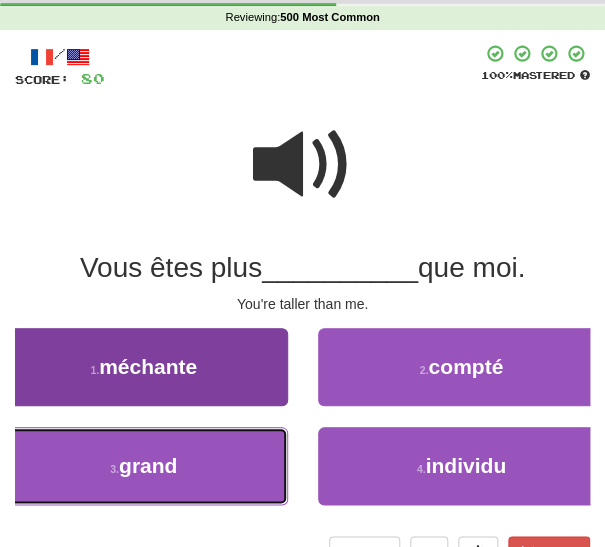 drag, startPoint x: 247, startPoint y: 472, endPoint x: 270, endPoint y: 476, distance: 23.345236 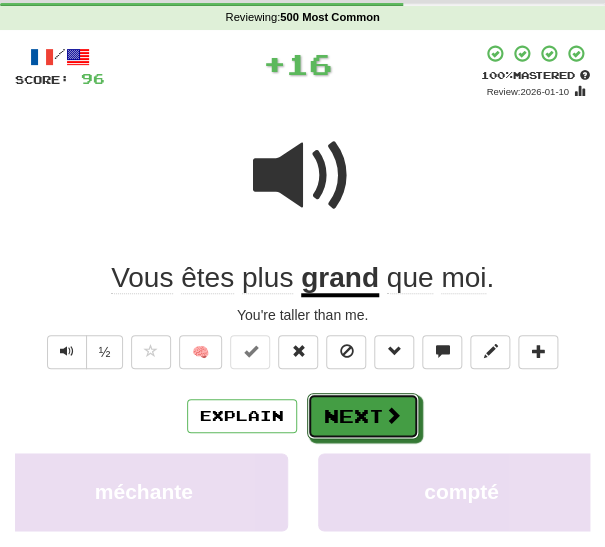 click on "Next" at bounding box center (363, 416) 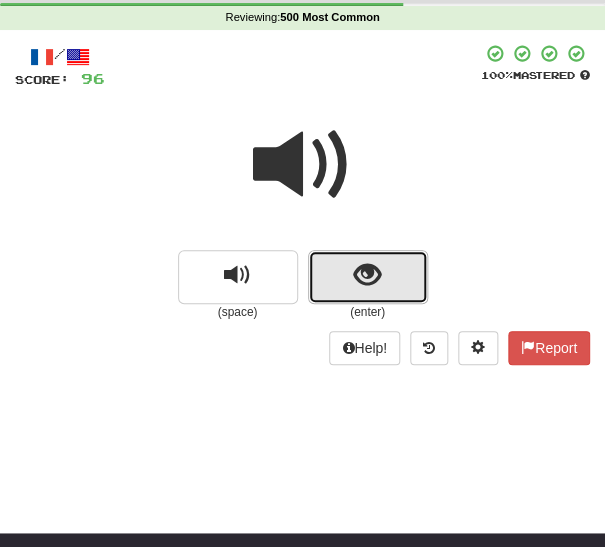 drag, startPoint x: 341, startPoint y: 269, endPoint x: 327, endPoint y: 277, distance: 16.124516 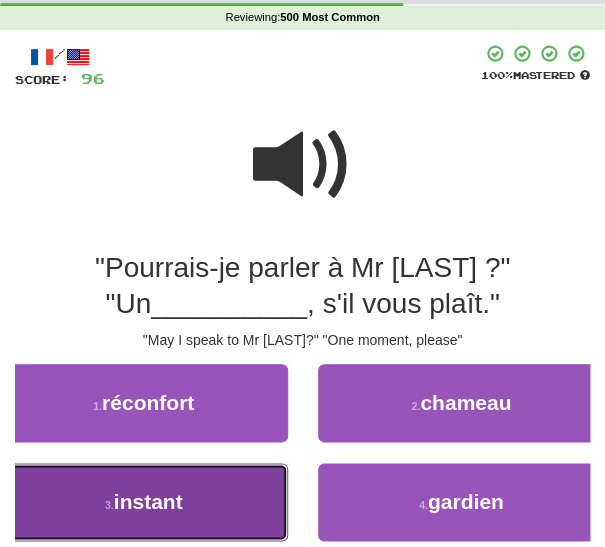 click on "3 .  instant" at bounding box center (144, 502) 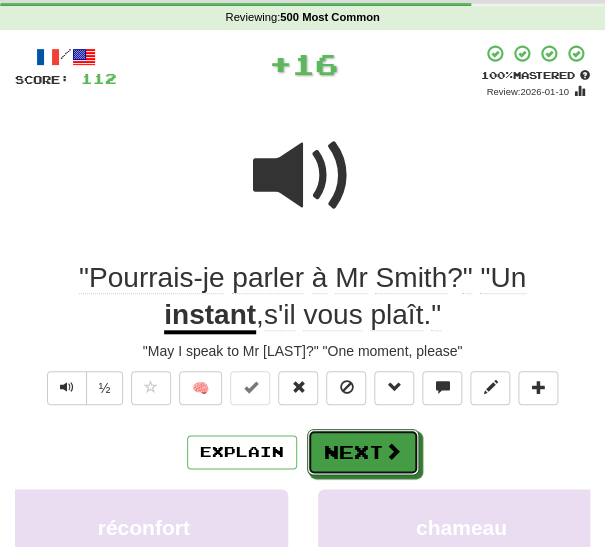 click on "Next" at bounding box center (363, 452) 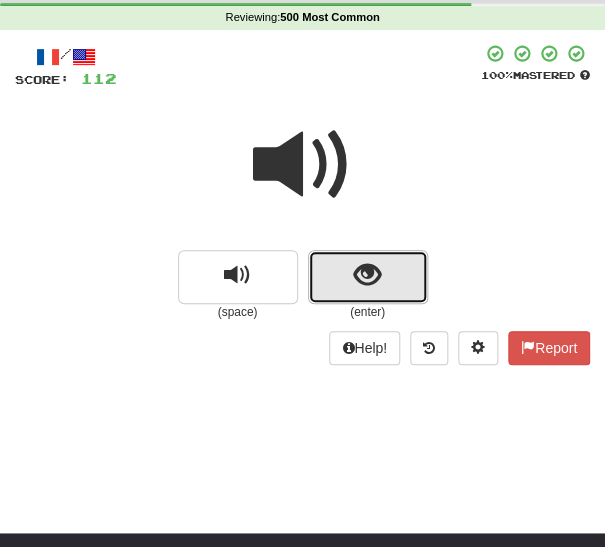 click at bounding box center [368, 277] 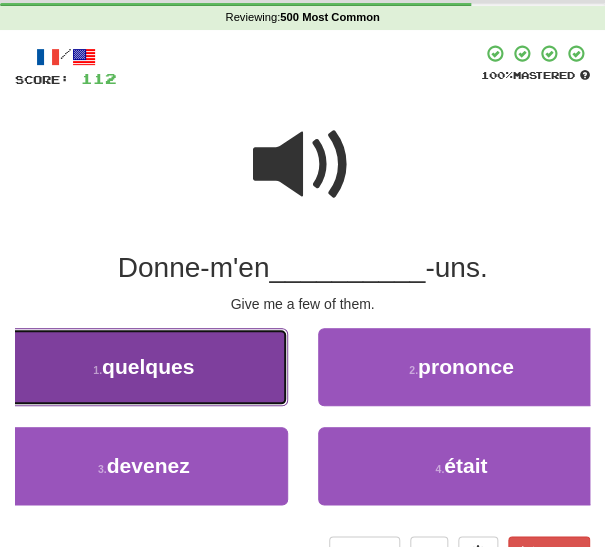 click on "1 .  quelques" at bounding box center (144, 367) 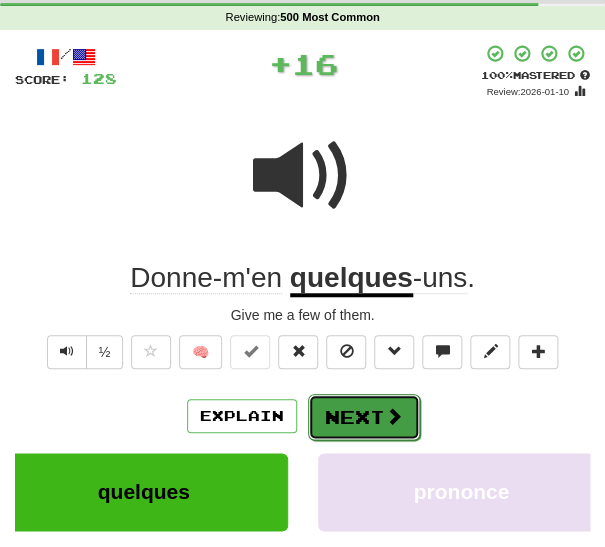 click on "Next" at bounding box center (364, 417) 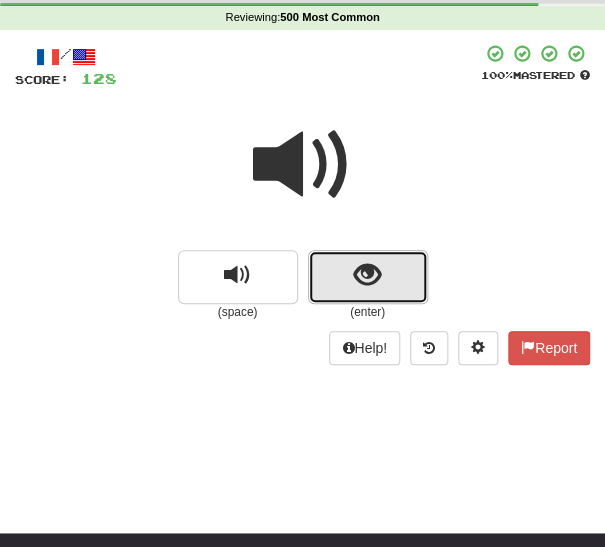 click at bounding box center [368, 277] 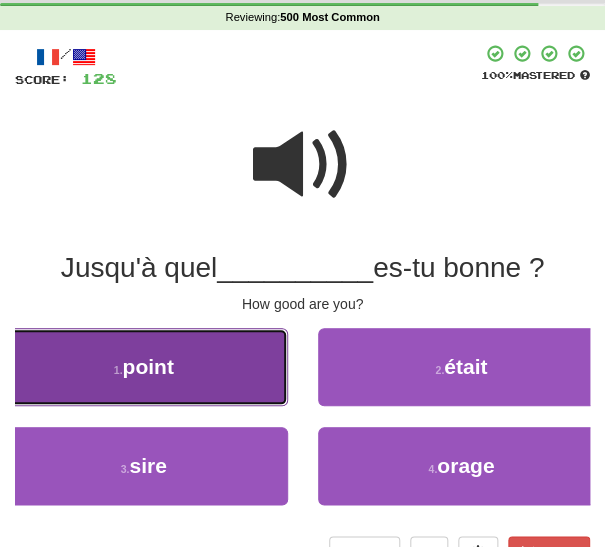 click on "1 .  point" at bounding box center (144, 367) 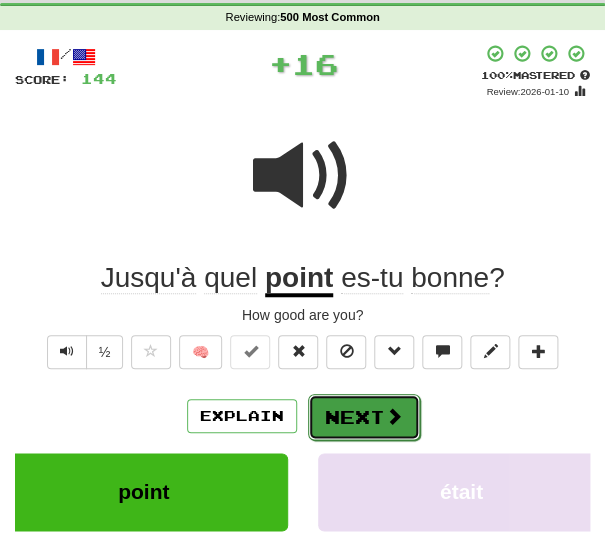 click on "Next" at bounding box center (364, 417) 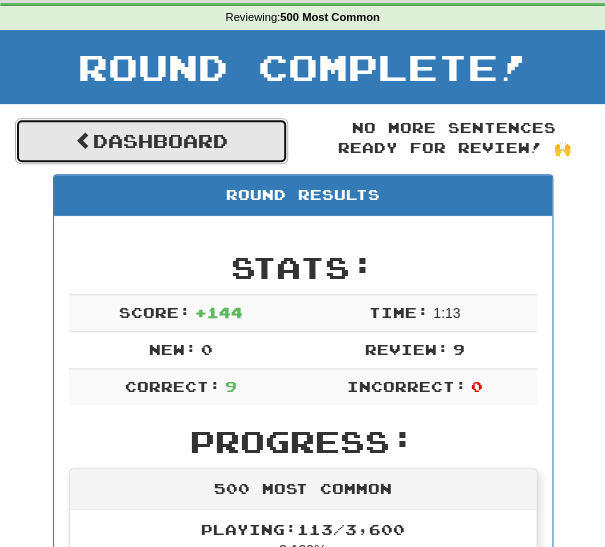click on "Dashboard" at bounding box center [151, 141] 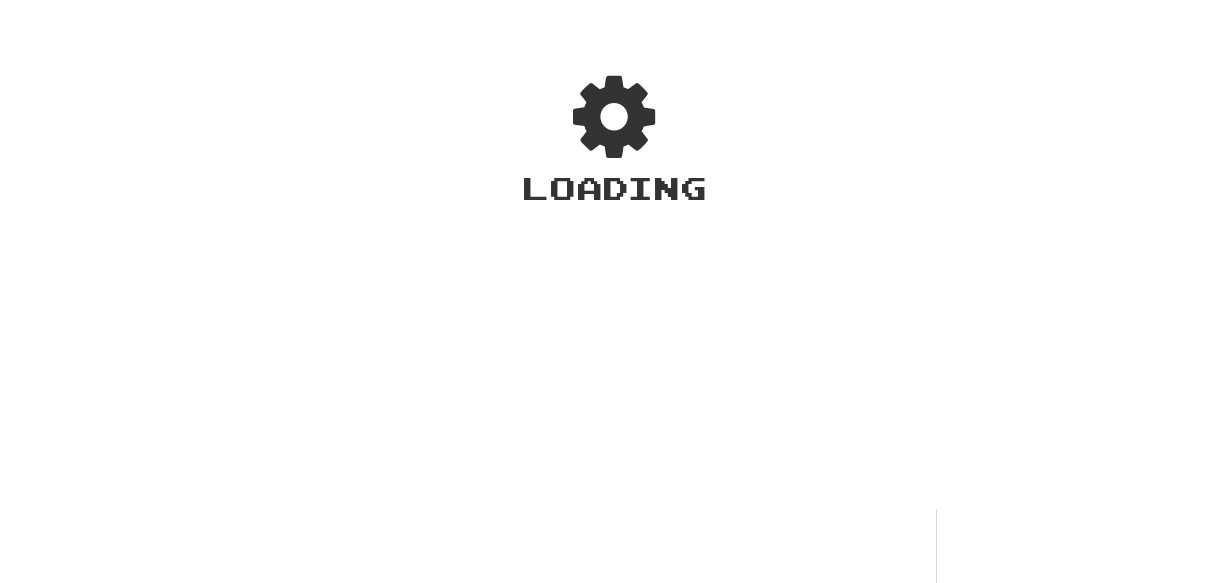 scroll, scrollTop: 0, scrollLeft: 0, axis: both 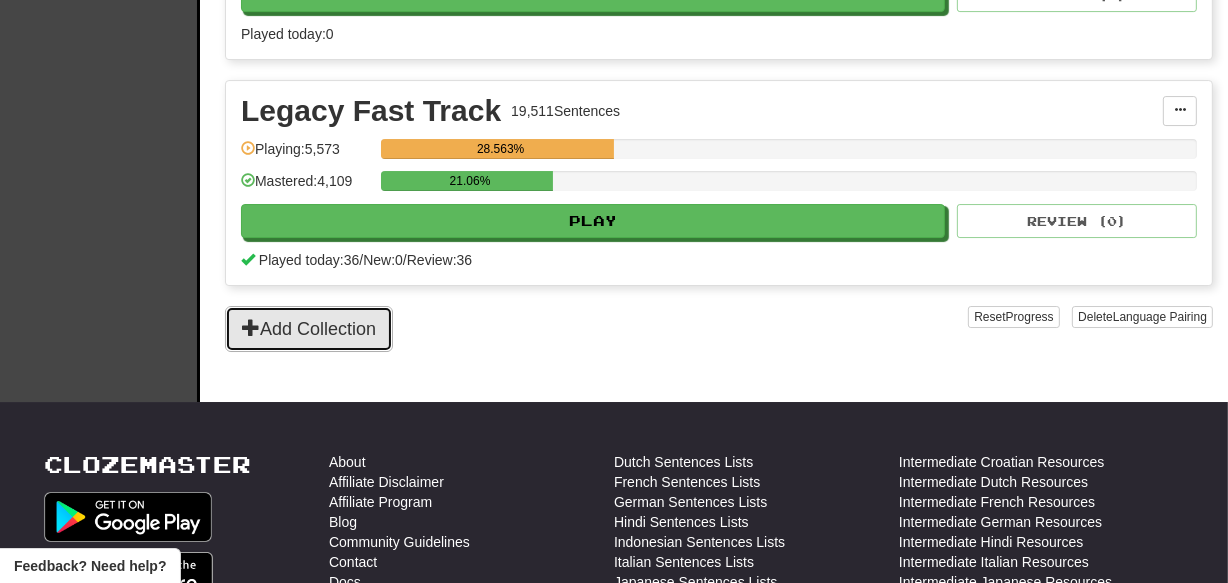 click on "Add Collection" at bounding box center [309, 329] 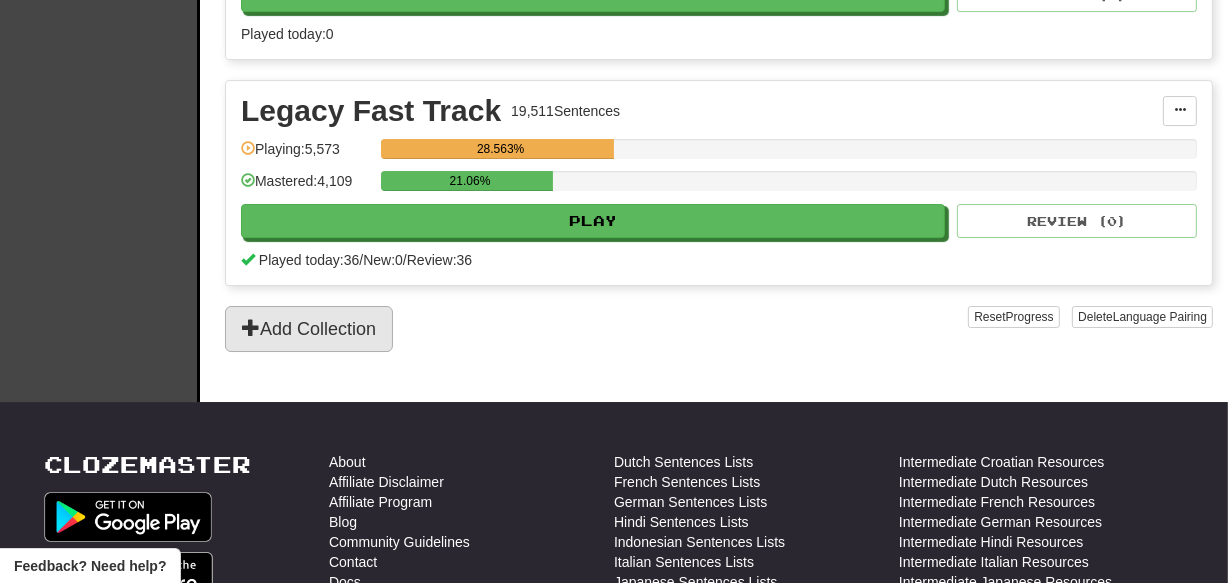 scroll, scrollTop: 0, scrollLeft: 0, axis: both 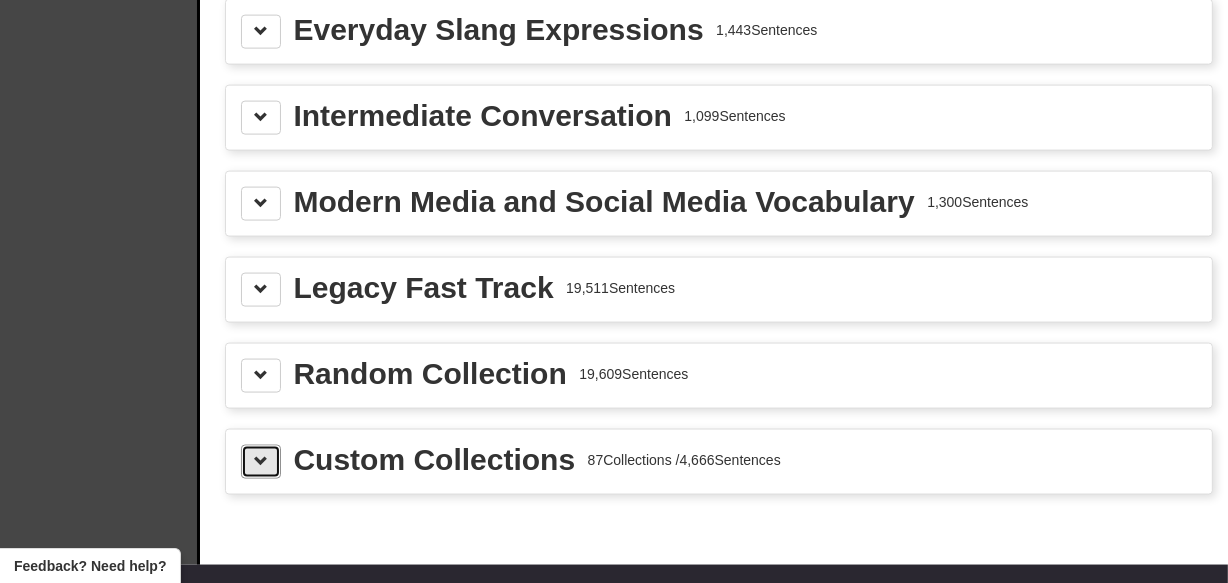 drag, startPoint x: 263, startPoint y: 455, endPoint x: 1219, endPoint y: 321, distance: 965.3455 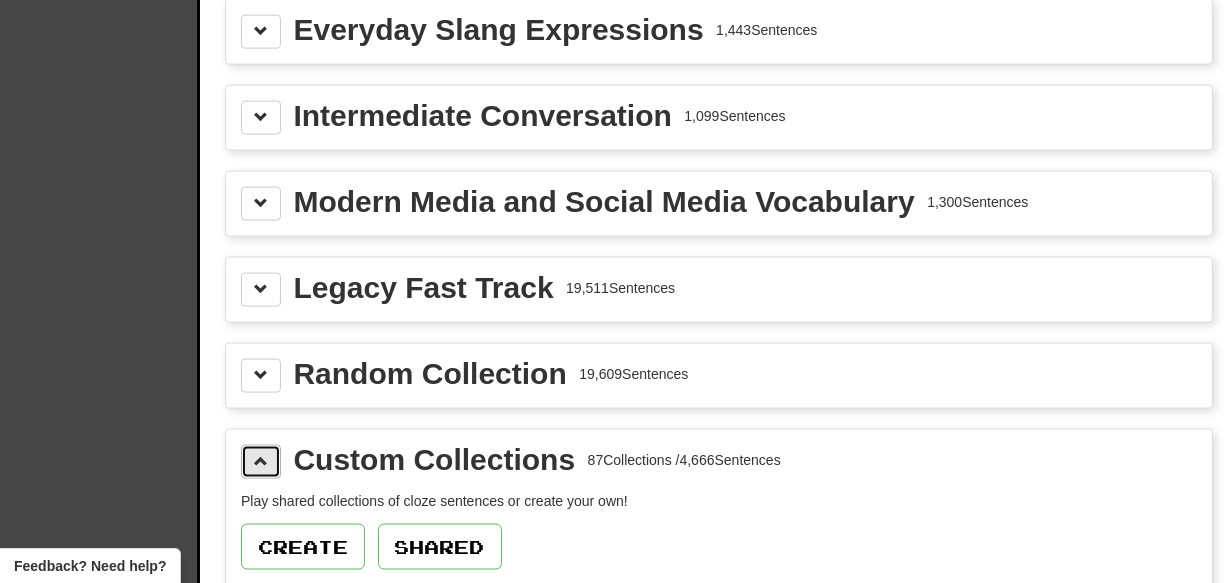 click at bounding box center [261, 461] 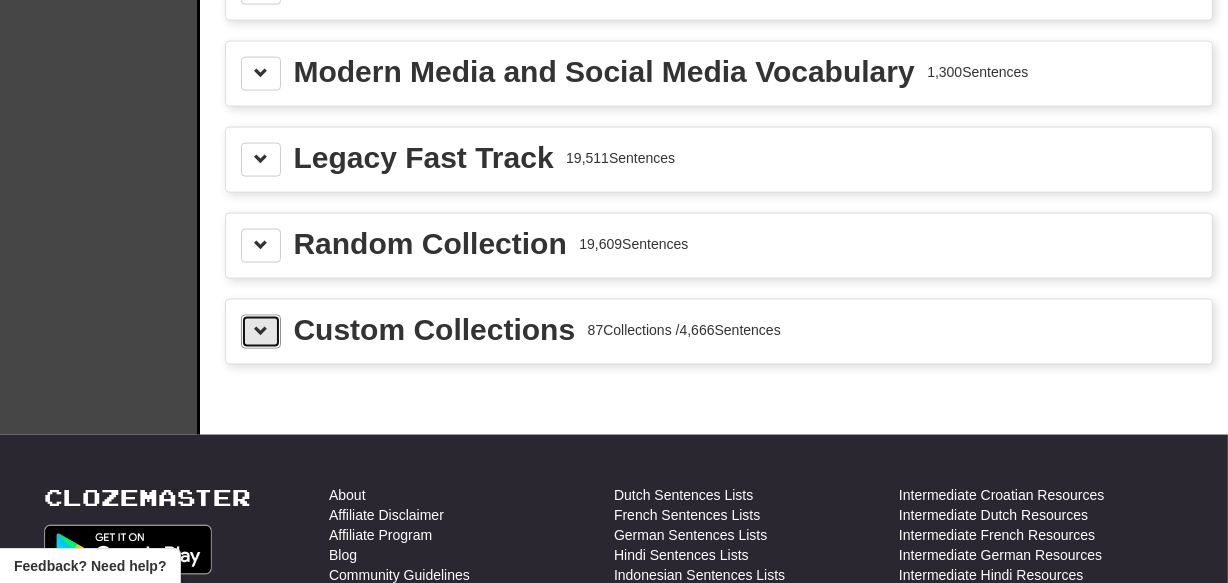 scroll, scrollTop: 2713, scrollLeft: 0, axis: vertical 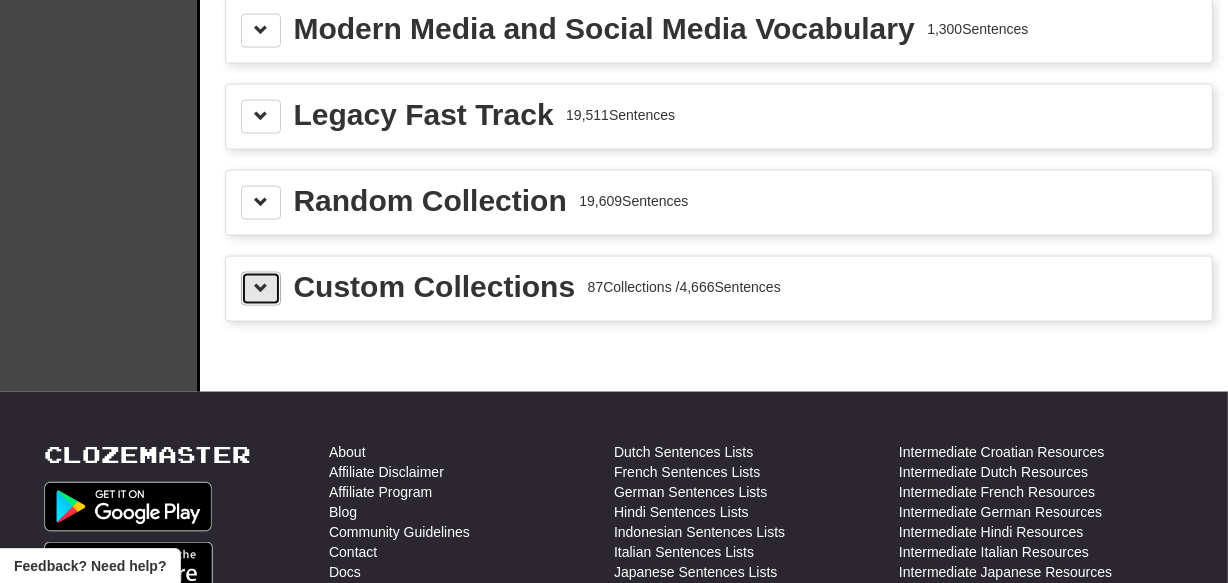click at bounding box center (261, 288) 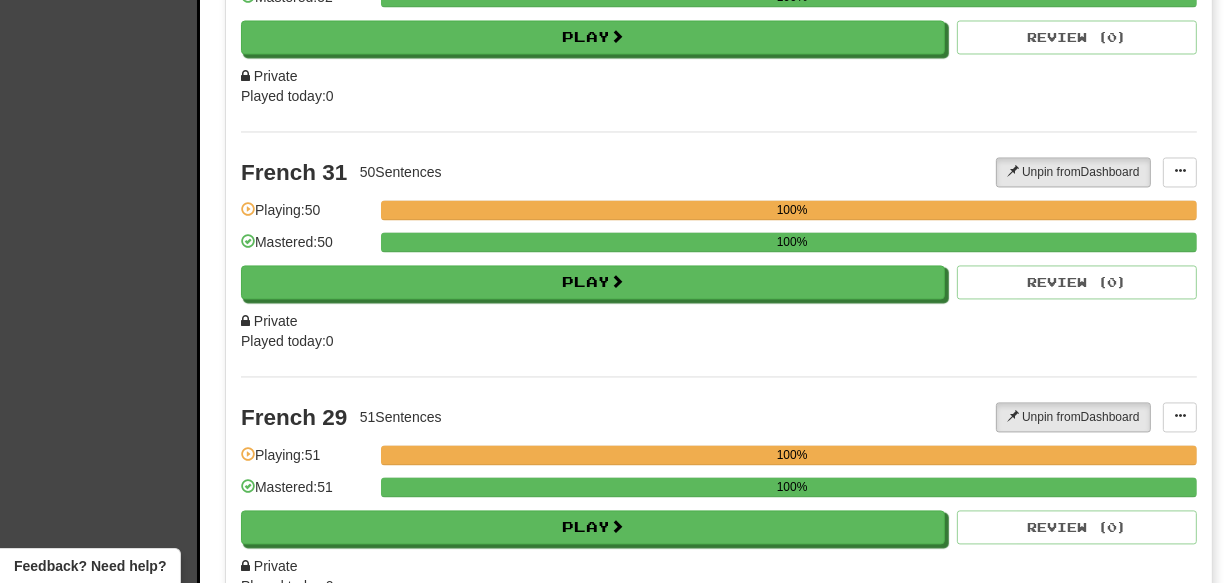 scroll, scrollTop: 17120, scrollLeft: 0, axis: vertical 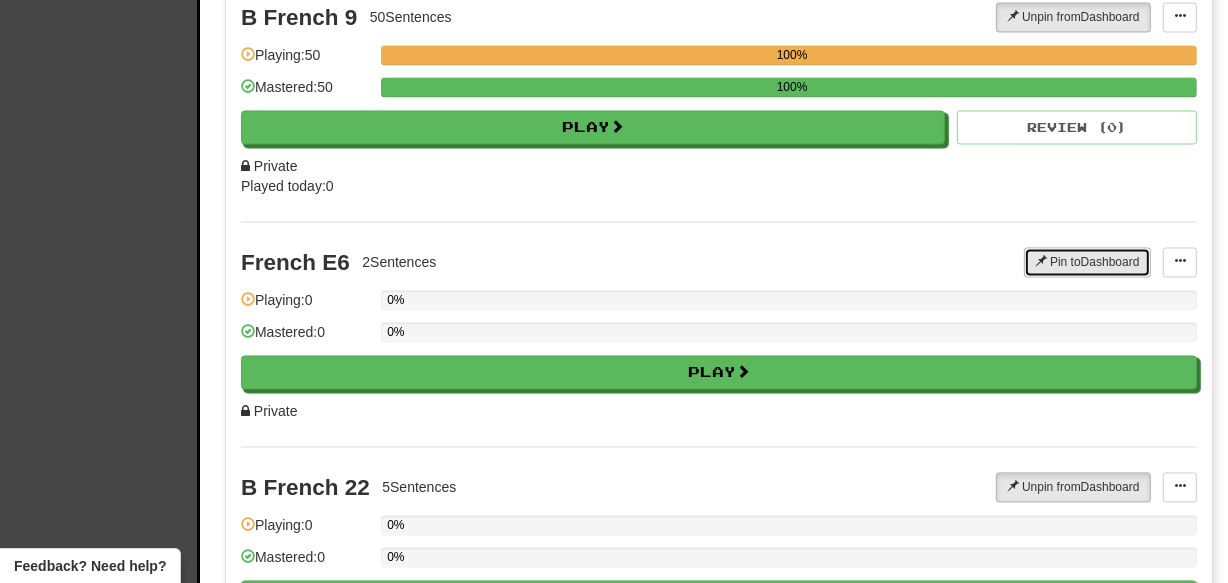 click on "Pin to  Dashboard" at bounding box center (1087, 262) 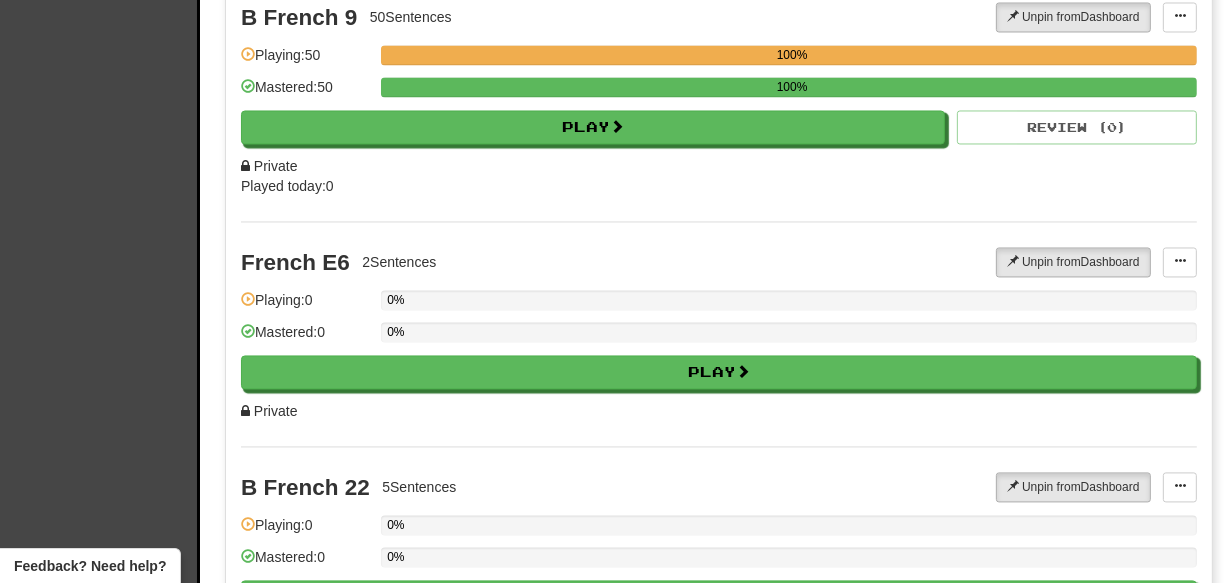 click on "Clozemaster Dashboard Collections Cloze-Reading Dark Mode On Off Dashboard Collections Pro Cloze-Reading Français  /  English Français  /  English Streak:  8   Review:  0 Points today:  720 Português  /  English Streak:  8   Review:  0 Points today:  794  Language Pairing Username: bsmithaz Edit  Account  Notifications  Activity Feed  Profile  Leaderboard  Forum  Logout Fluency Fast Track 10  Collections /  9,997  Sentences Expand your vocabulary quickly and efficiently - play through 10 collections in order of difficulty, from sentences with more common vocabulary to sentences with less common vocabulary. Fast Track Level 1 997  Sentences   Pin to  Dashboard   Pin to  Dashboard Manage Sentences  Playing:  445 44.634%  Mastered:  141 14.142% Play  Review ( 0 ) Played today:  0 Fast Track Level 2 1,000  Sentences   Pin to  Dashboard   Pin to  Dashboard Manage Sentences  Playing:  0 0%  Mastered:  0 0% Play  Fast Track Level 3 1,000  Sentences   Pin to  Dashboard   Pin to  Dashboard Manage Sentences 0 0% 0" at bounding box center [614, -11507] 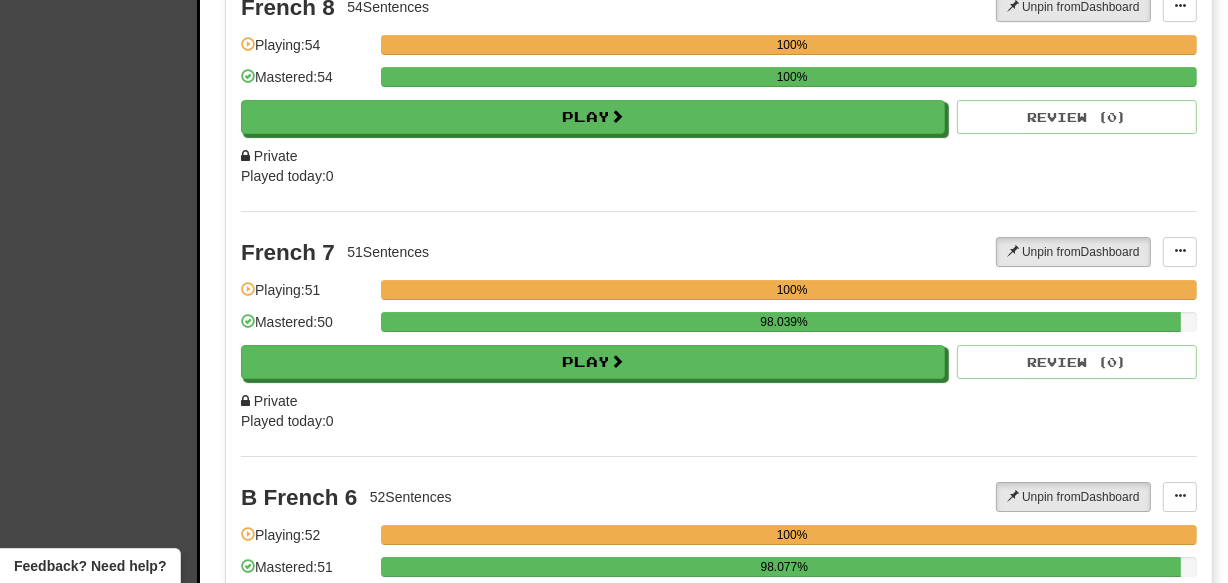 scroll, scrollTop: 12532, scrollLeft: 0, axis: vertical 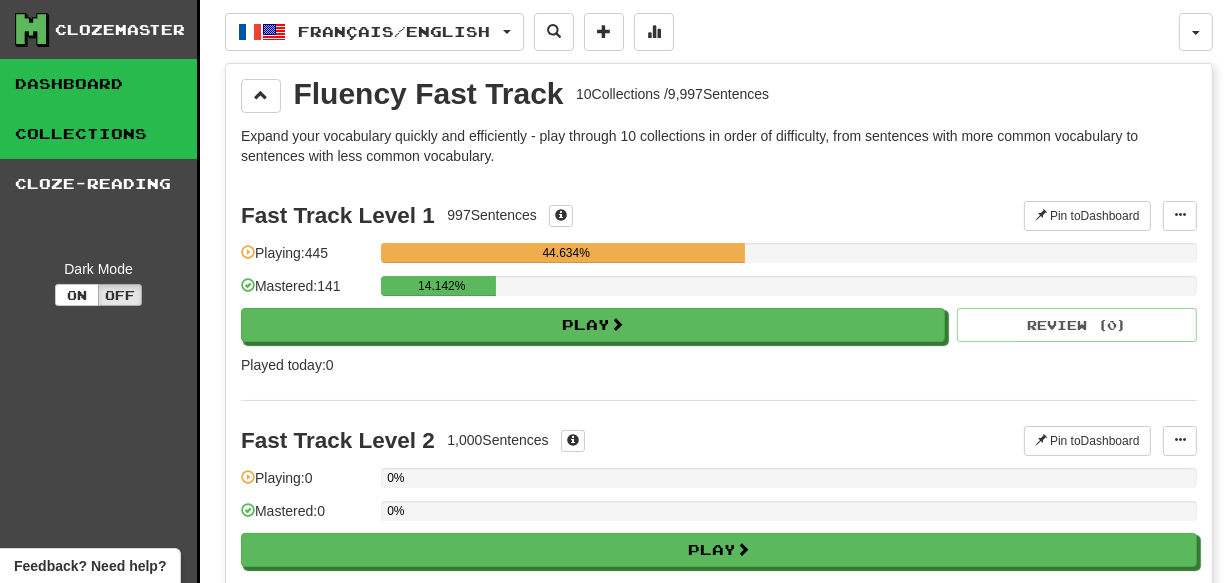 click on "Dashboard" at bounding box center (98, 84) 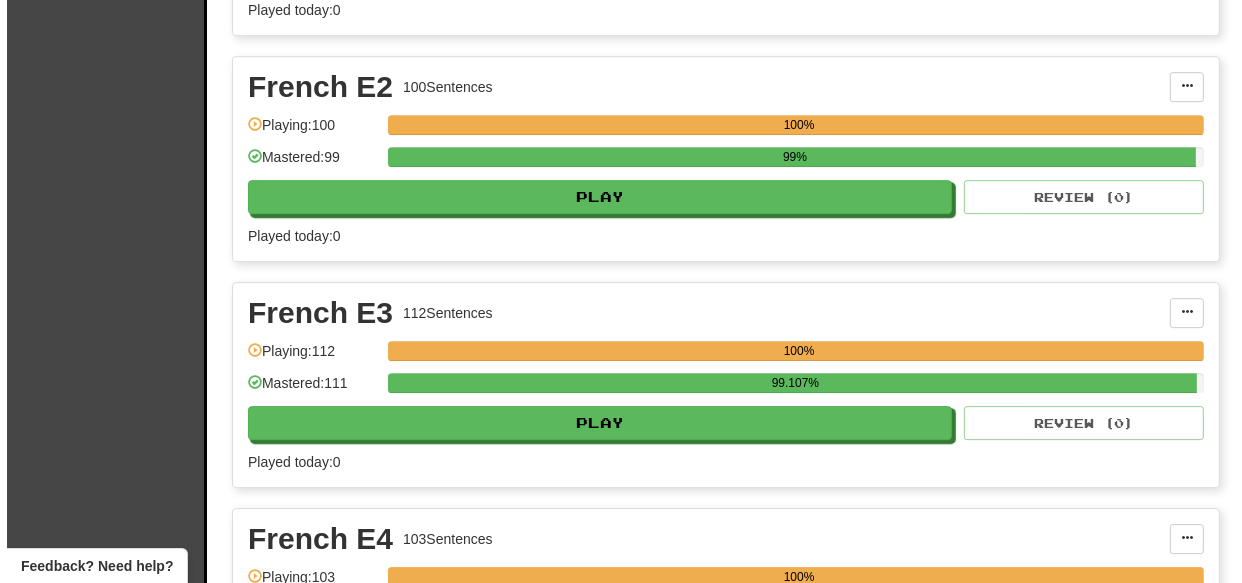 scroll, scrollTop: 18829, scrollLeft: 0, axis: vertical 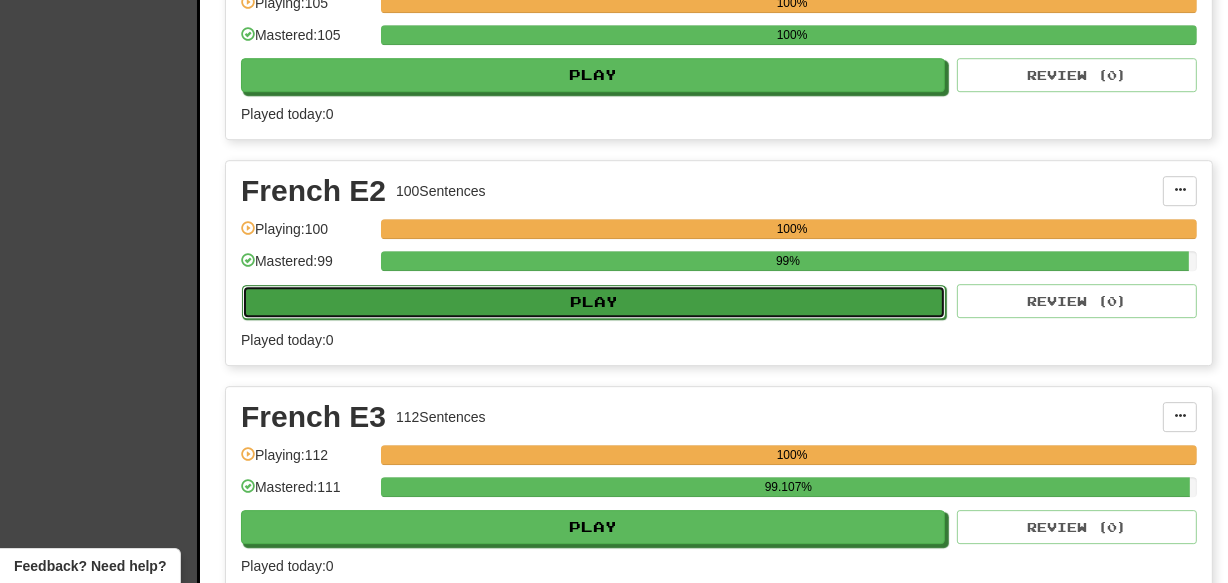 click on "Play" at bounding box center (594, 302) 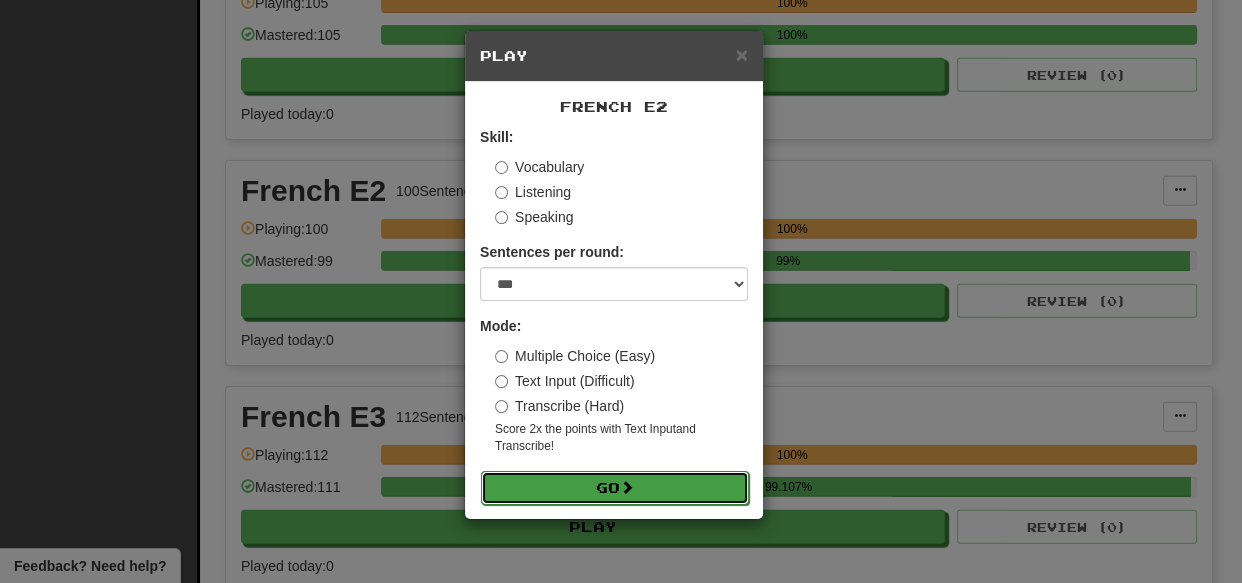 click on "Go" at bounding box center [615, 488] 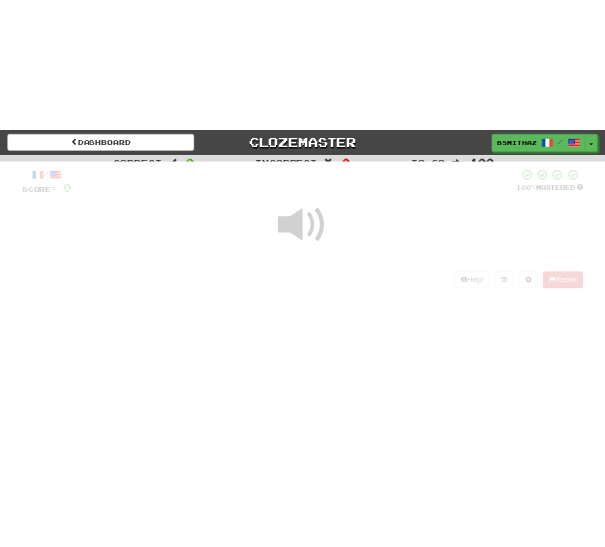 scroll, scrollTop: 0, scrollLeft: 0, axis: both 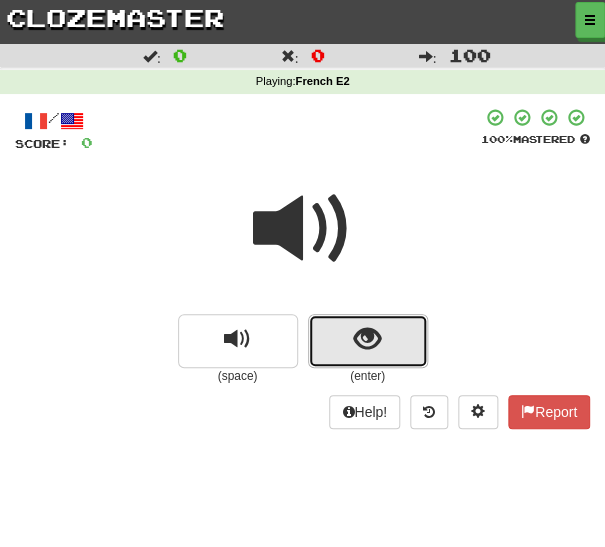 click at bounding box center [368, 341] 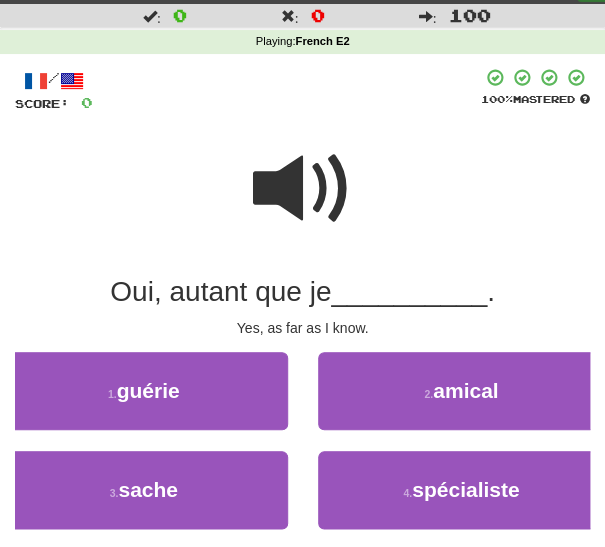 scroll, scrollTop: 60, scrollLeft: 0, axis: vertical 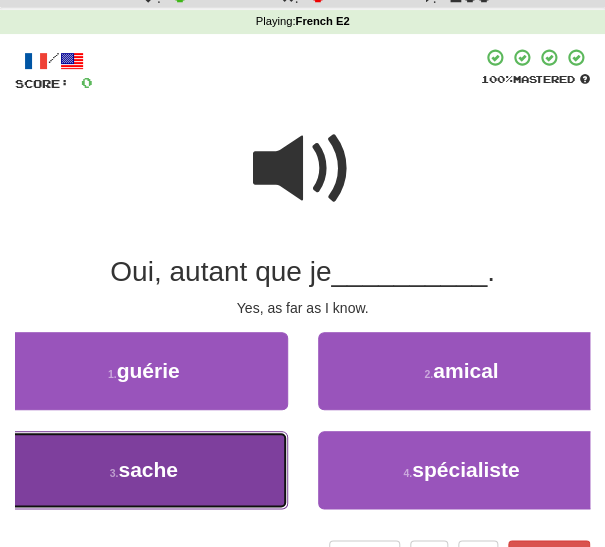 click on "3 .  sache" at bounding box center (144, 470) 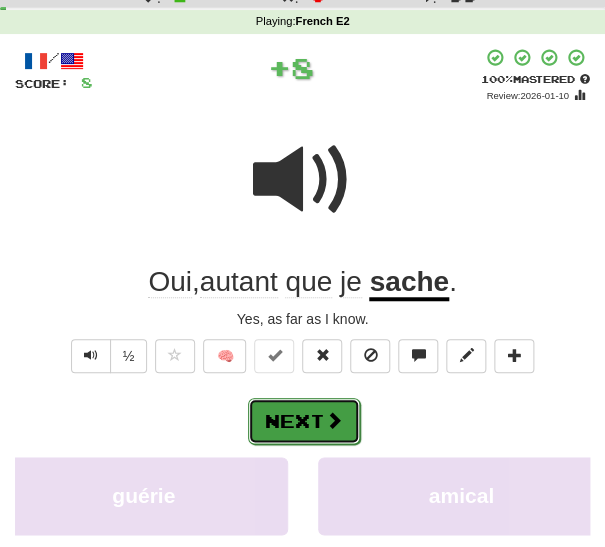 click on "Next" at bounding box center [304, 421] 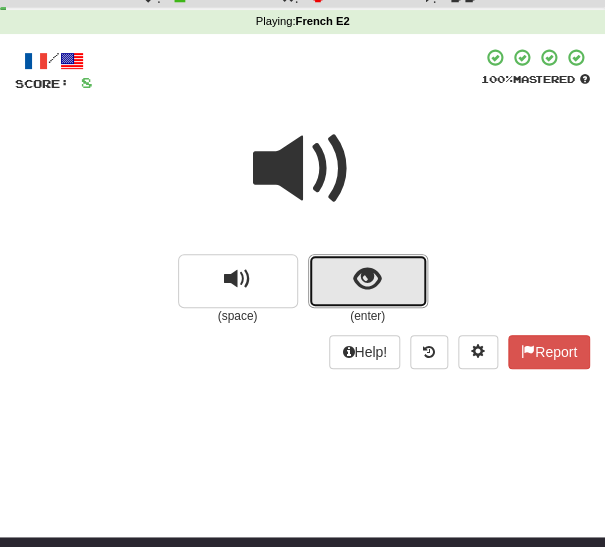 drag, startPoint x: 344, startPoint y: 293, endPoint x: 342, endPoint y: 318, distance: 25.079872 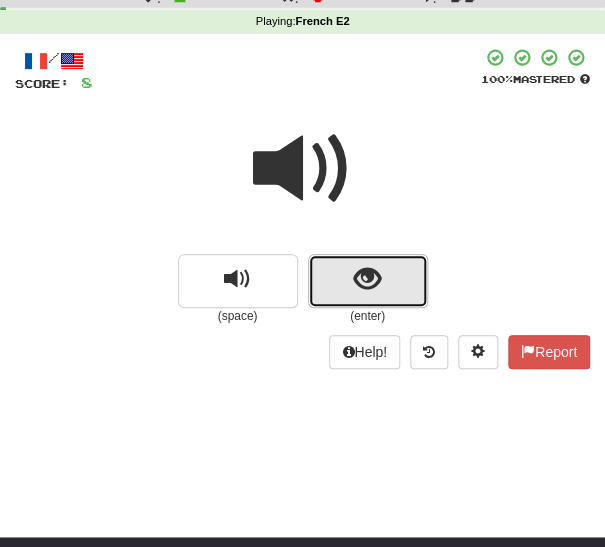 click at bounding box center (368, 281) 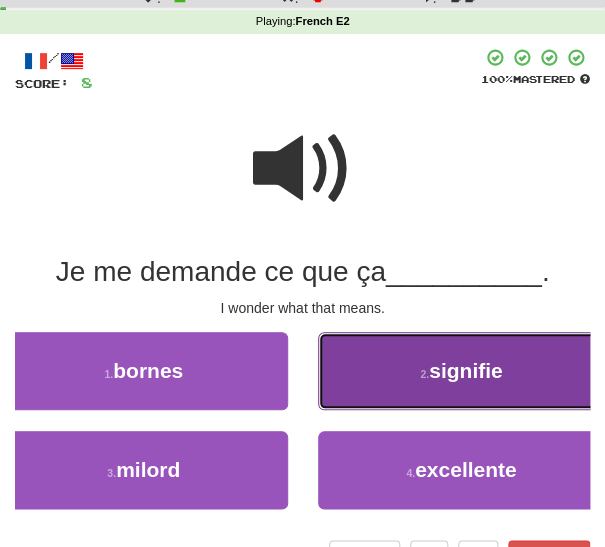 click on "2 .  signifie" at bounding box center [462, 371] 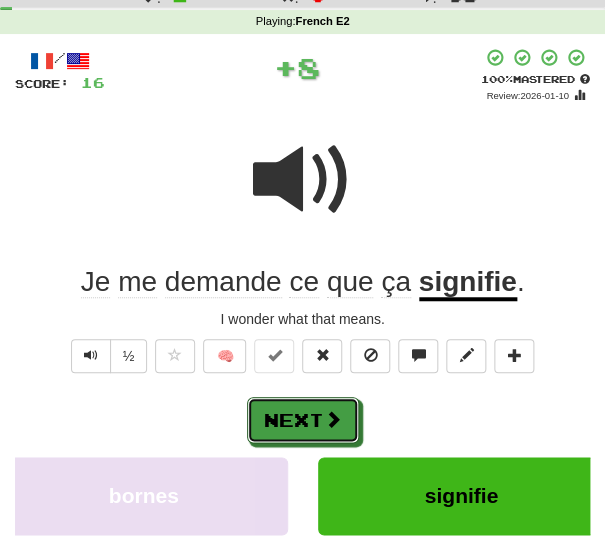 click on "Next" at bounding box center (303, 420) 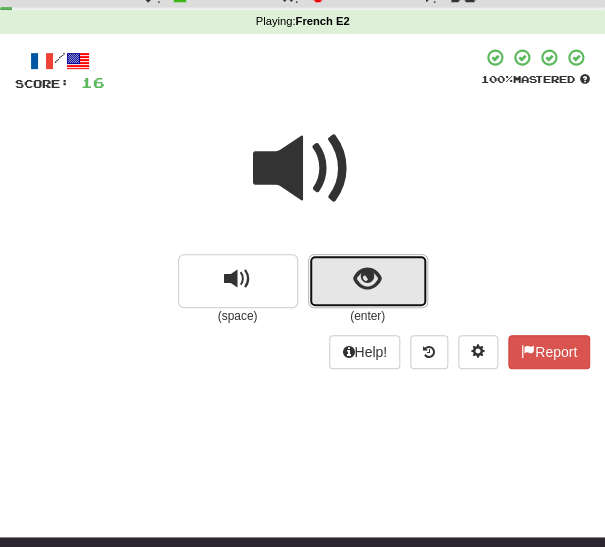 click at bounding box center (368, 281) 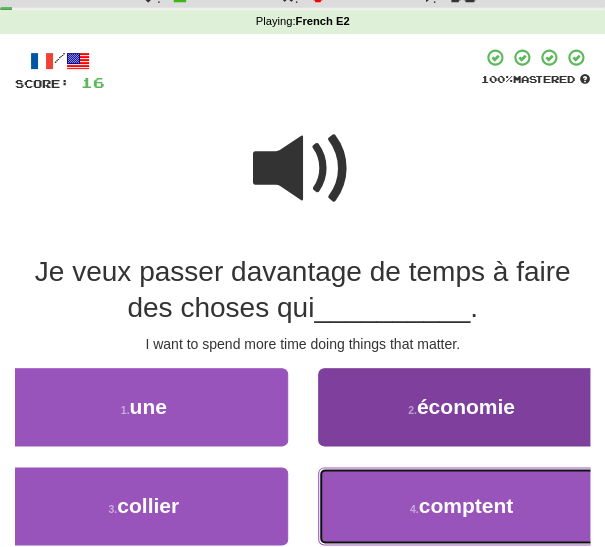 click on "4 .  comptent" at bounding box center [462, 506] 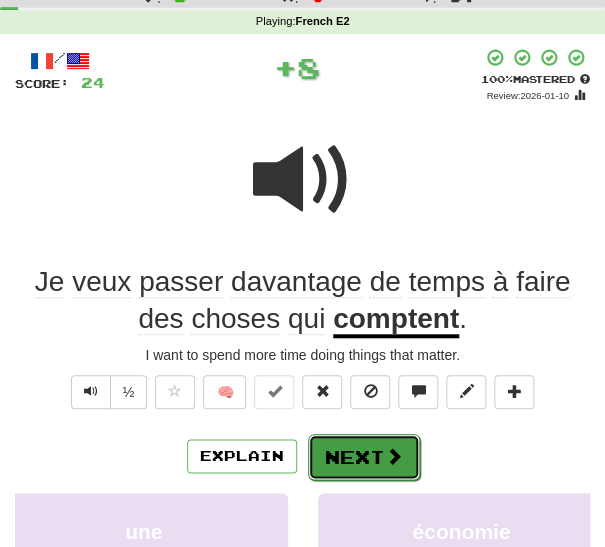 click on "Next" at bounding box center (364, 457) 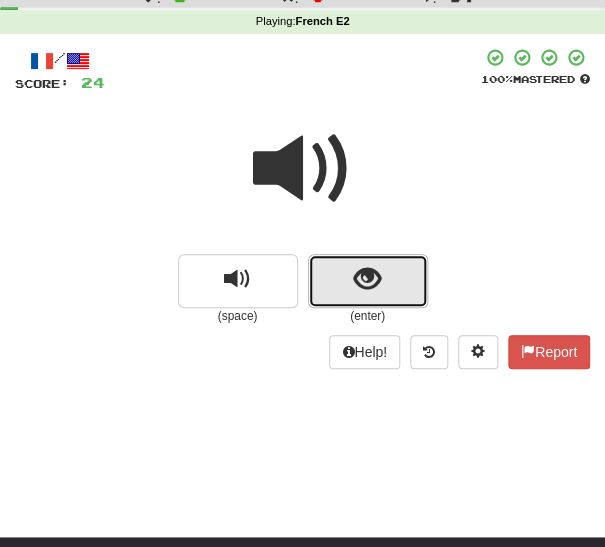 click at bounding box center [367, 279] 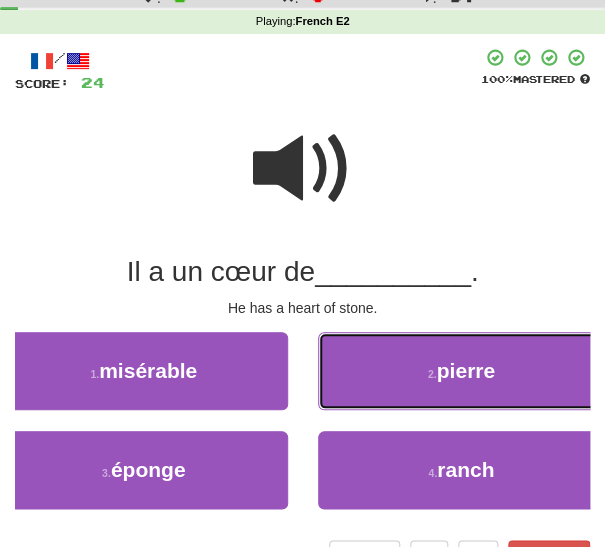 click on "2 .  pierre" at bounding box center [462, 371] 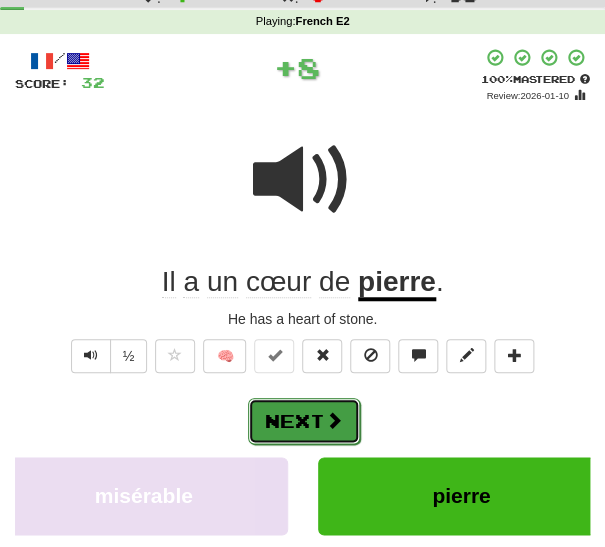 click at bounding box center [334, 420] 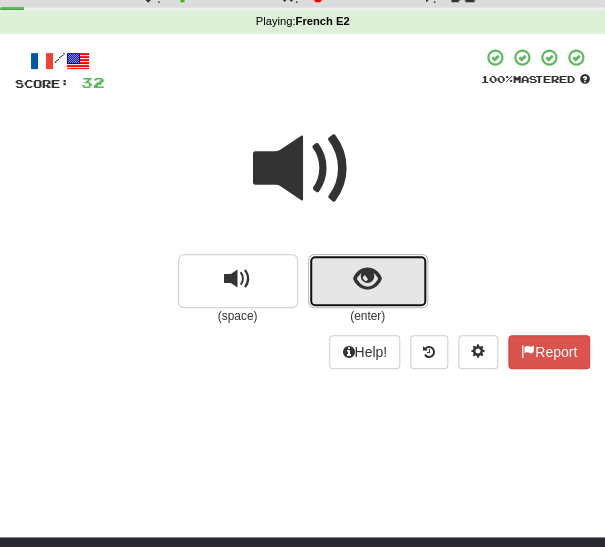 click at bounding box center [367, 279] 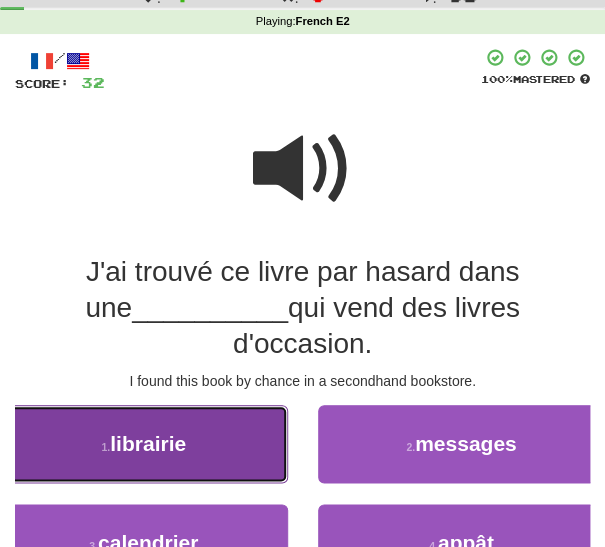 click on "1 .  librairie" at bounding box center (144, 444) 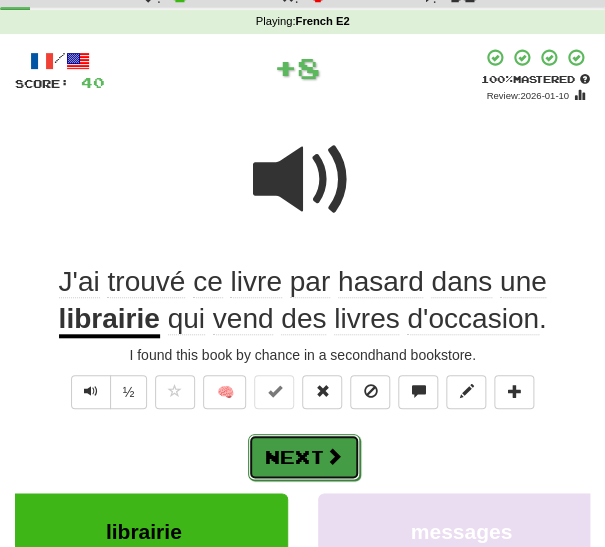 click on "Next" at bounding box center [304, 457] 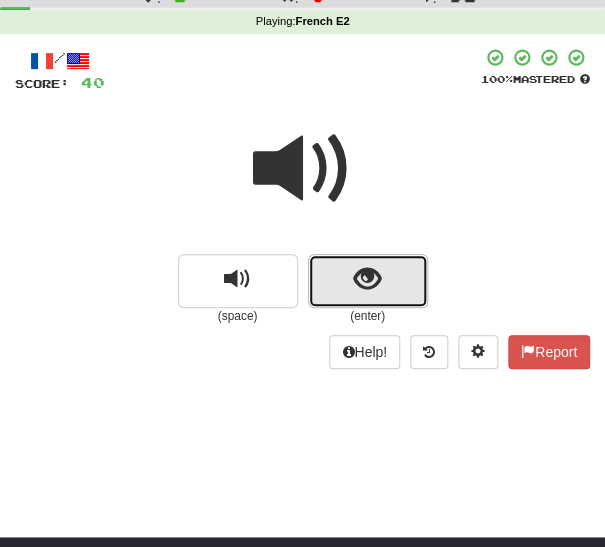 click at bounding box center [367, 279] 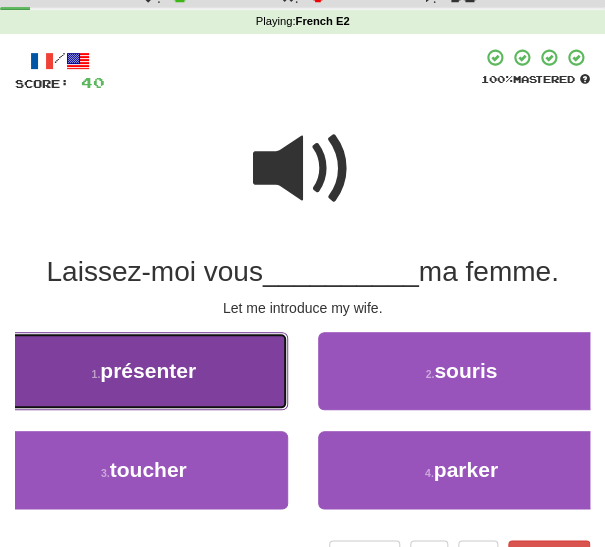 click on "présenter" at bounding box center [148, 370] 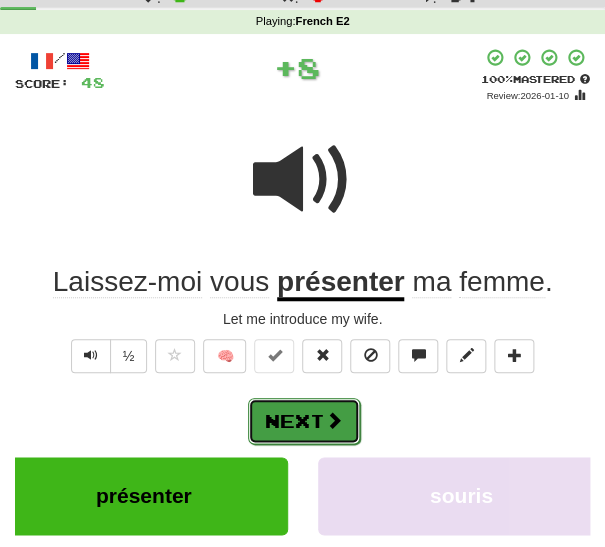 click at bounding box center (334, 420) 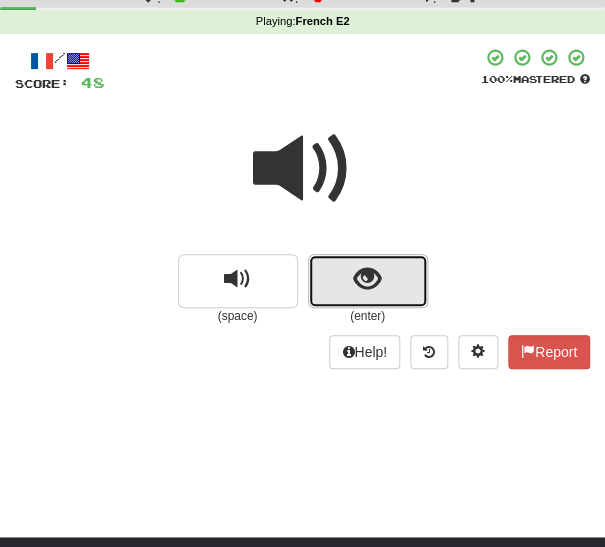 click at bounding box center (367, 279) 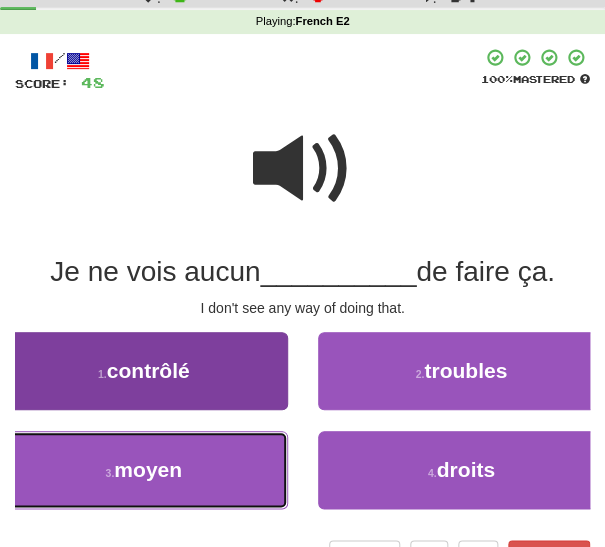 drag, startPoint x: 229, startPoint y: 479, endPoint x: 246, endPoint y: 484, distance: 17.720045 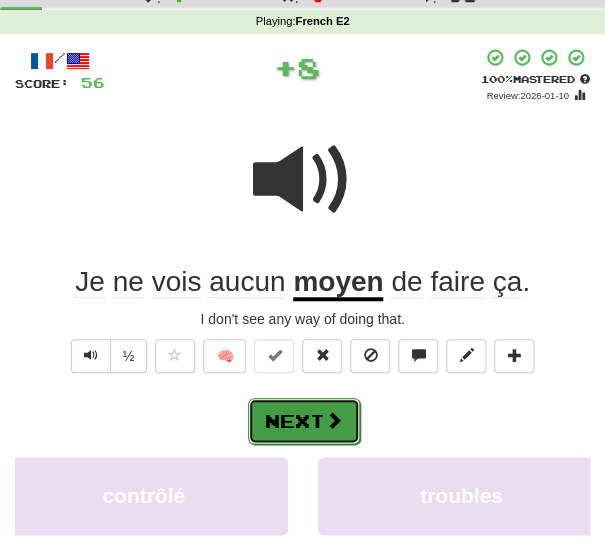 click on "Next" at bounding box center (304, 421) 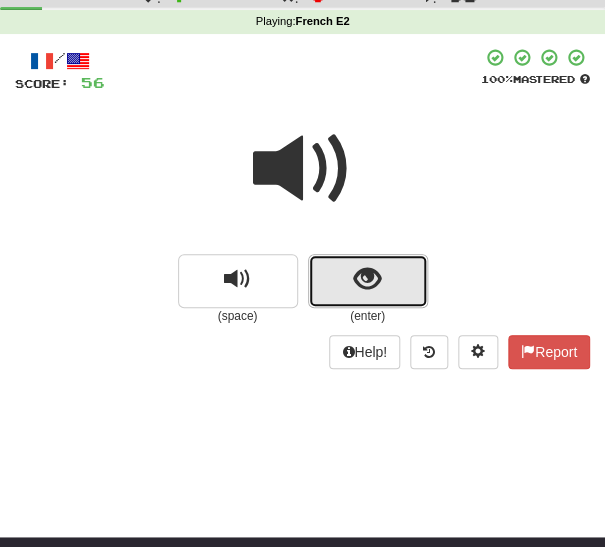 click at bounding box center (367, 279) 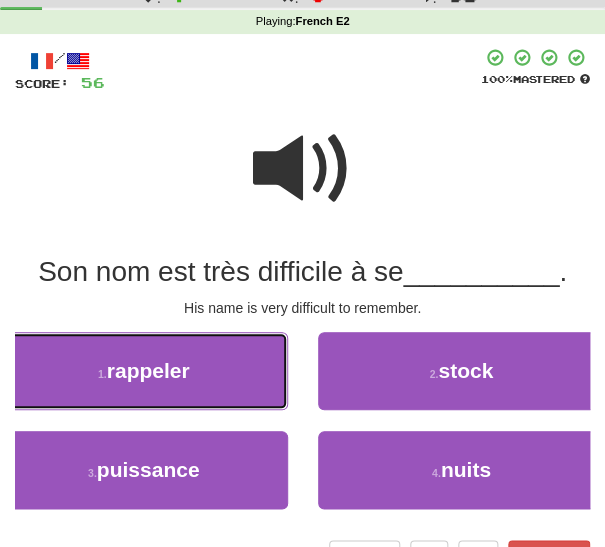 drag, startPoint x: 229, startPoint y: 387, endPoint x: 250, endPoint y: 389, distance: 21.095022 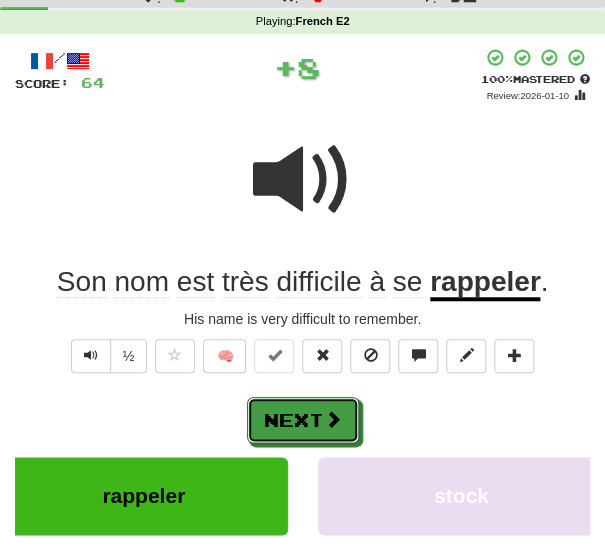 click on "Next" at bounding box center (303, 420) 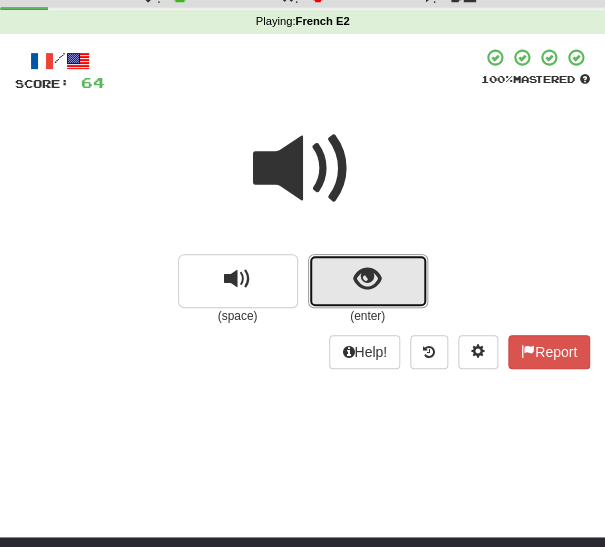 drag, startPoint x: 337, startPoint y: 278, endPoint x: 336, endPoint y: 292, distance: 14.035668 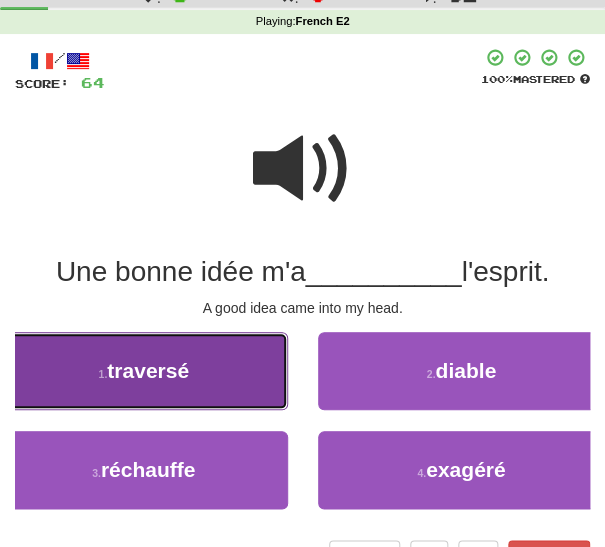click on "1 .  traversé" at bounding box center [144, 371] 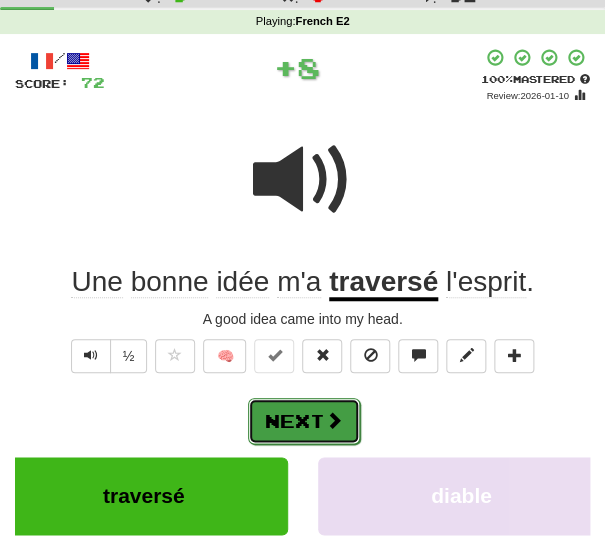 click on "Next" at bounding box center (304, 421) 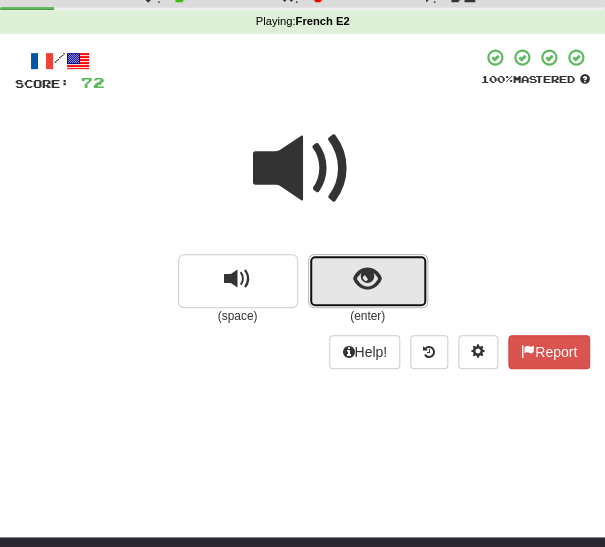 click at bounding box center [367, 279] 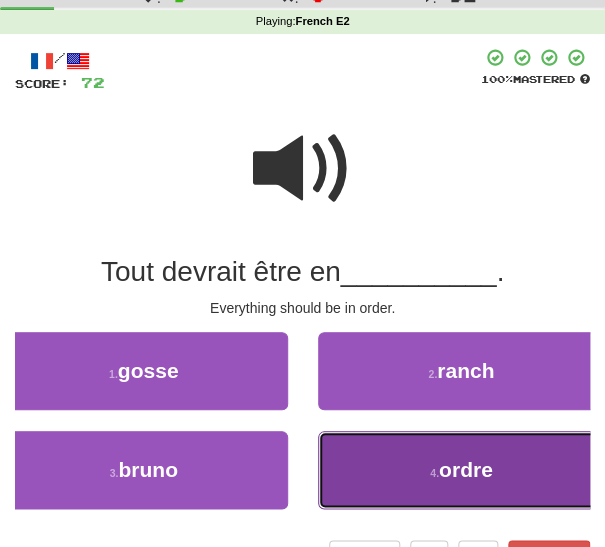 click on "4 .  ordre" at bounding box center [462, 470] 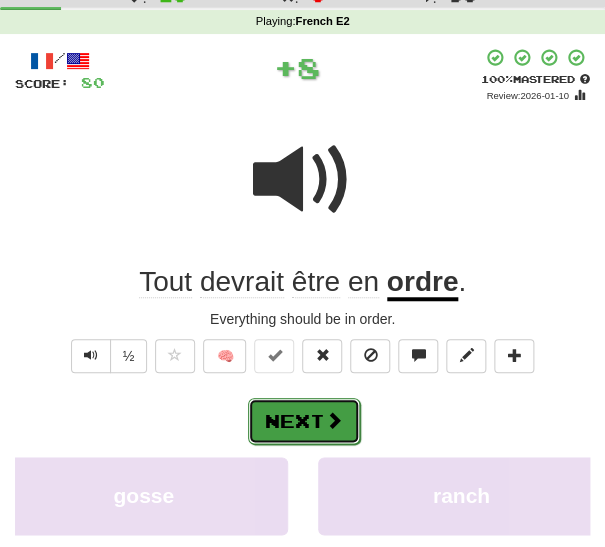 click on "Next" at bounding box center [304, 421] 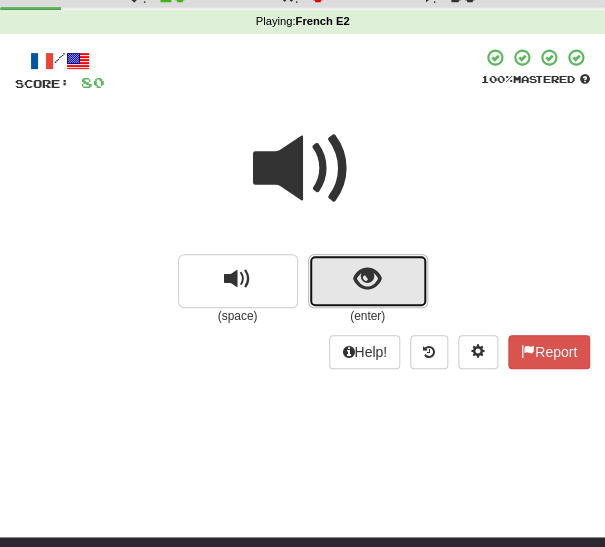 click at bounding box center (367, 279) 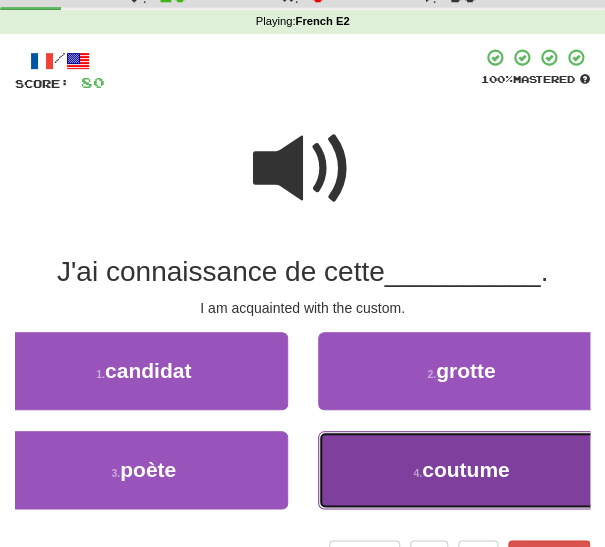 click on "4 .  coutume" at bounding box center [462, 470] 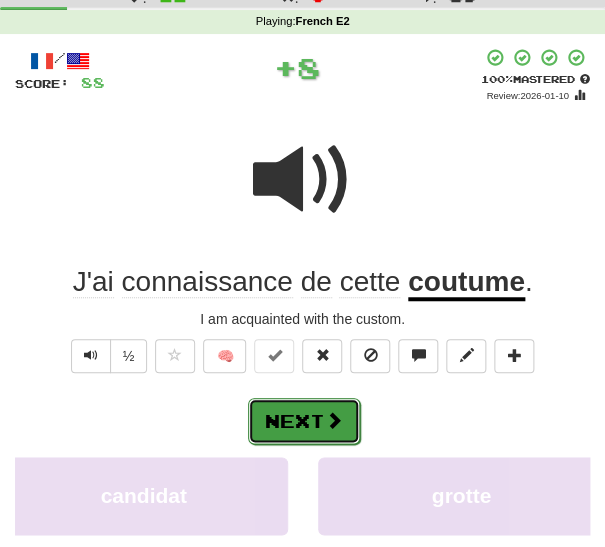 click on "Next" at bounding box center (304, 421) 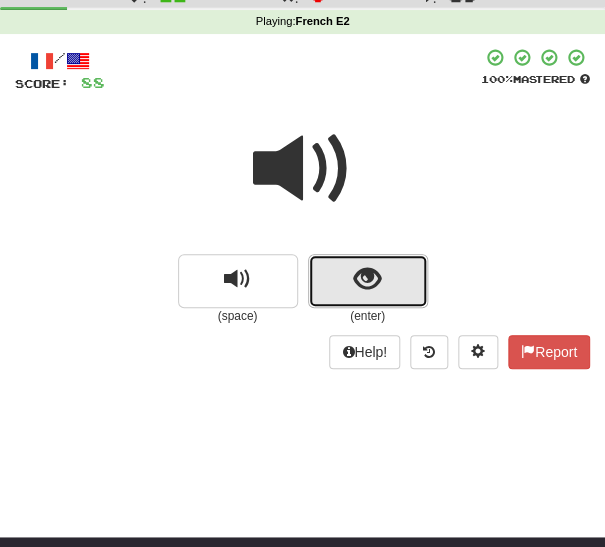 click at bounding box center (368, 281) 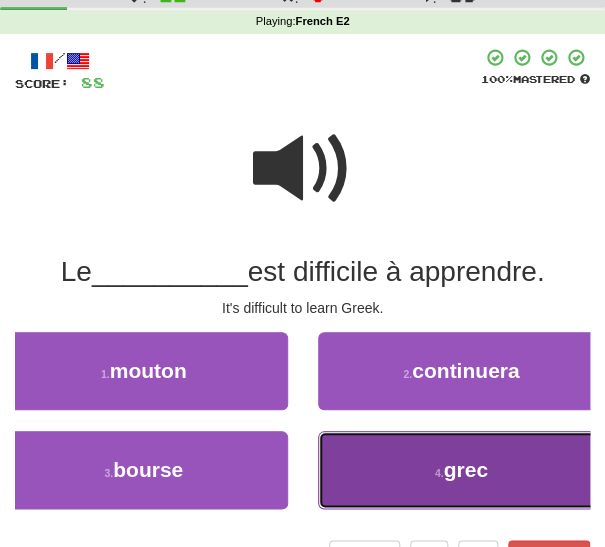 click on "4 .  grec" at bounding box center (462, 470) 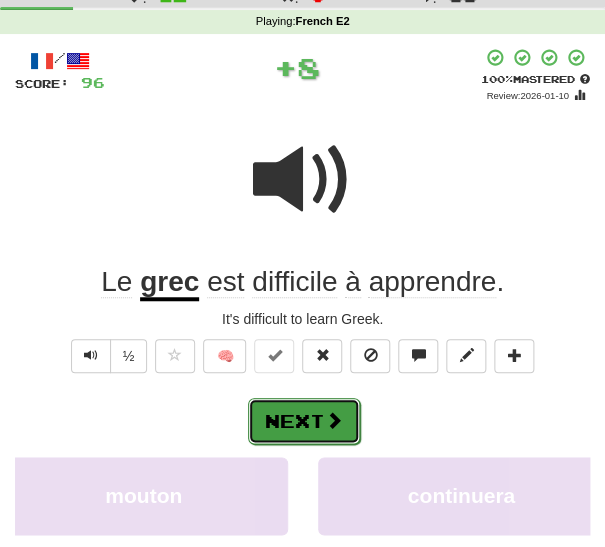 click at bounding box center [334, 420] 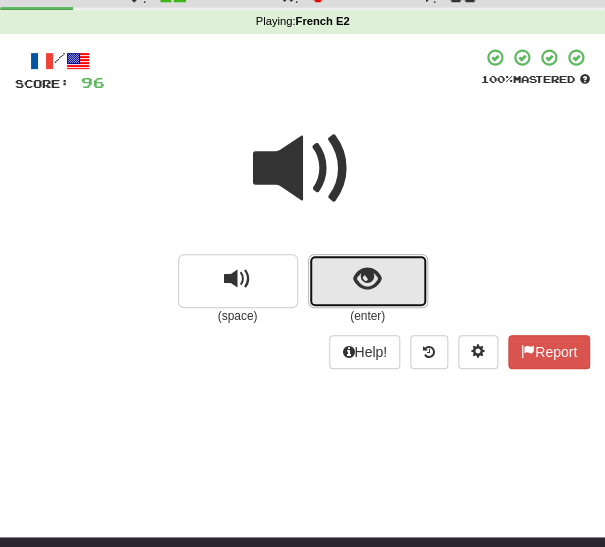 click at bounding box center (368, 281) 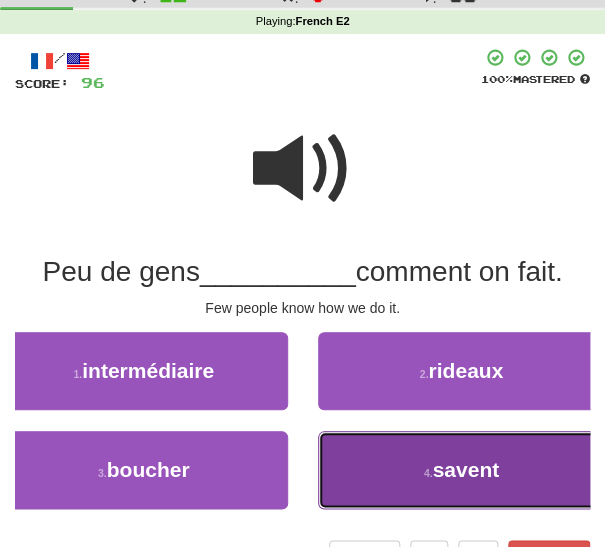 click on "4 .  savent" at bounding box center [462, 470] 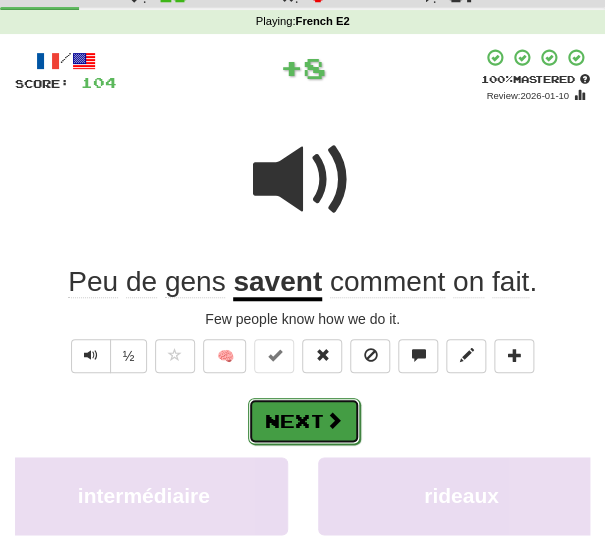 click on "Next" at bounding box center (304, 421) 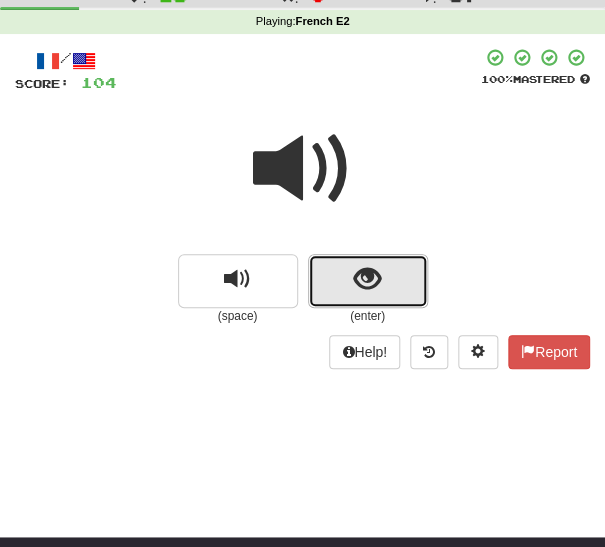 click at bounding box center [367, 279] 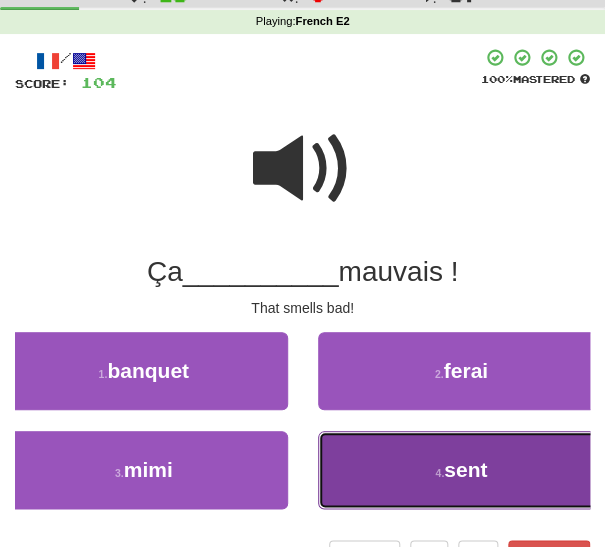 click on "4 .  sent" at bounding box center (462, 470) 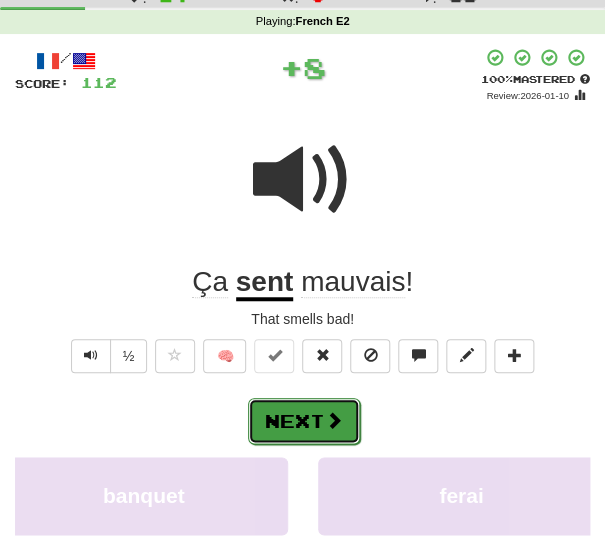 click at bounding box center [334, 420] 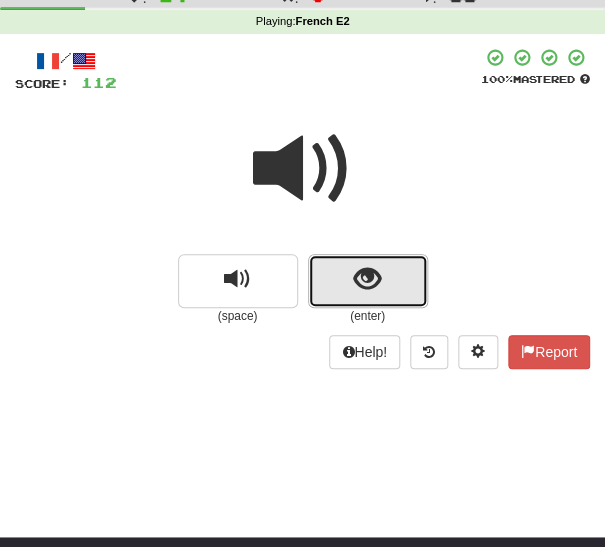 click at bounding box center [368, 281] 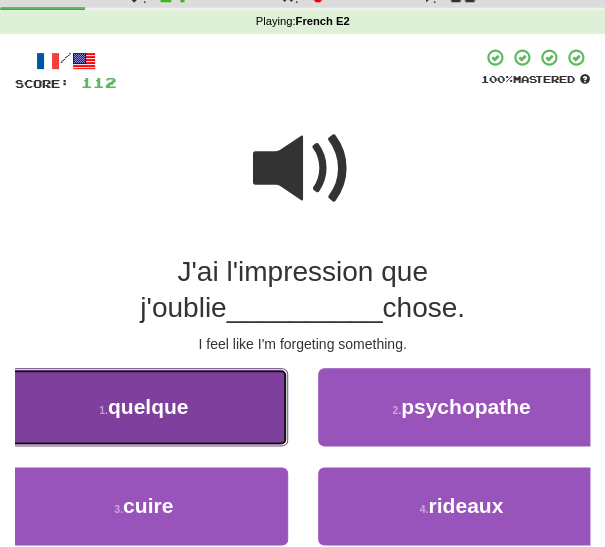 click on "1 .  quelque" at bounding box center (144, 407) 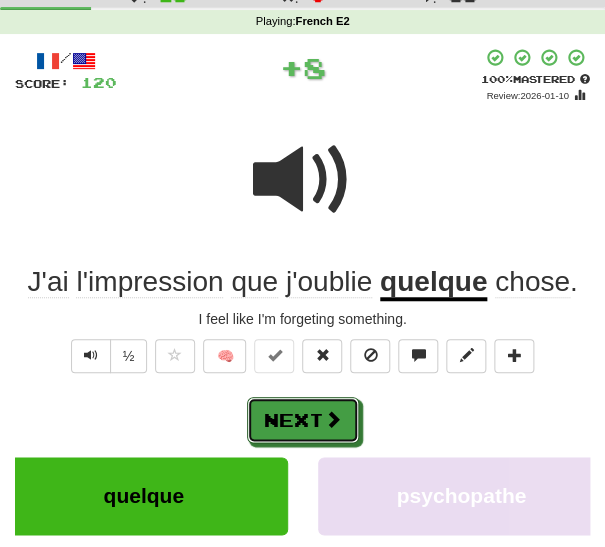 drag, startPoint x: 318, startPoint y: 419, endPoint x: 328, endPoint y: 412, distance: 12.206555 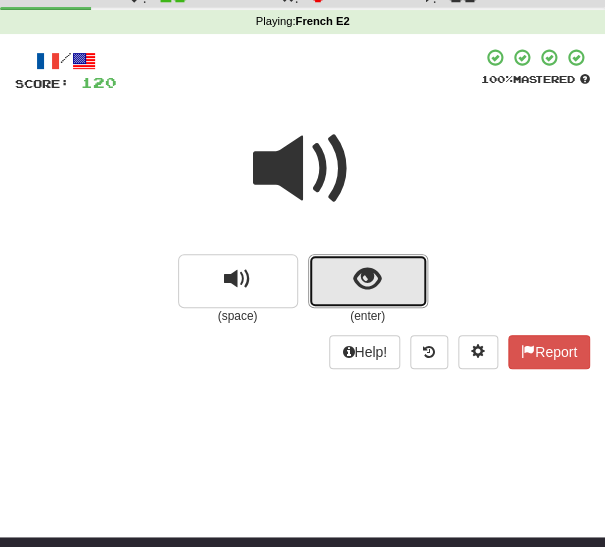 click at bounding box center (368, 281) 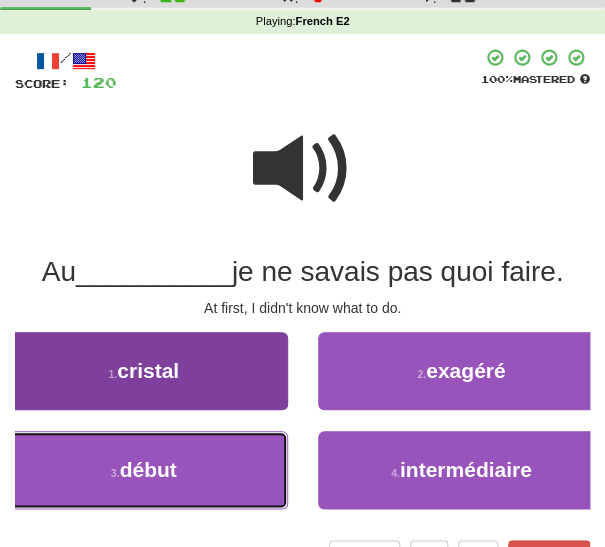 click on "3 .  début" at bounding box center [144, 470] 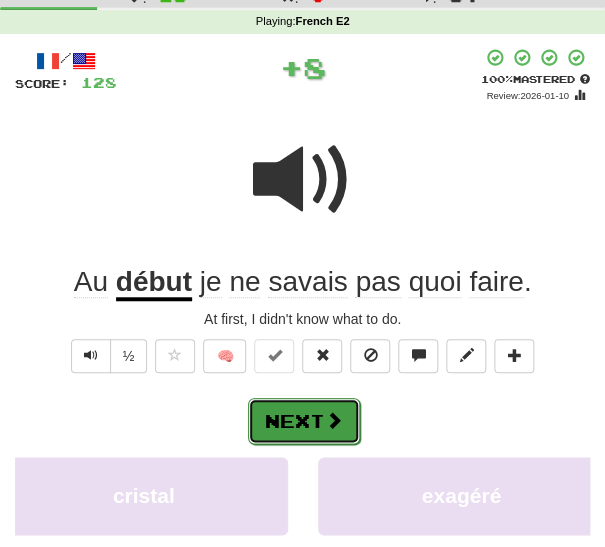 click on "Next" at bounding box center (304, 421) 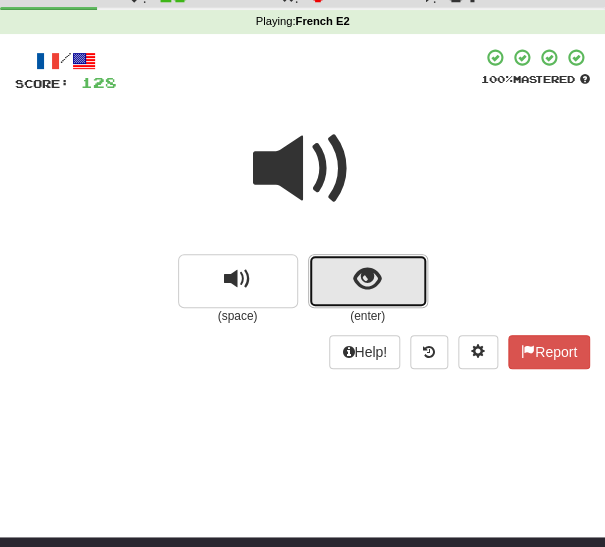 click at bounding box center (367, 279) 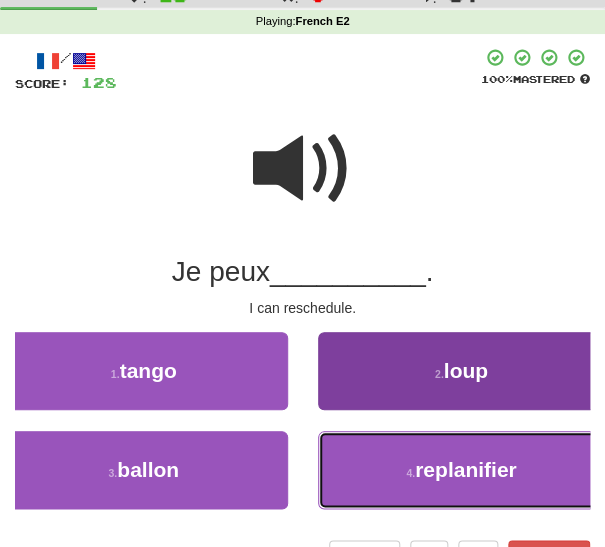drag, startPoint x: 382, startPoint y: 475, endPoint x: 372, endPoint y: 478, distance: 10.440307 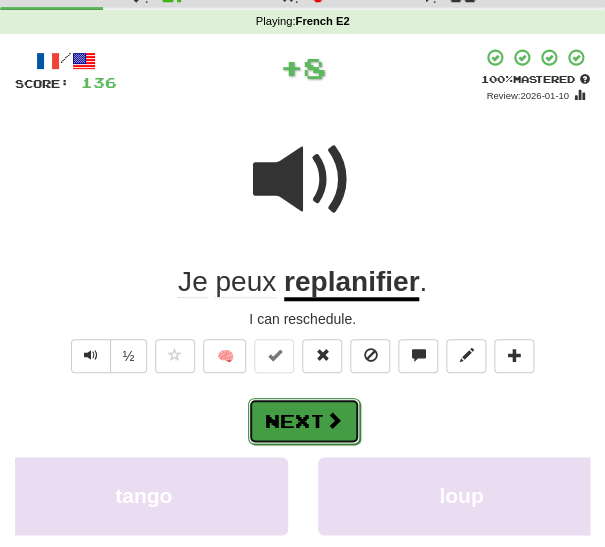 click on "Next" at bounding box center [304, 421] 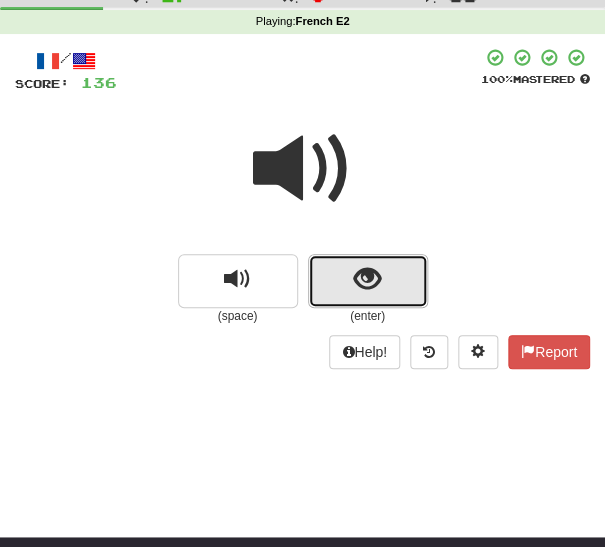 click at bounding box center [368, 281] 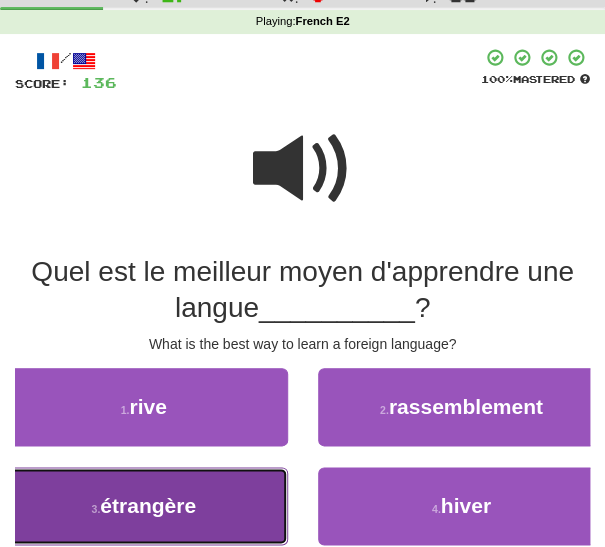 drag, startPoint x: 250, startPoint y: 497, endPoint x: 258, endPoint y: 505, distance: 11.313708 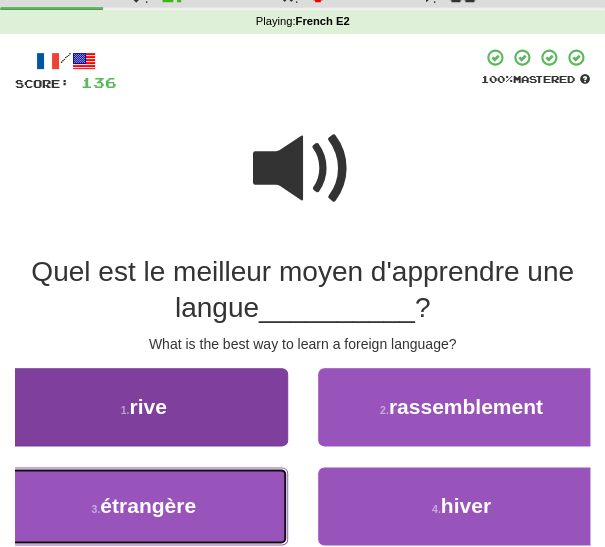 click on "3 .  étrangère" at bounding box center (144, 506) 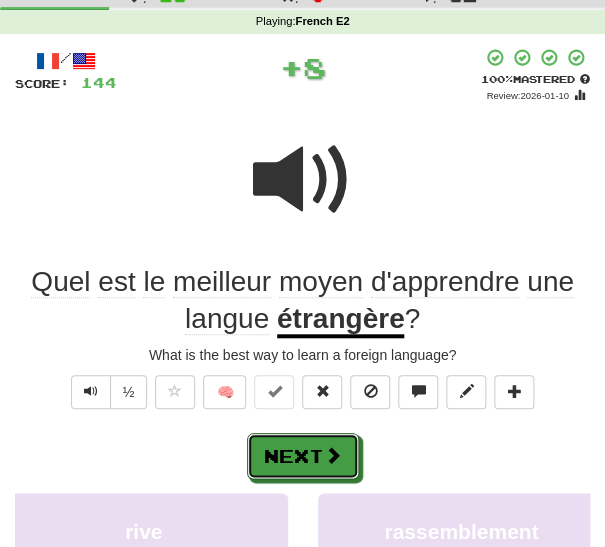 click on "Next" at bounding box center [303, 456] 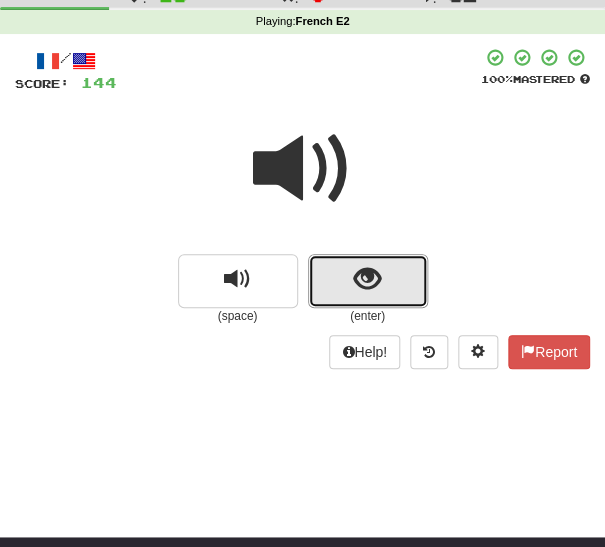 click at bounding box center (368, 281) 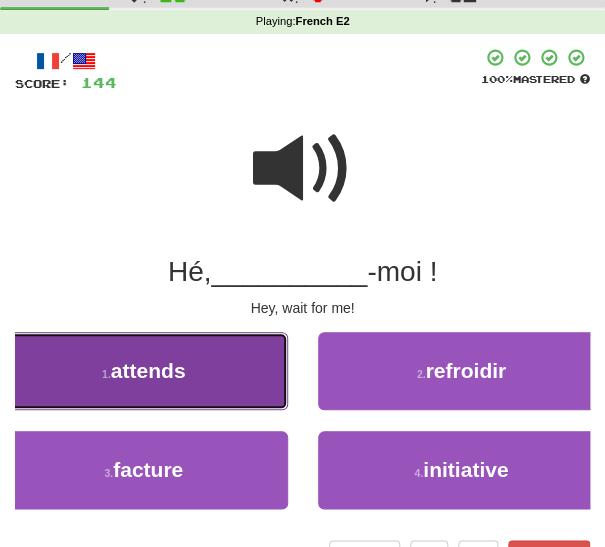 click on "attends" at bounding box center [148, 370] 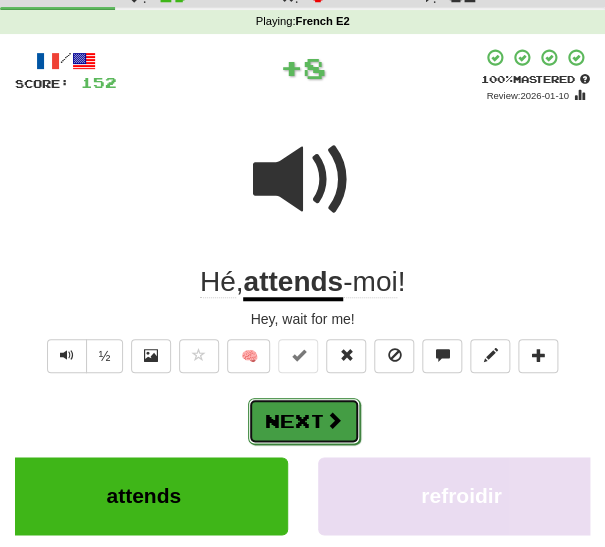 click on "Next" at bounding box center [304, 421] 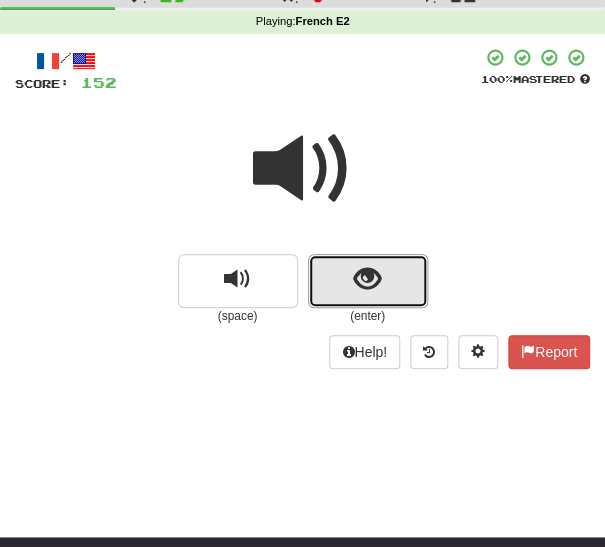 drag, startPoint x: 340, startPoint y: 281, endPoint x: 336, endPoint y: 296, distance: 15.524175 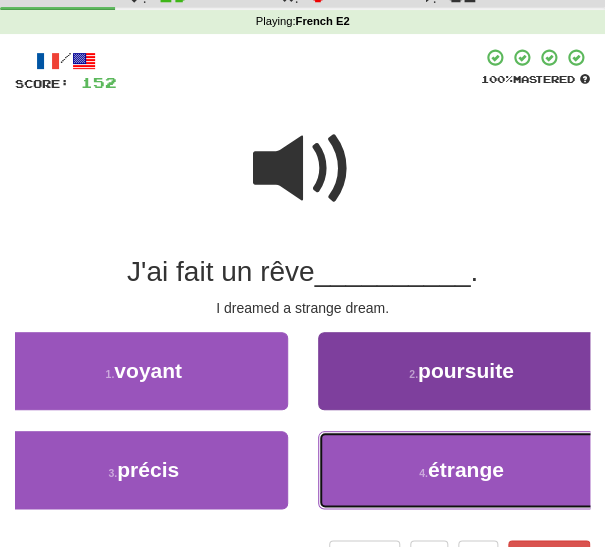 click on "4 .  étrange" at bounding box center [462, 470] 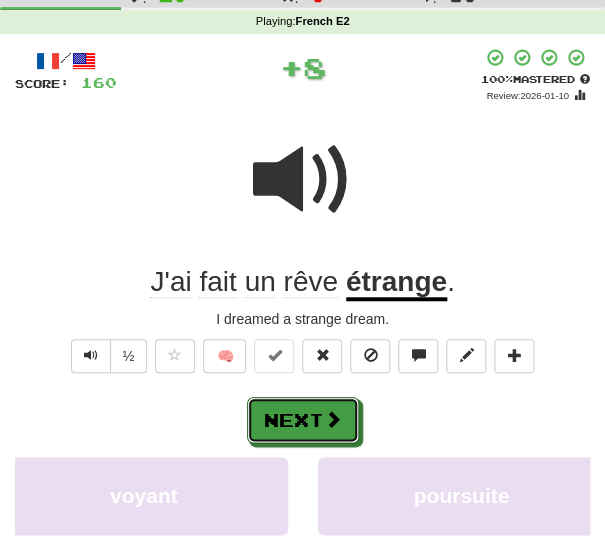 click on "Next" at bounding box center [303, 420] 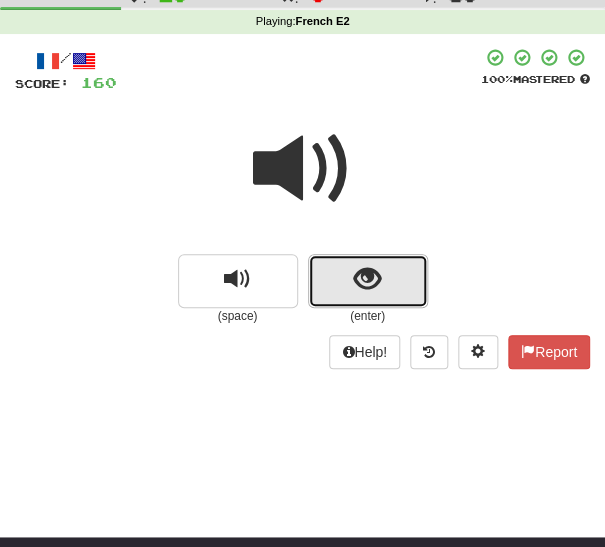 click at bounding box center (367, 279) 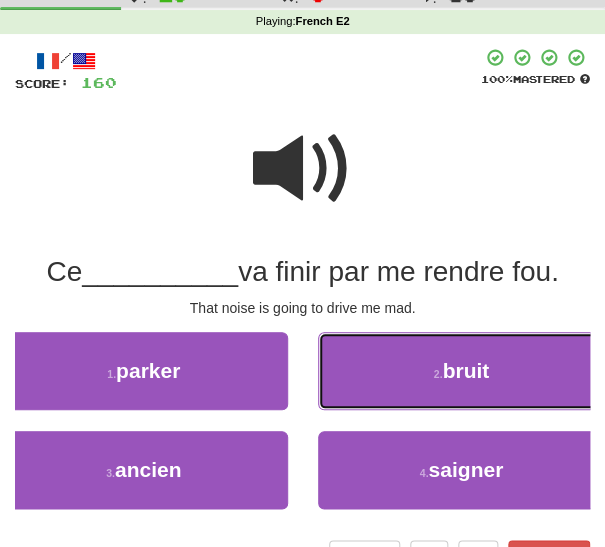 drag, startPoint x: 390, startPoint y: 370, endPoint x: 377, endPoint y: 375, distance: 13.928389 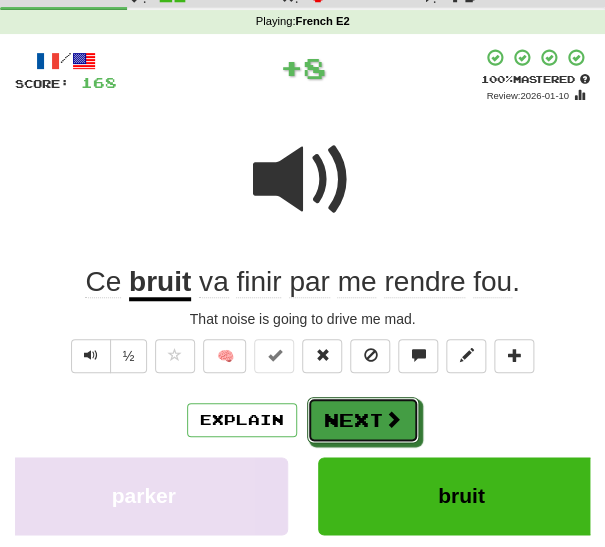 click on "Next" at bounding box center [363, 420] 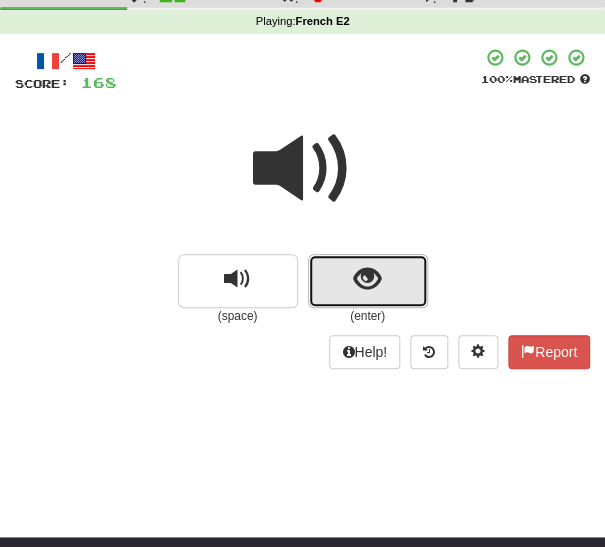 click at bounding box center [367, 279] 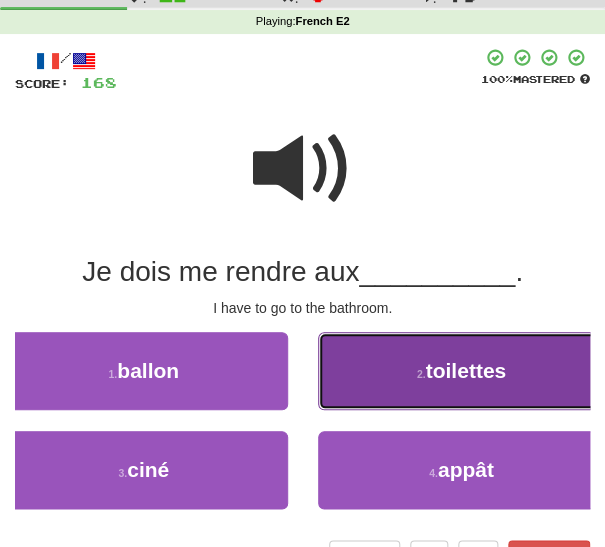 click on "2 .  toilettes" at bounding box center (462, 371) 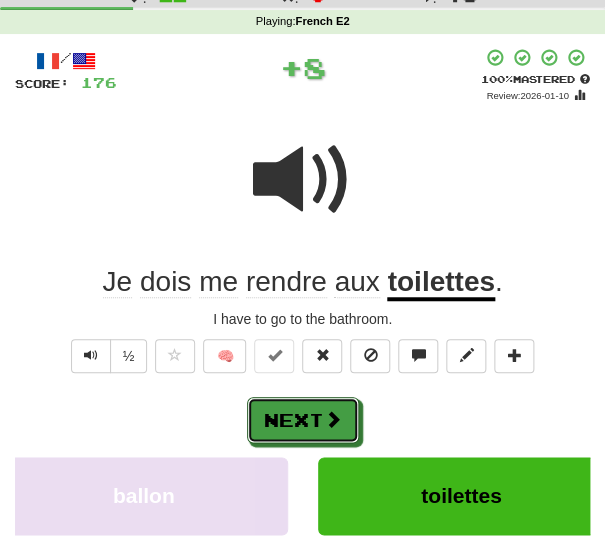 click on "Next" at bounding box center (303, 420) 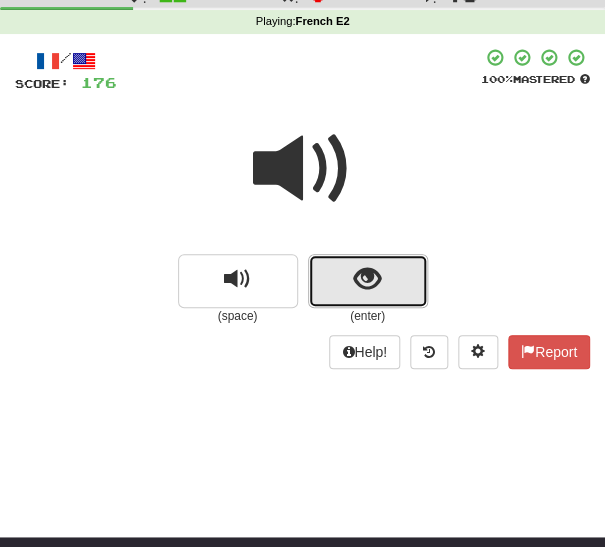click at bounding box center [368, 281] 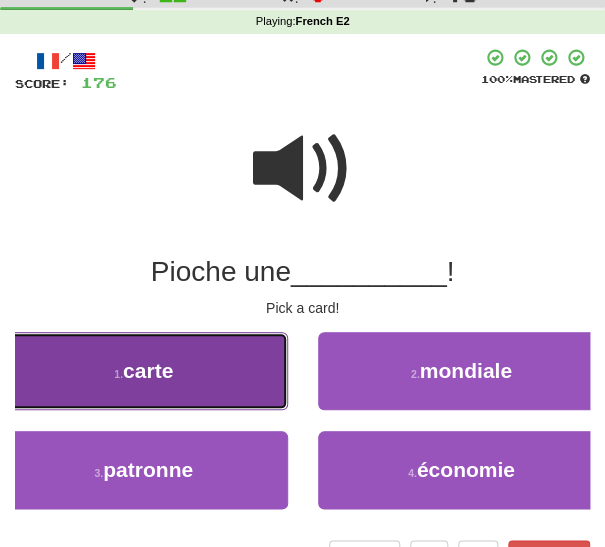 click on "1 .  carte" at bounding box center (144, 371) 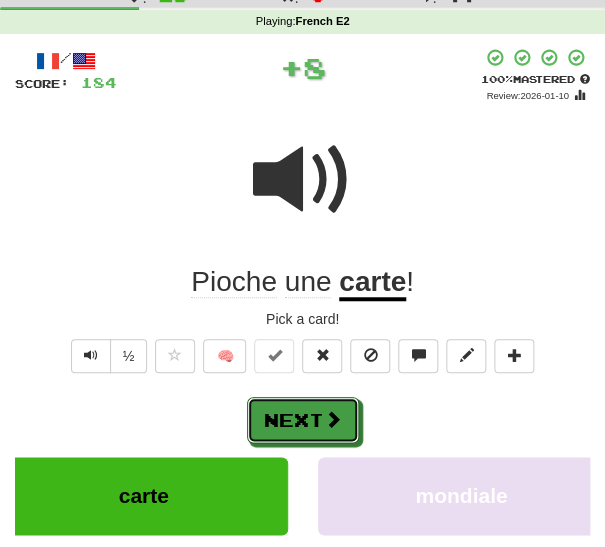click on "Next" at bounding box center [303, 420] 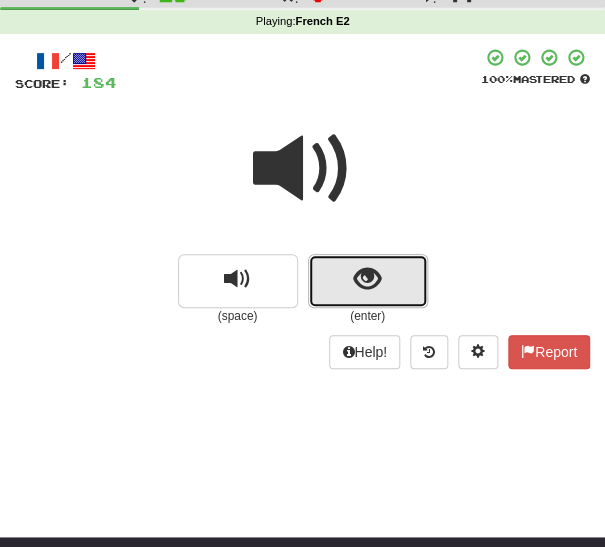 click at bounding box center (367, 279) 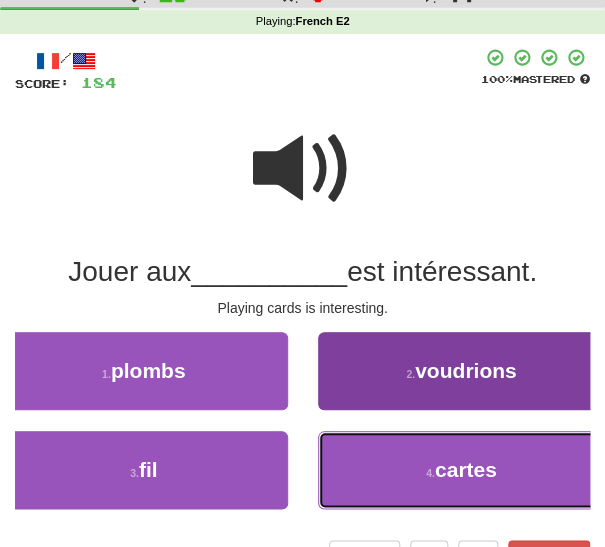 drag, startPoint x: 380, startPoint y: 475, endPoint x: 367, endPoint y: 459, distance: 20.615528 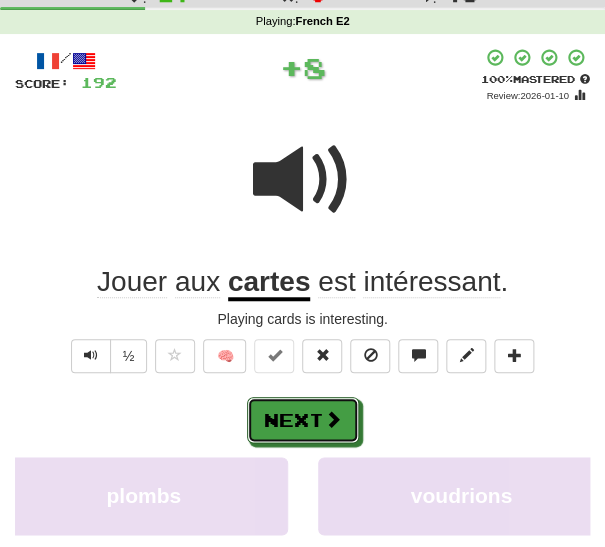 drag, startPoint x: 320, startPoint y: 405, endPoint x: 336, endPoint y: 404, distance: 16.03122 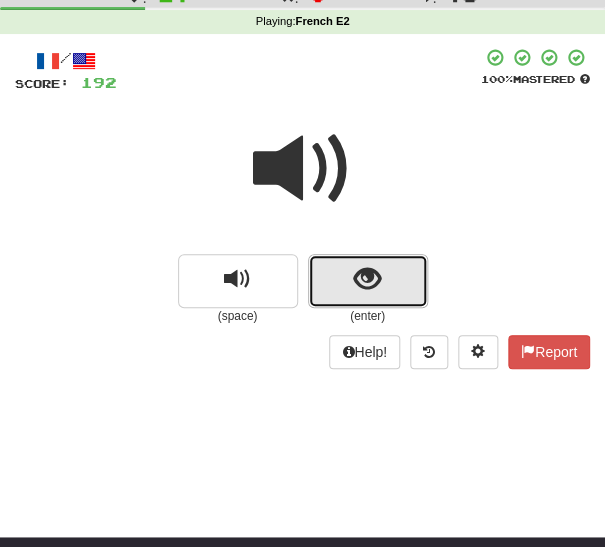 click at bounding box center [367, 279] 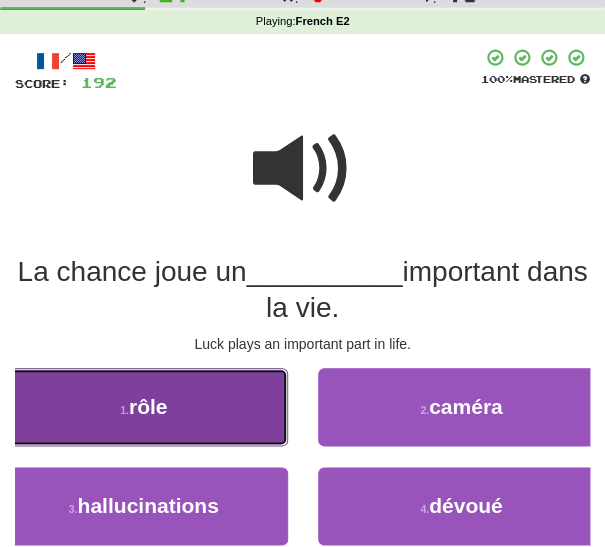 click on "1 .  rôle" at bounding box center (144, 407) 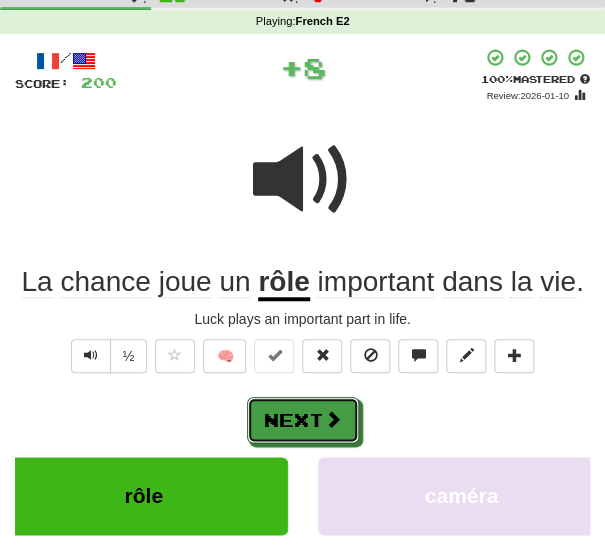 click on "Next" at bounding box center [303, 420] 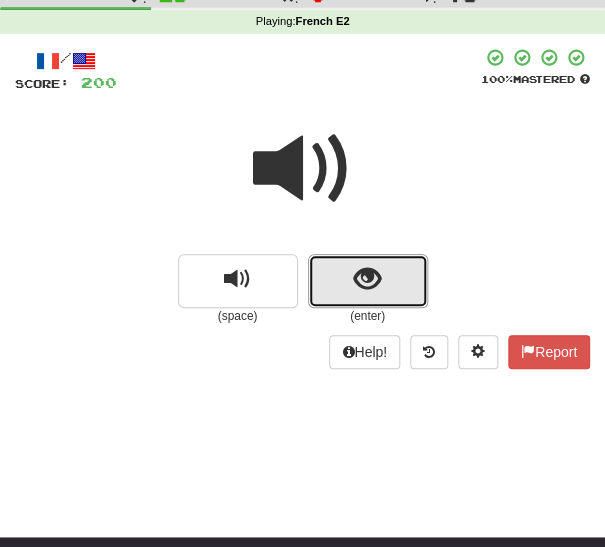 drag, startPoint x: 359, startPoint y: 284, endPoint x: 336, endPoint y: 296, distance: 25.942244 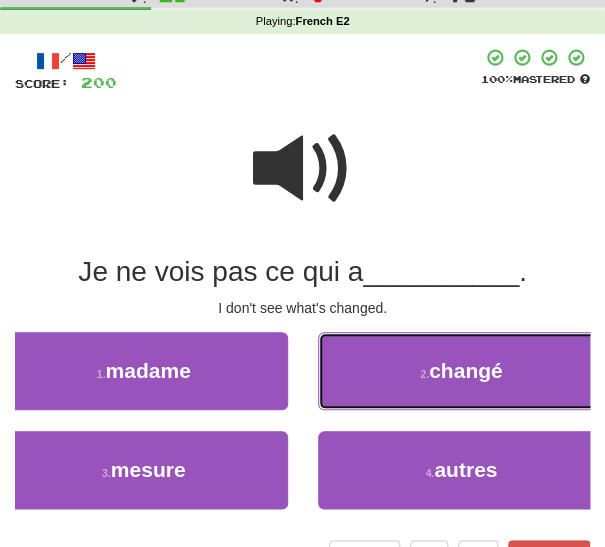drag, startPoint x: 367, startPoint y: 367, endPoint x: 346, endPoint y: 379, distance: 24.186773 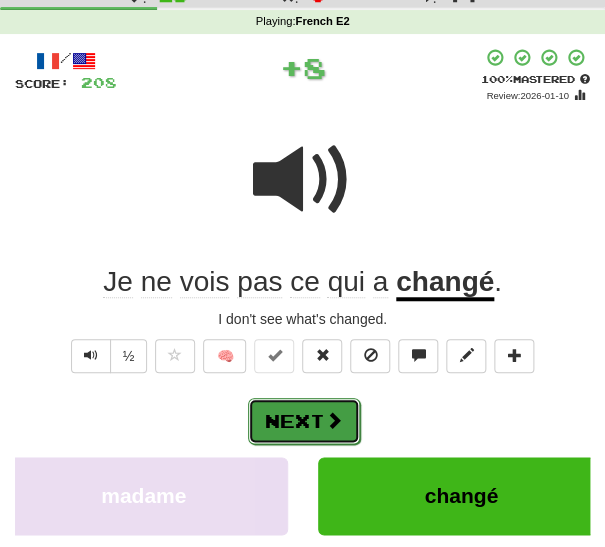 click on "Next" at bounding box center [304, 421] 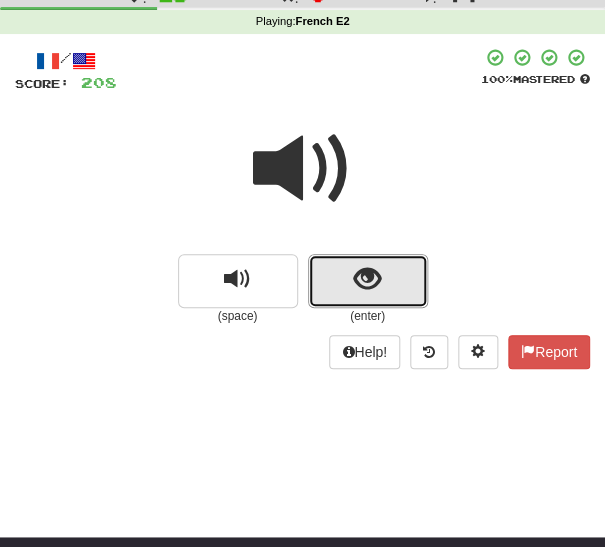 drag, startPoint x: 361, startPoint y: 280, endPoint x: 356, endPoint y: 297, distance: 17.720045 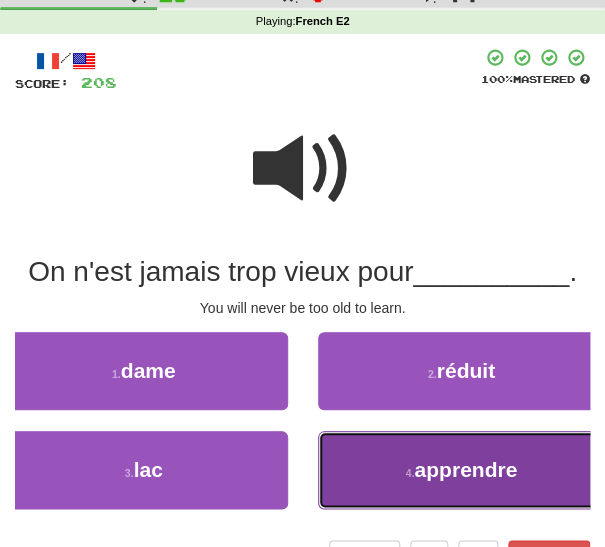 click on "4 .  apprendre" at bounding box center (462, 470) 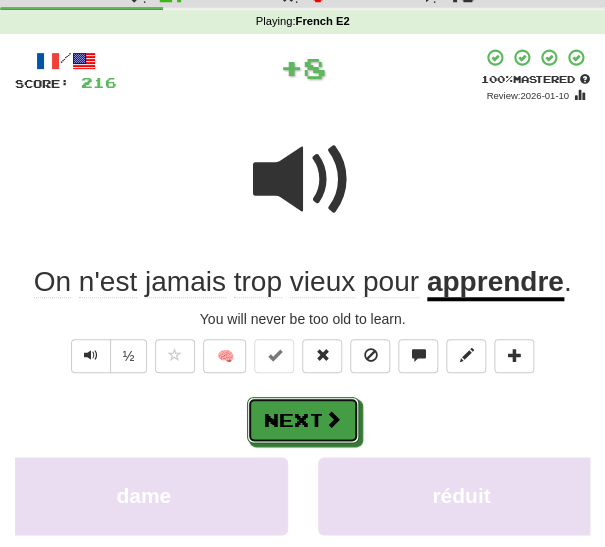 click on "Next" at bounding box center [303, 420] 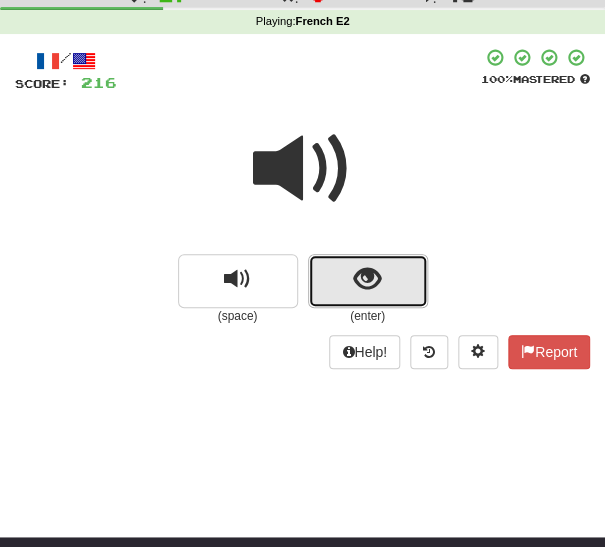 click at bounding box center [368, 281] 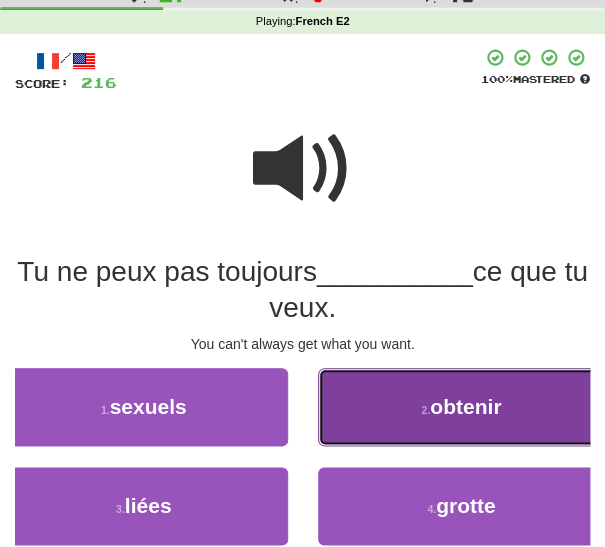 click on "2 .  obtenir" at bounding box center (462, 407) 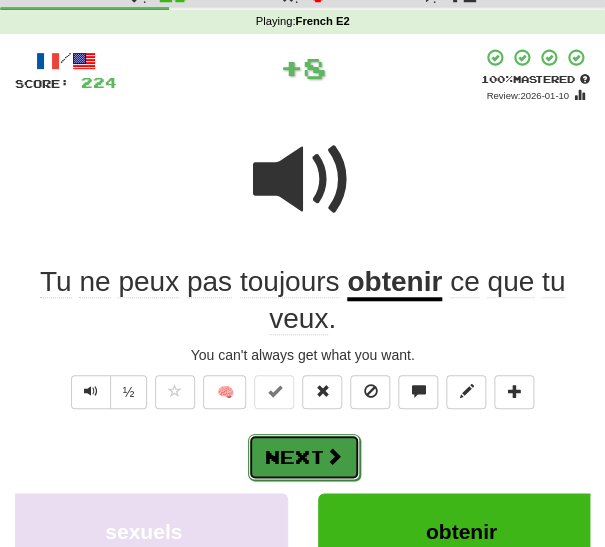 click on "Next" at bounding box center [304, 457] 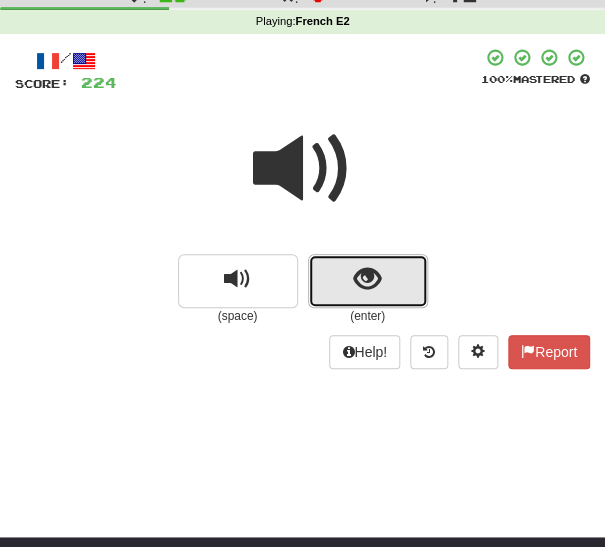 click at bounding box center (367, 279) 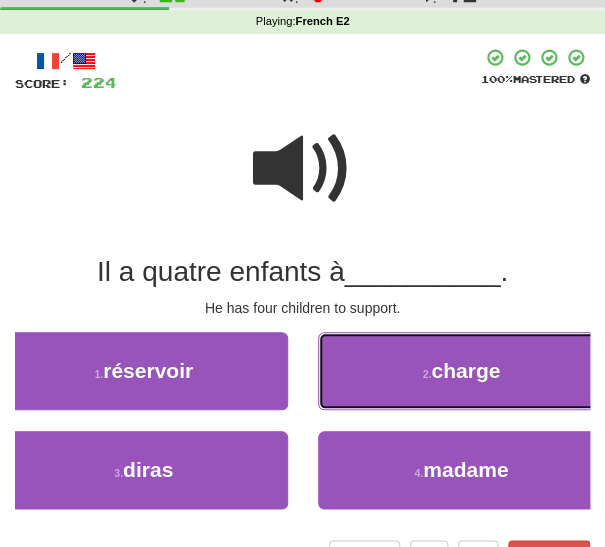 click on "2 .  charge" at bounding box center (462, 371) 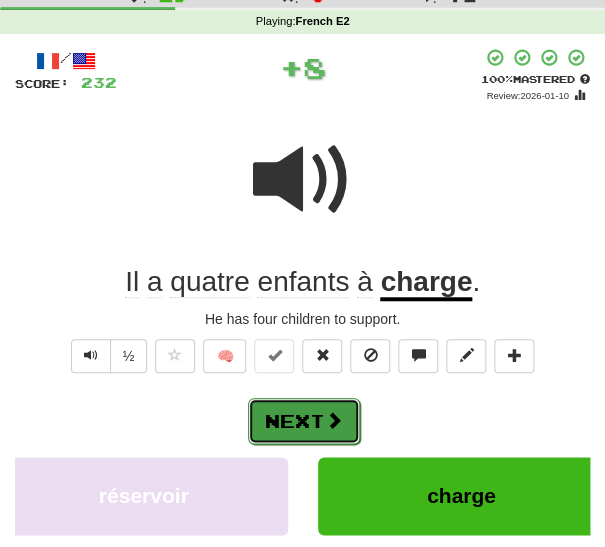 click on "Next" at bounding box center (304, 421) 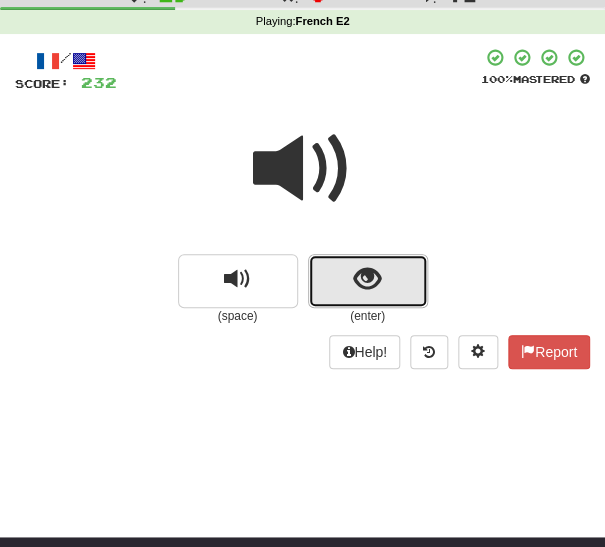 click at bounding box center [367, 279] 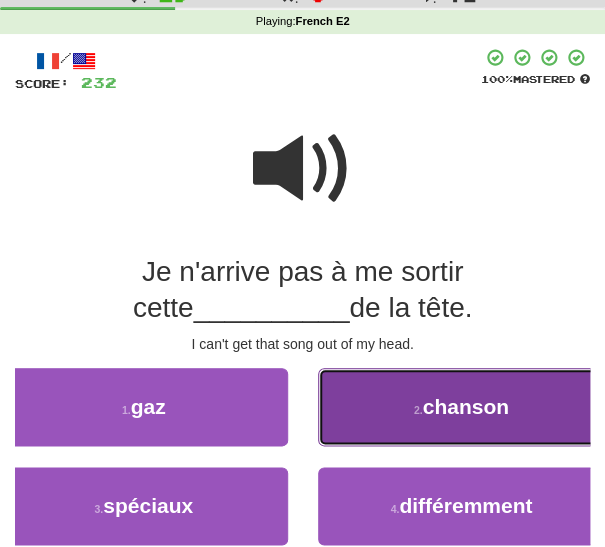 click on "2 ." at bounding box center [418, 410] 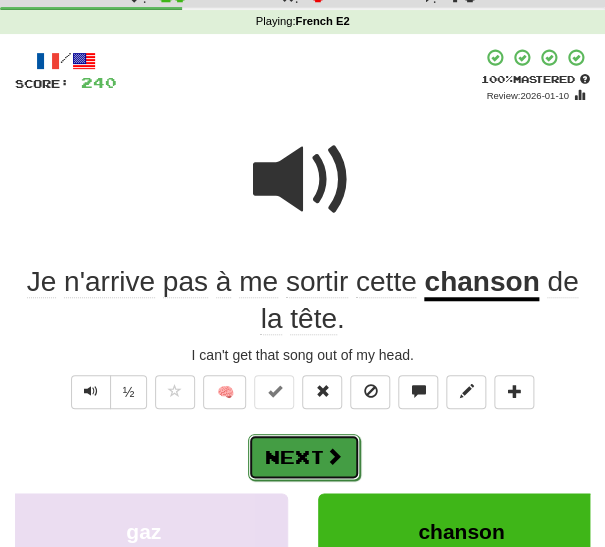 click at bounding box center [334, 456] 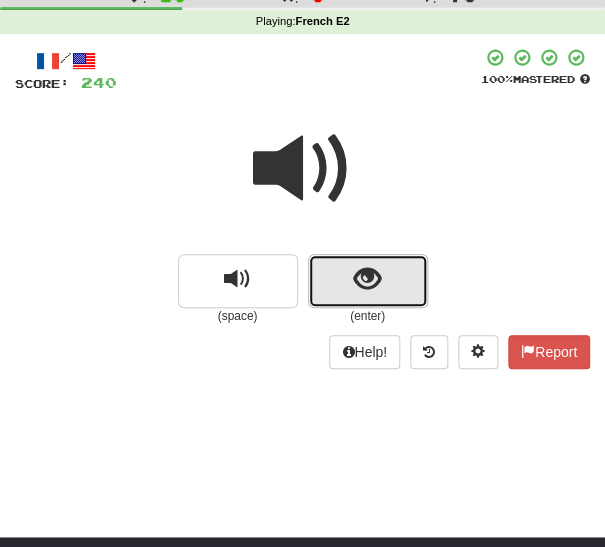click at bounding box center (367, 279) 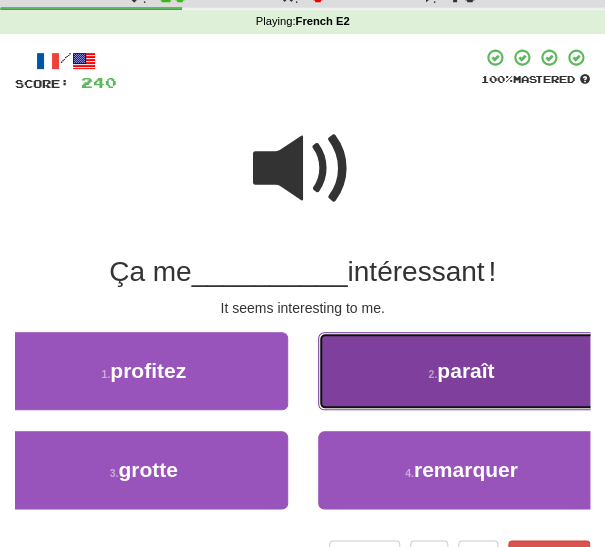 click on "2 .  paraît" at bounding box center [462, 371] 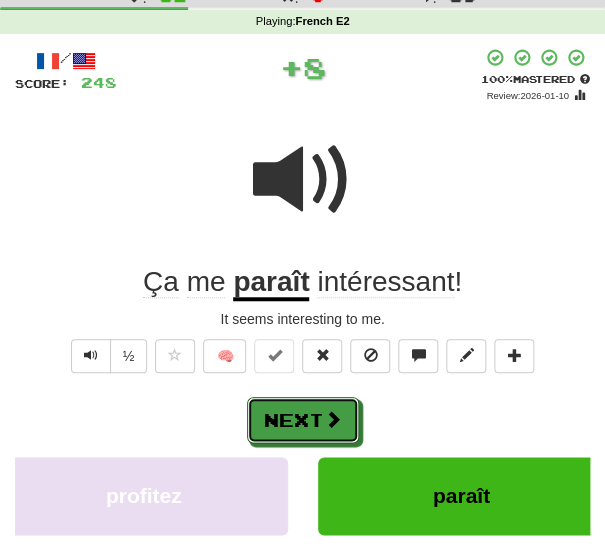 click on "Next" at bounding box center [303, 420] 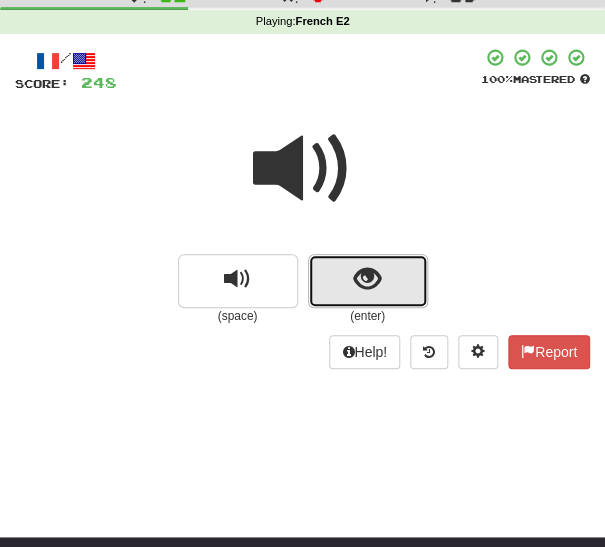 click at bounding box center (368, 281) 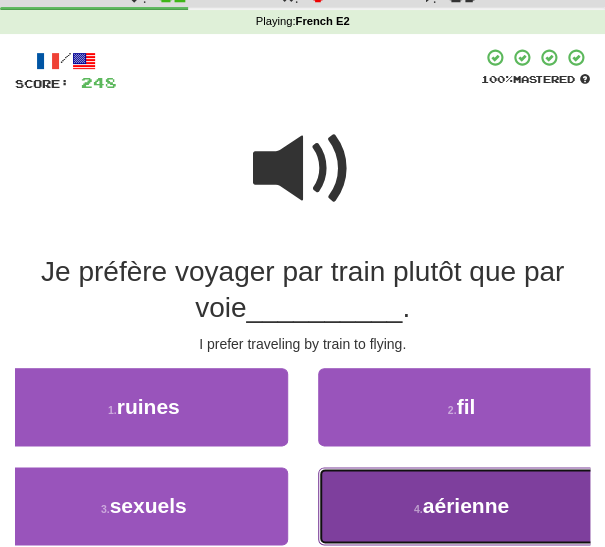click on "4 .  aérienne" at bounding box center (462, 506) 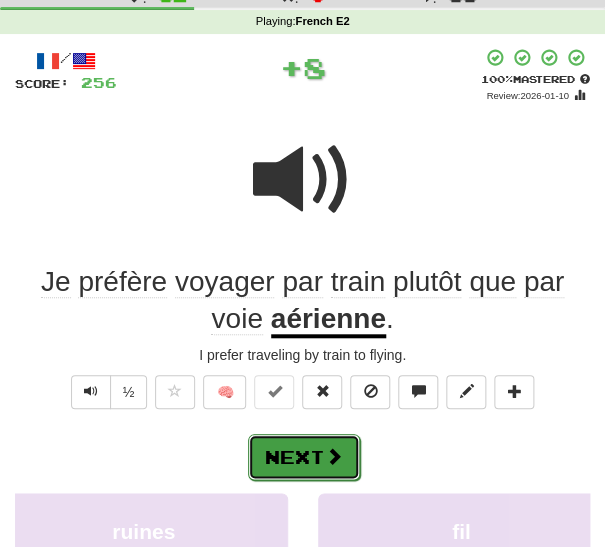 click on "Next" at bounding box center [304, 457] 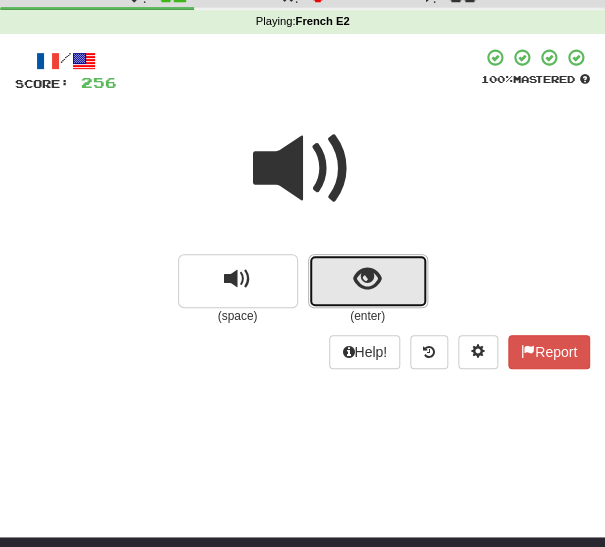 click at bounding box center (367, 279) 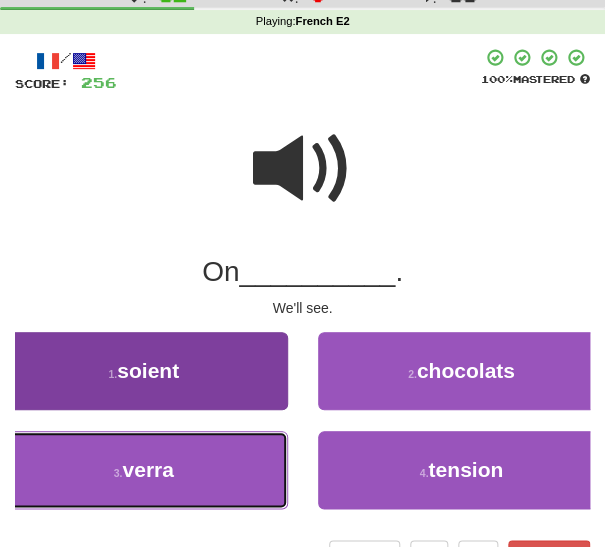 click on "3 .  verra" at bounding box center [144, 470] 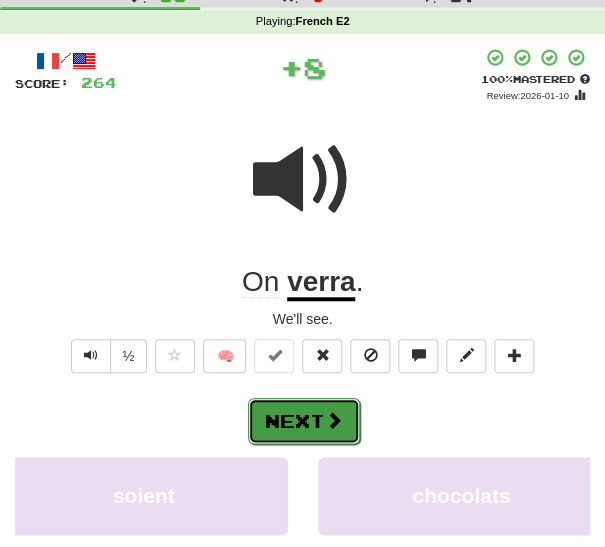 click on "Next" at bounding box center (304, 421) 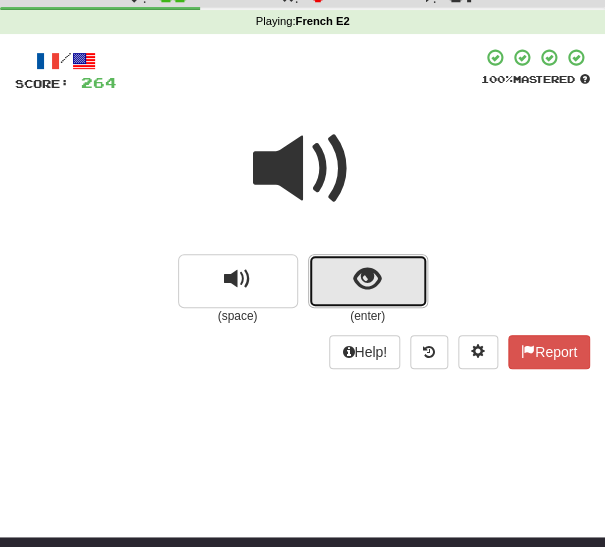 click at bounding box center [368, 281] 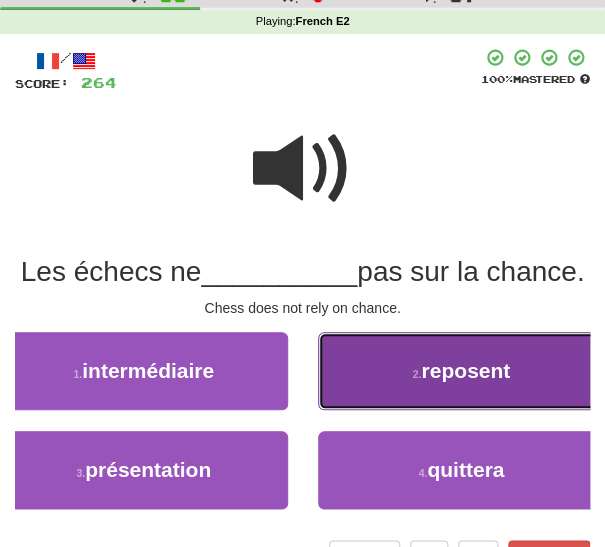 click on "2 .  reposent" at bounding box center (462, 371) 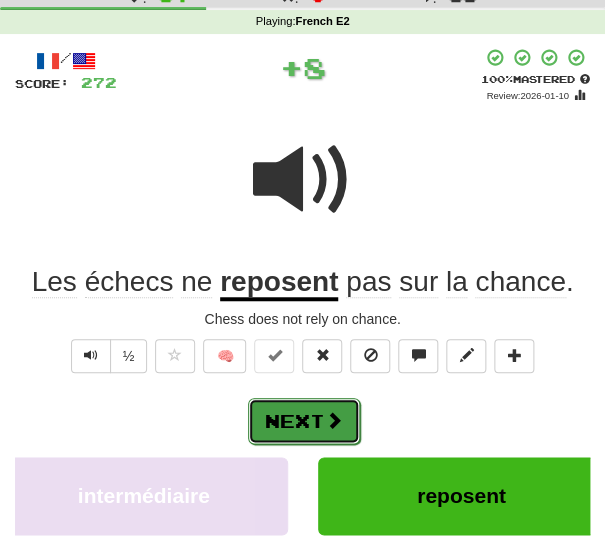 click at bounding box center [334, 420] 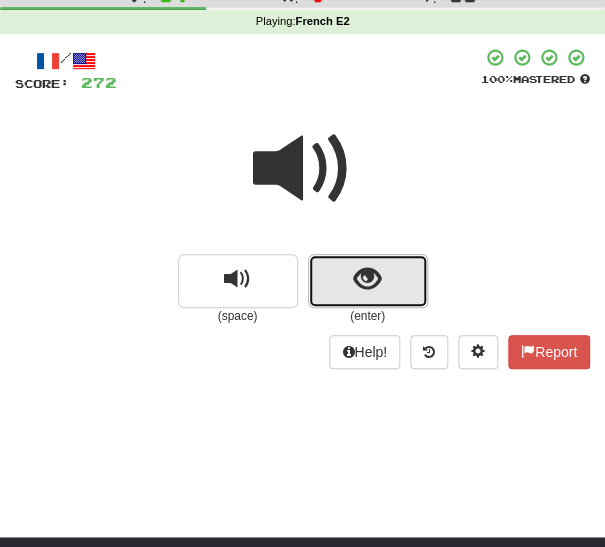click at bounding box center (368, 281) 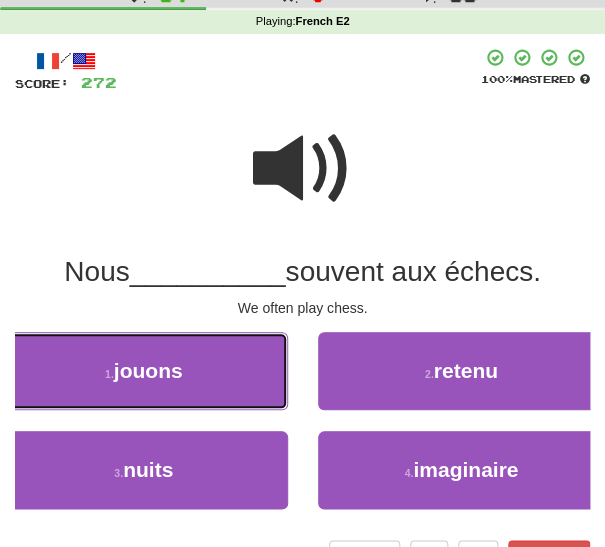 click on "1 .  jouons" at bounding box center [144, 371] 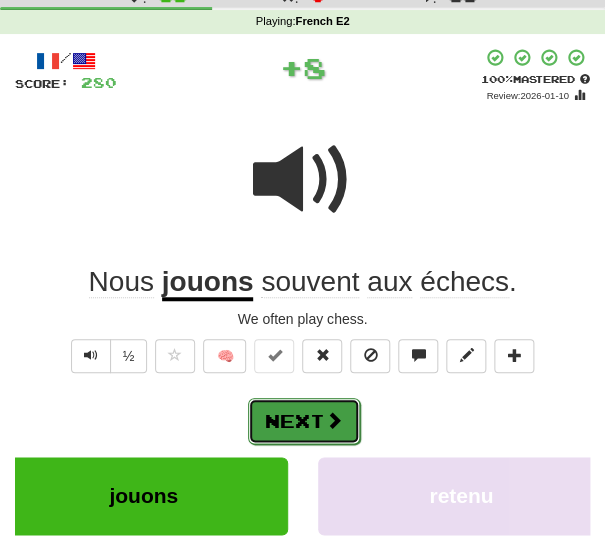 click on "Next" at bounding box center (304, 421) 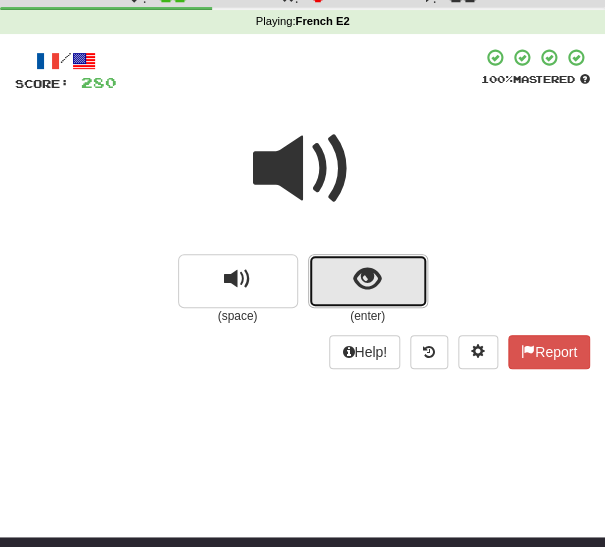 click at bounding box center (368, 281) 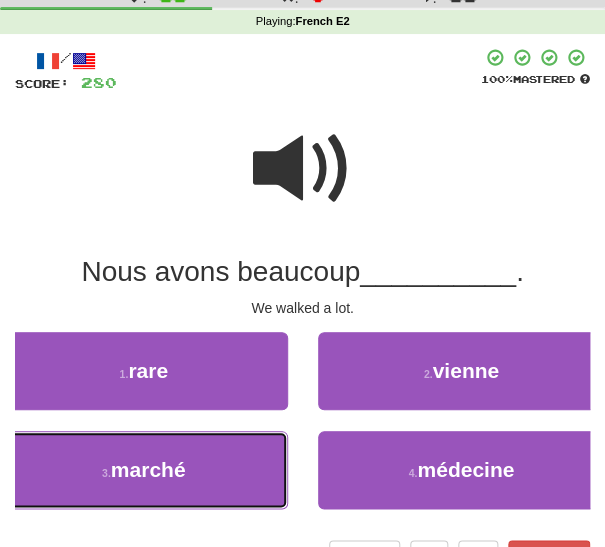 drag, startPoint x: 246, startPoint y: 460, endPoint x: 266, endPoint y: 450, distance: 22.36068 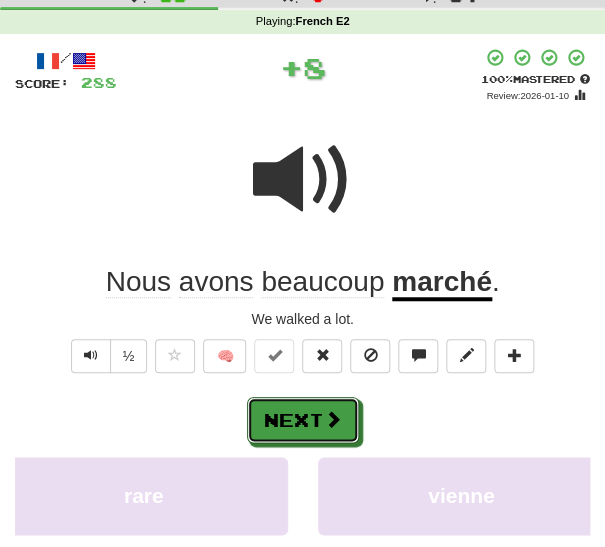 click on "Next" at bounding box center (303, 420) 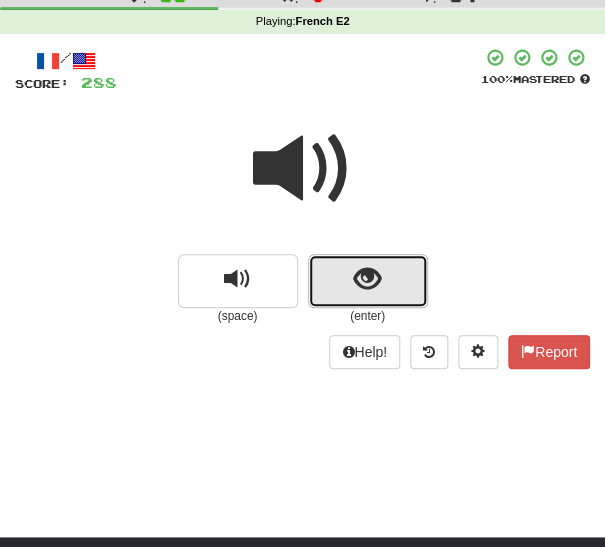 click at bounding box center [368, 281] 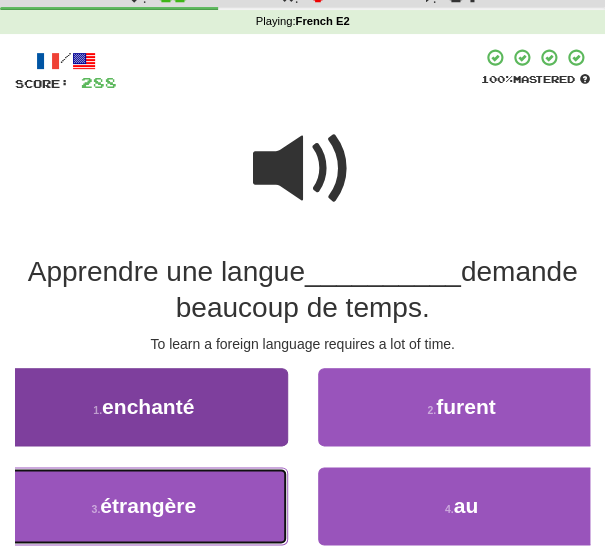click on "étrangère" at bounding box center (148, 505) 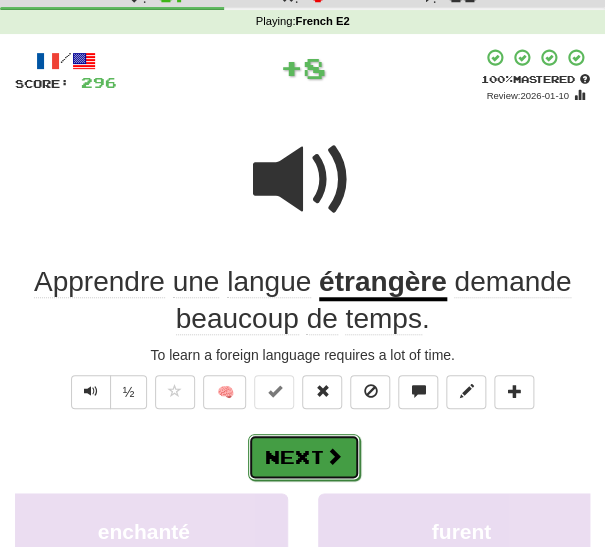 click on "Next" at bounding box center [304, 457] 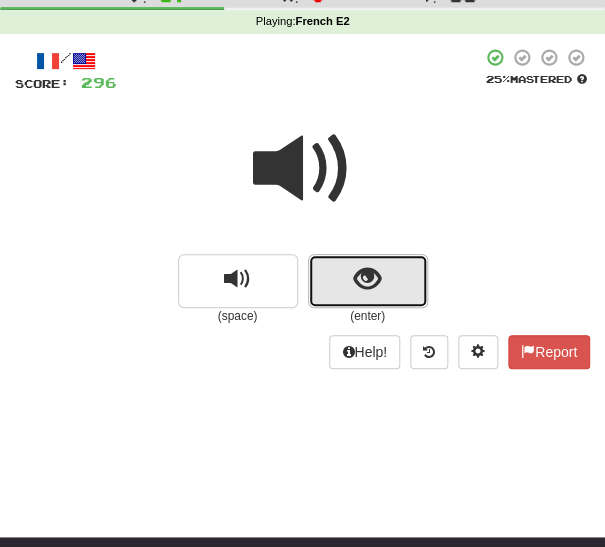 click at bounding box center [368, 281] 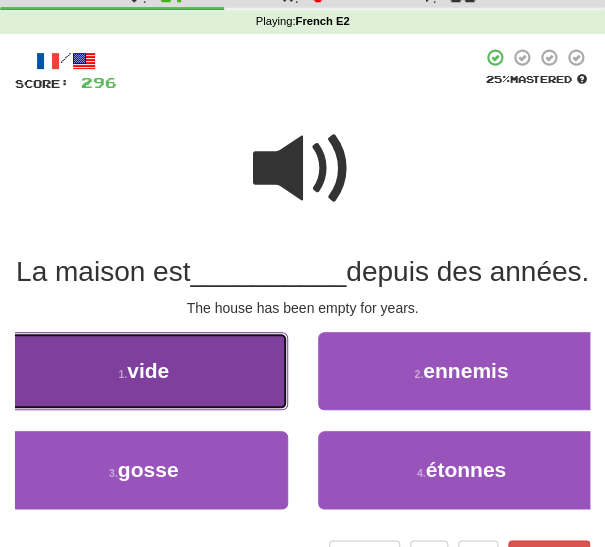 click on "1 .  vide" at bounding box center [144, 371] 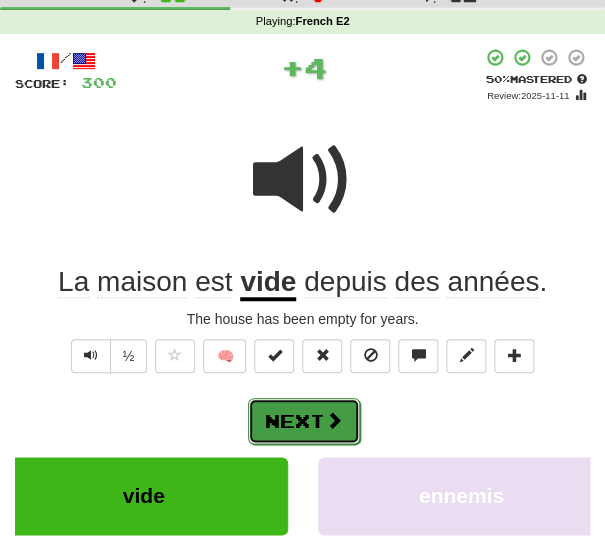 click on "Next" at bounding box center (304, 421) 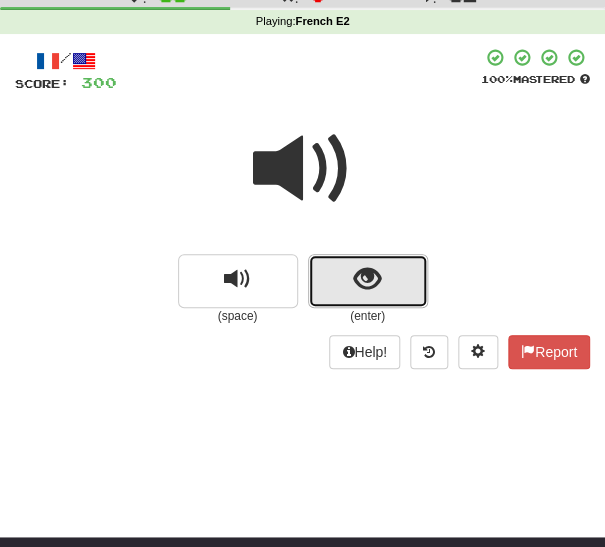 click at bounding box center [368, 281] 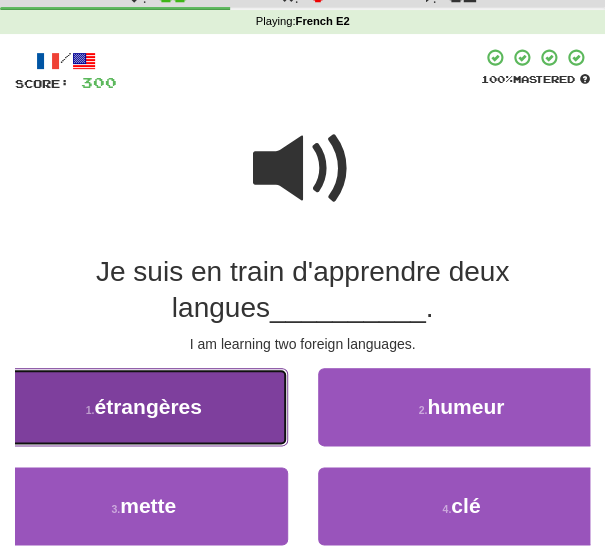 click on "1 .  étrangères" at bounding box center [144, 407] 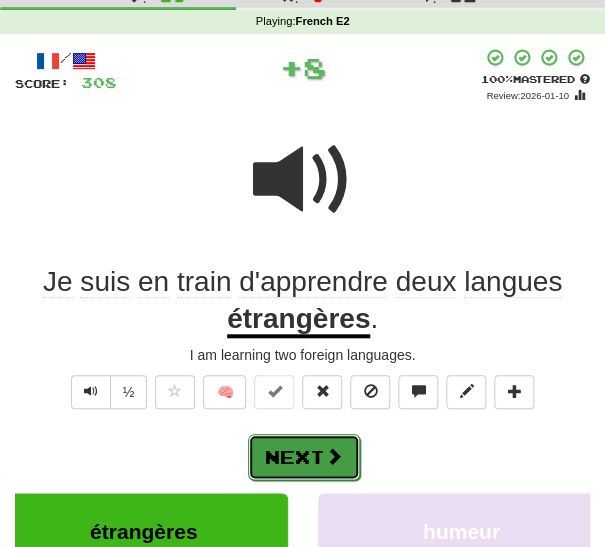 click on "Next" at bounding box center (304, 457) 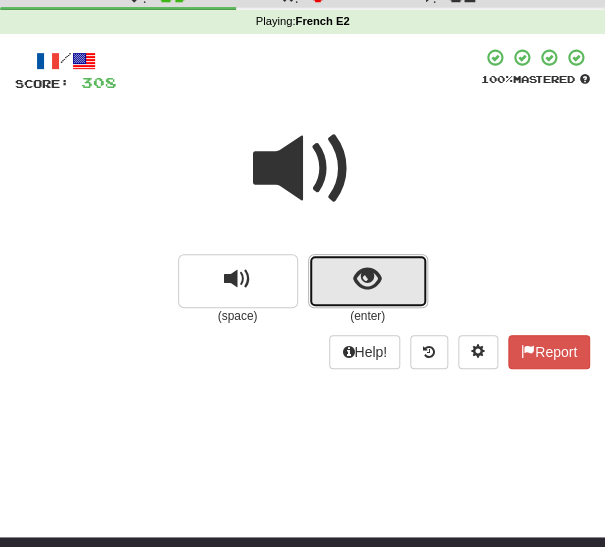 drag, startPoint x: 339, startPoint y: 293, endPoint x: 317, endPoint y: 299, distance: 22.803509 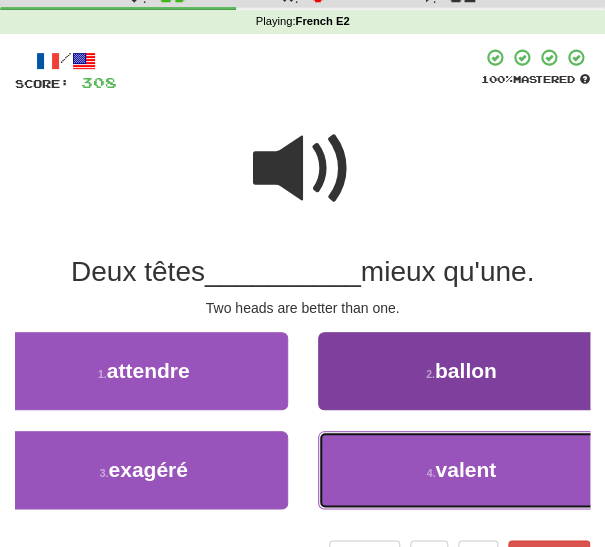 drag, startPoint x: 391, startPoint y: 460, endPoint x: 368, endPoint y: 463, distance: 23.194826 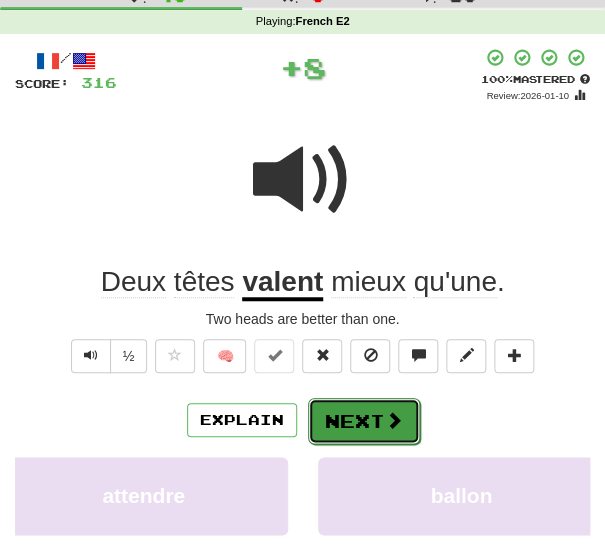 drag, startPoint x: 358, startPoint y: 420, endPoint x: 337, endPoint y: 415, distance: 21.587032 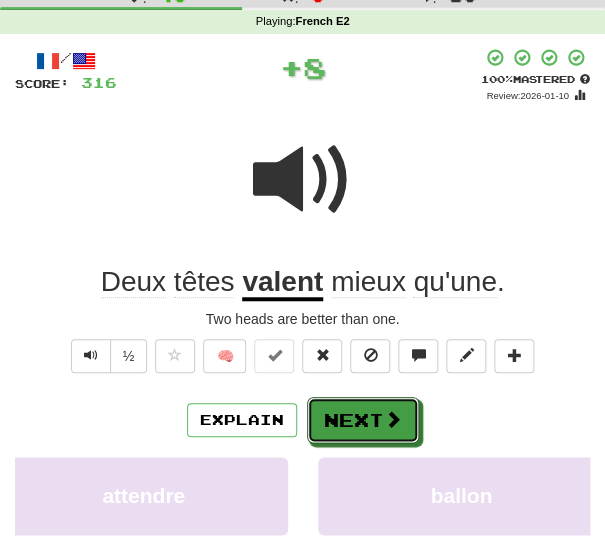 click on "Next" at bounding box center [363, 420] 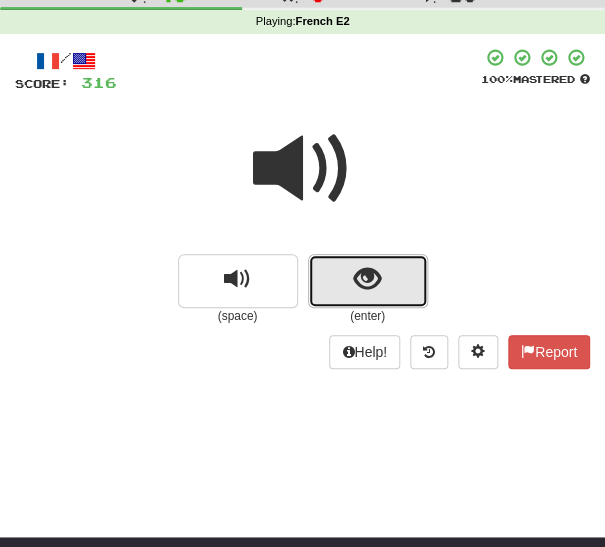 click at bounding box center [368, 281] 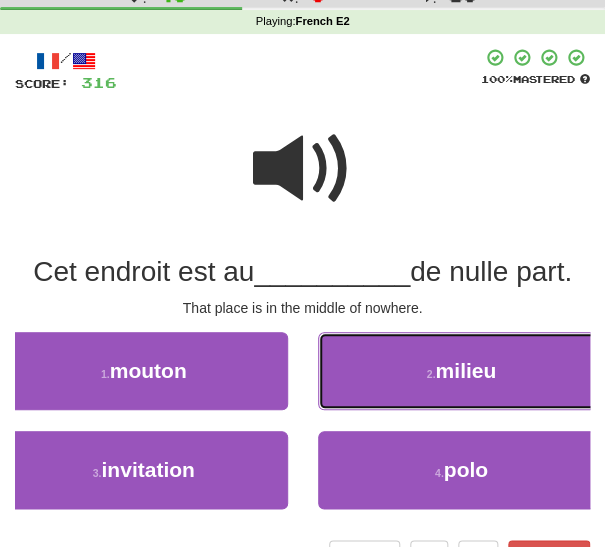 drag, startPoint x: 366, startPoint y: 382, endPoint x: 356, endPoint y: 384, distance: 10.198039 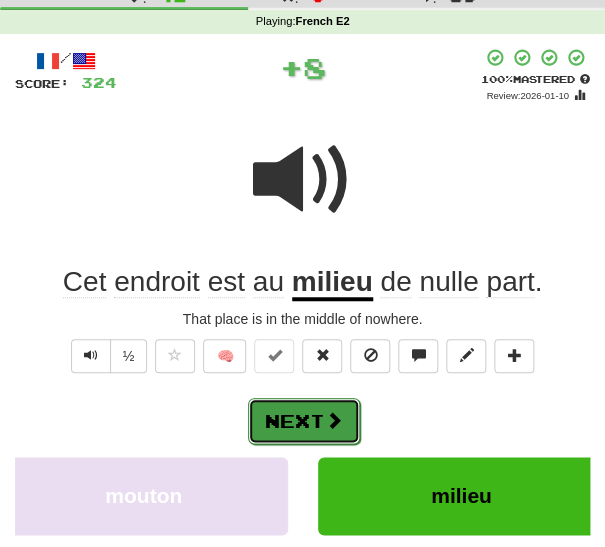 click on "Next" at bounding box center (304, 421) 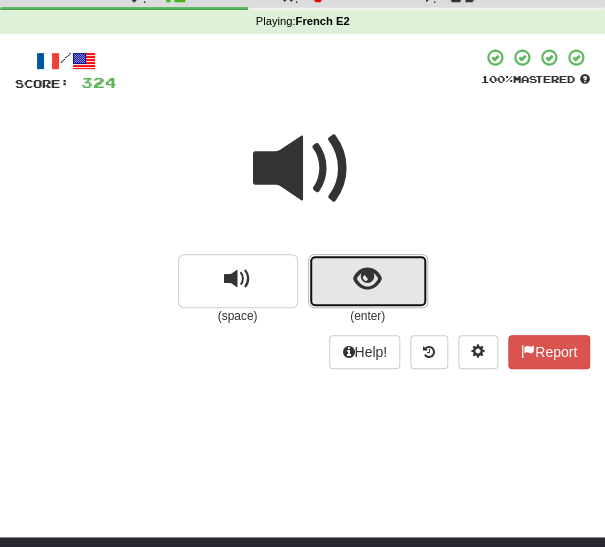 click at bounding box center [367, 279] 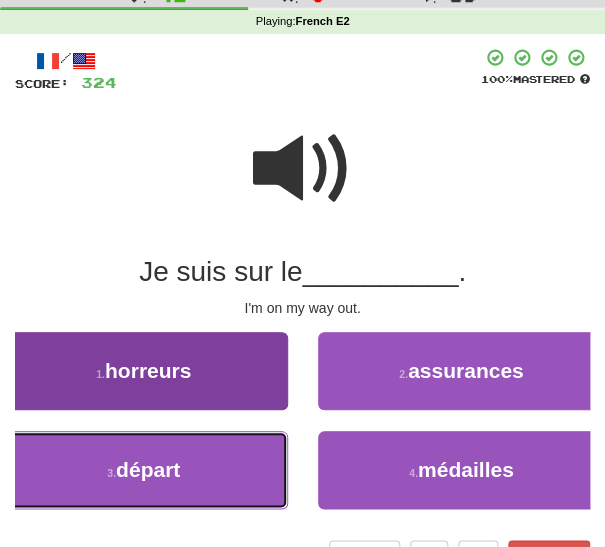 click on "3 .  départ" at bounding box center [144, 470] 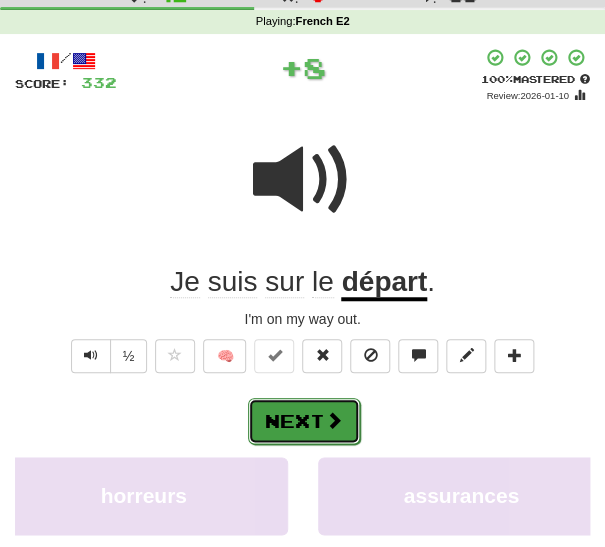 click on "Next" at bounding box center [304, 421] 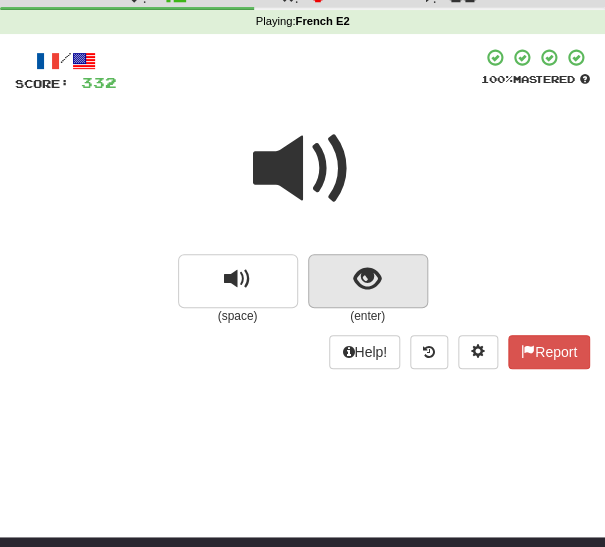 drag, startPoint x: 333, startPoint y: 252, endPoint x: 340, endPoint y: 270, distance: 19.313208 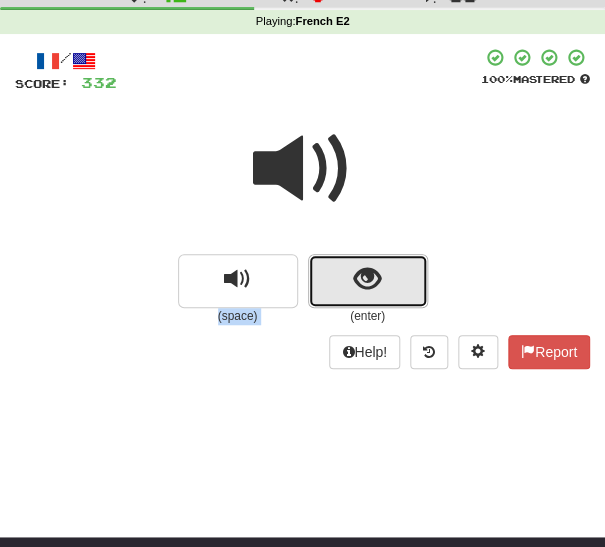 click at bounding box center (368, 281) 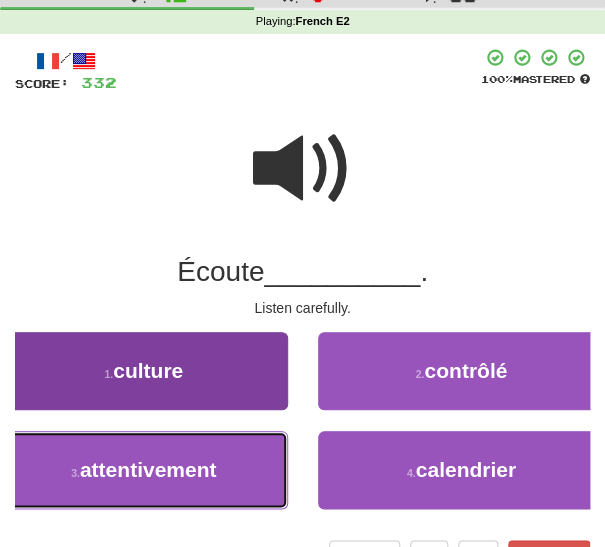 drag, startPoint x: 182, startPoint y: 462, endPoint x: 195, endPoint y: 465, distance: 13.341664 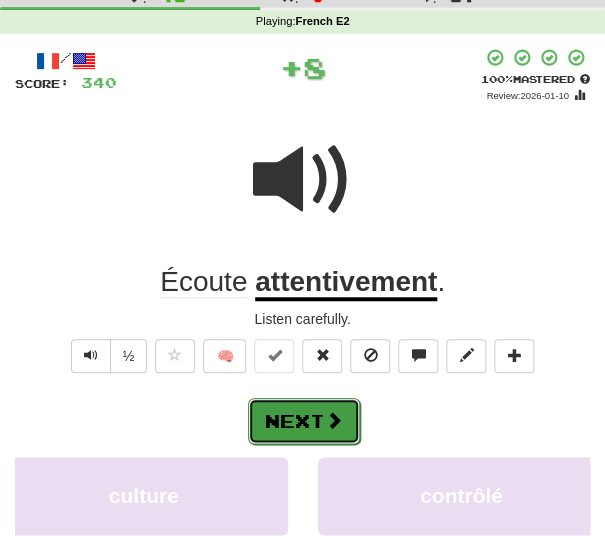 click at bounding box center [334, 420] 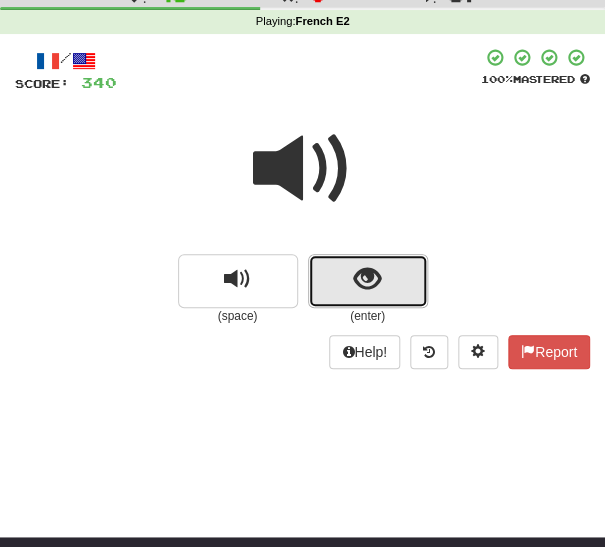 click at bounding box center [367, 279] 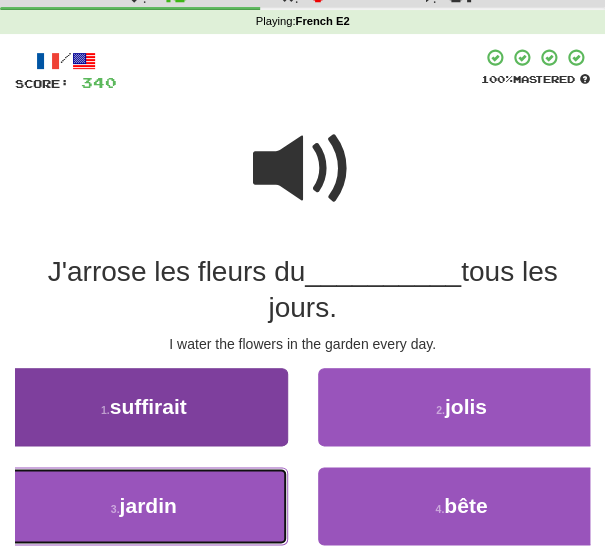 click on "3 .  jardin" at bounding box center (144, 506) 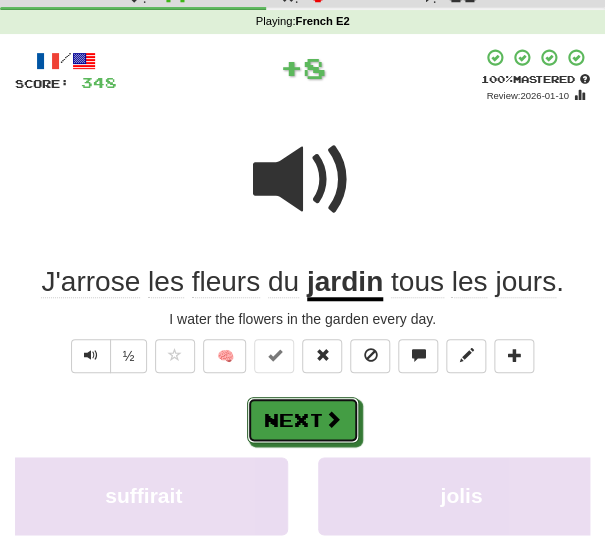click at bounding box center (333, 419) 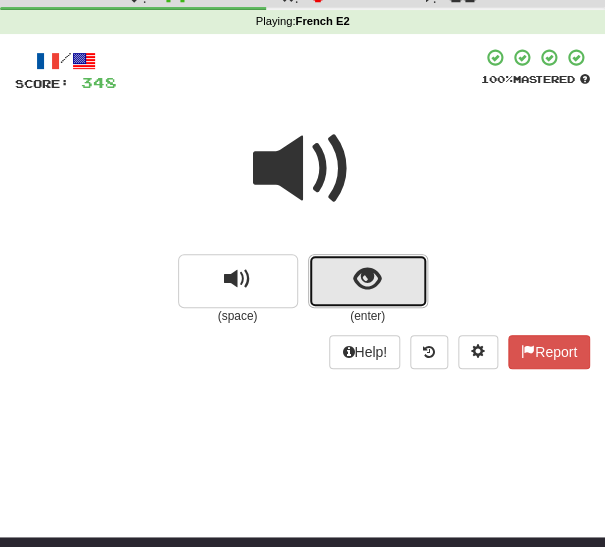 click at bounding box center [367, 279] 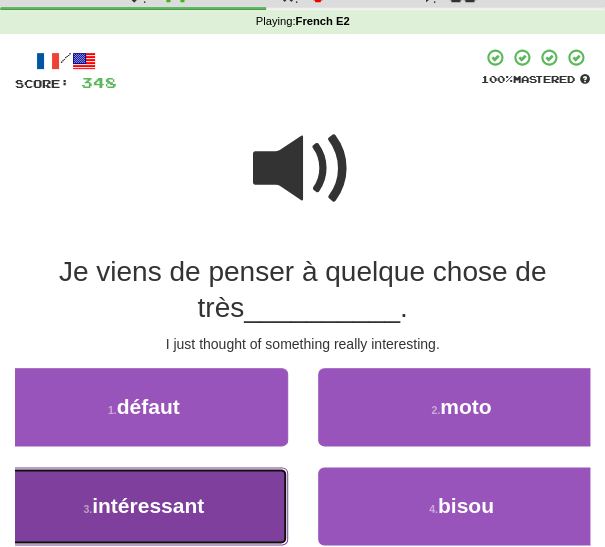 click on "3 .  intéressant" at bounding box center (144, 506) 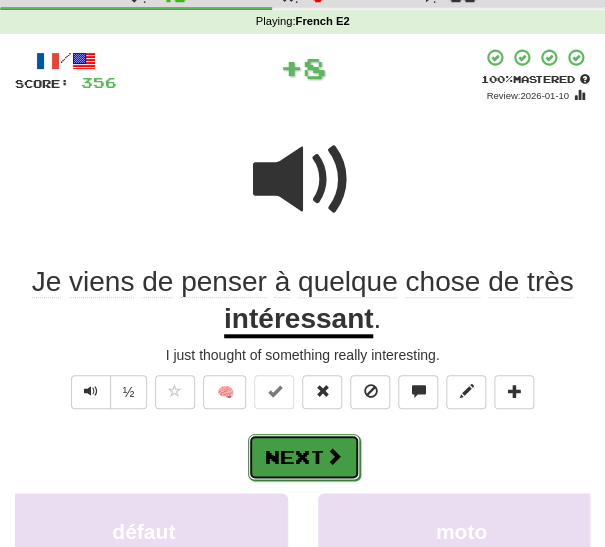 click on "Next" at bounding box center (304, 457) 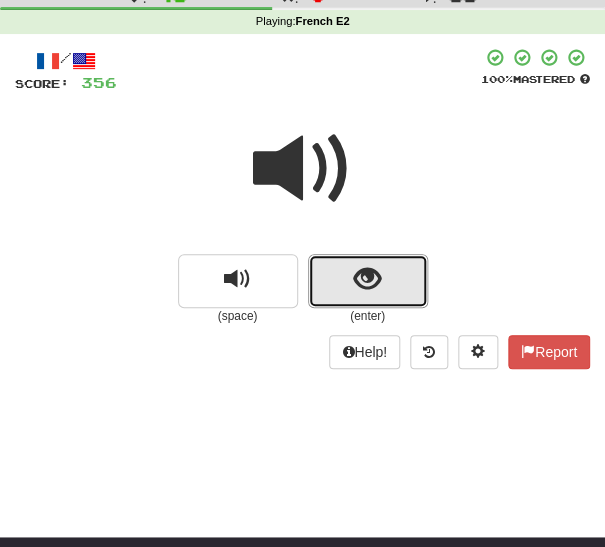 click at bounding box center [367, 279] 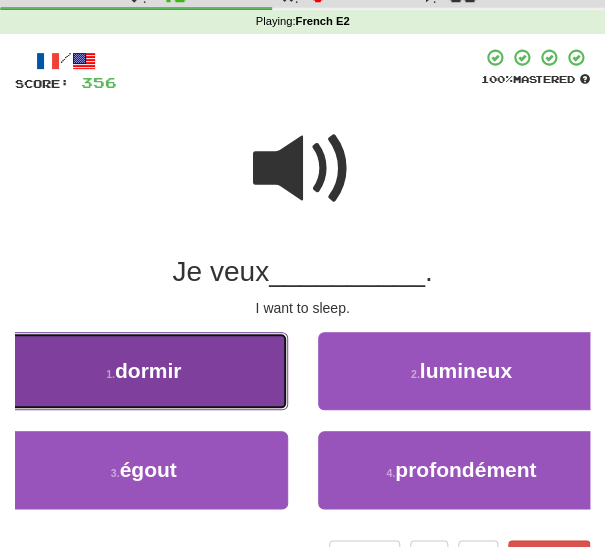 click on "1 .  dormir" at bounding box center [144, 371] 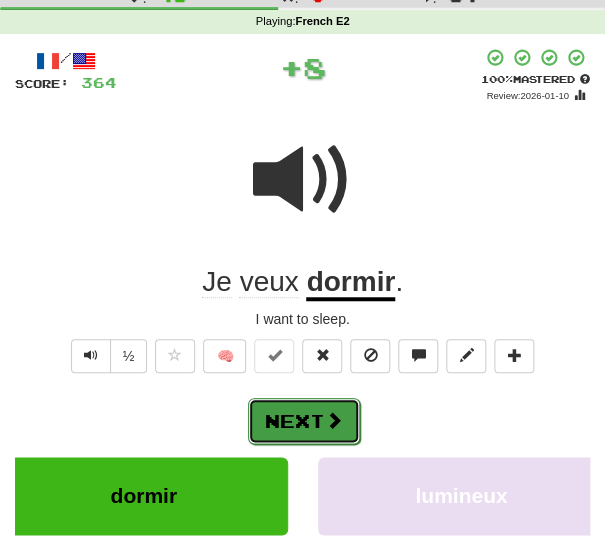 click on "Next" at bounding box center [304, 421] 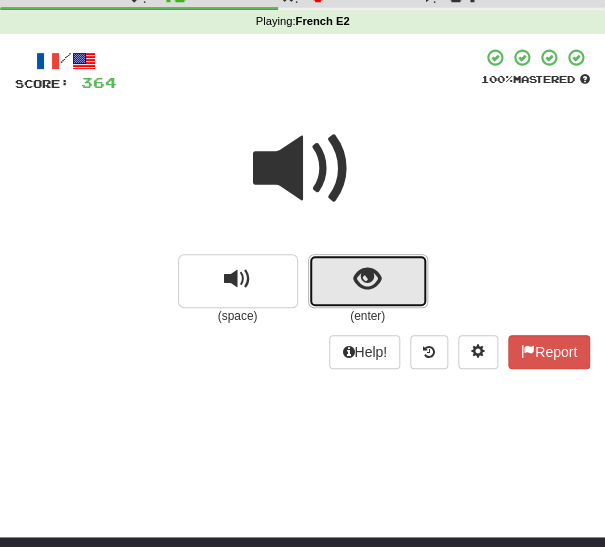 click at bounding box center (368, 281) 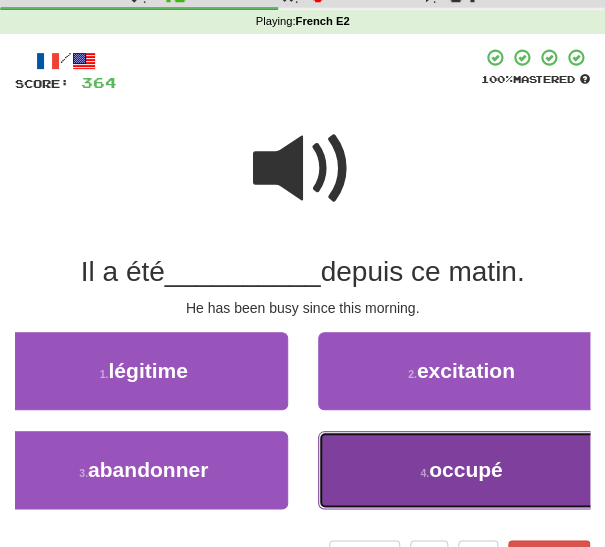 click on "4 .  occupé" at bounding box center (462, 470) 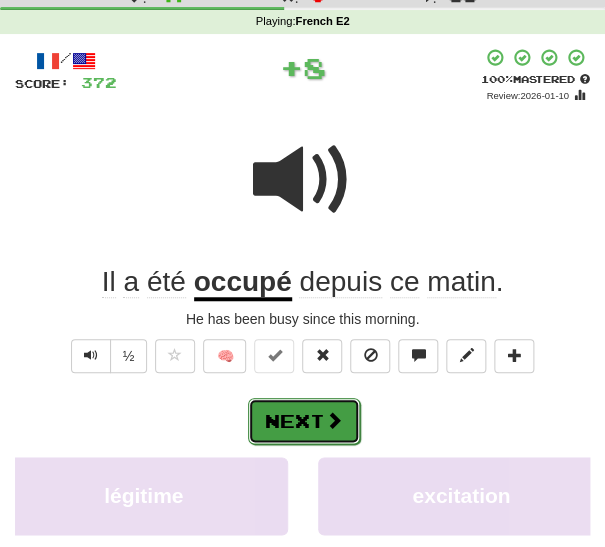 click at bounding box center [334, 420] 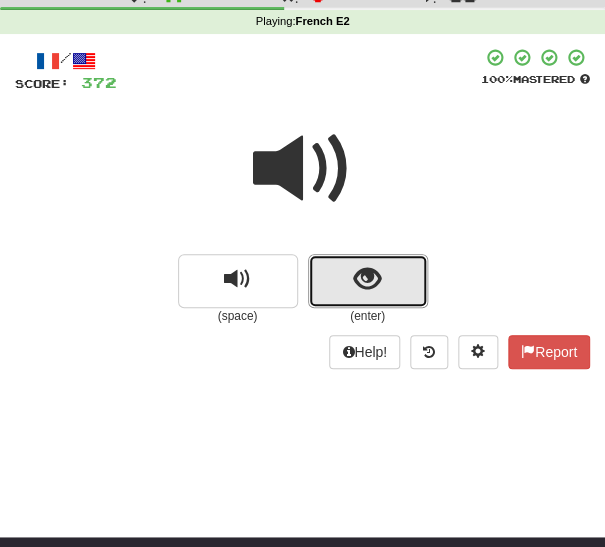 click at bounding box center (368, 281) 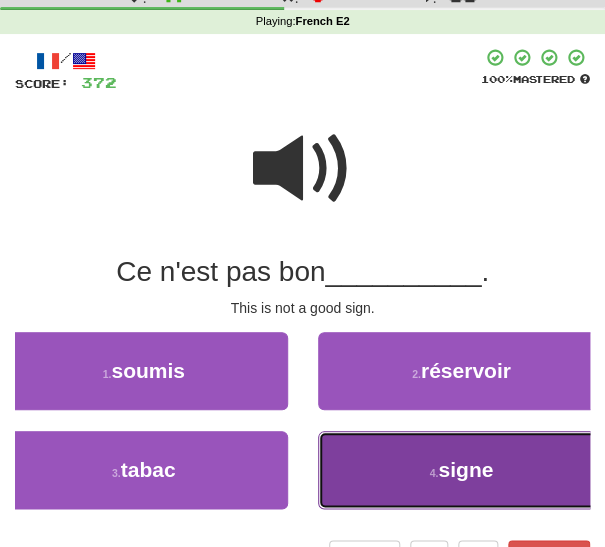 click on "4 .  signe" at bounding box center (462, 470) 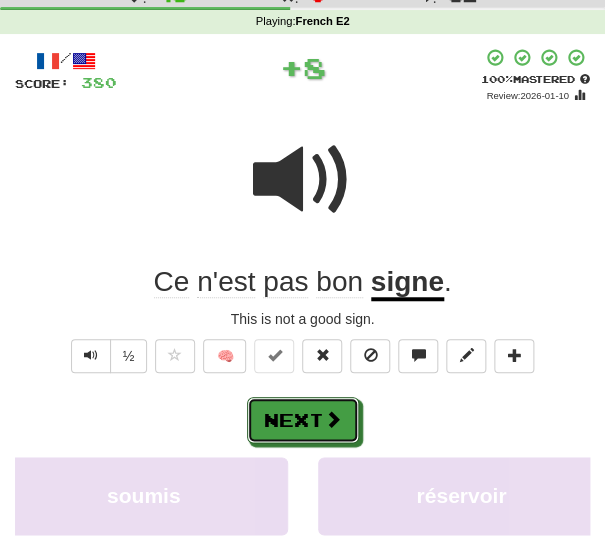click at bounding box center [333, 419] 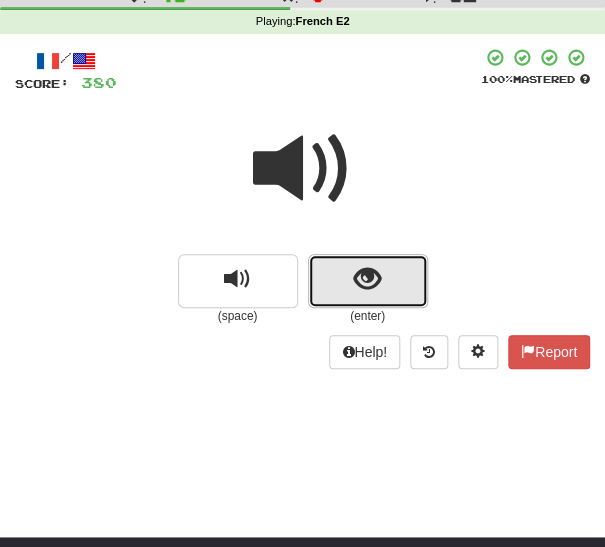 click at bounding box center [367, 279] 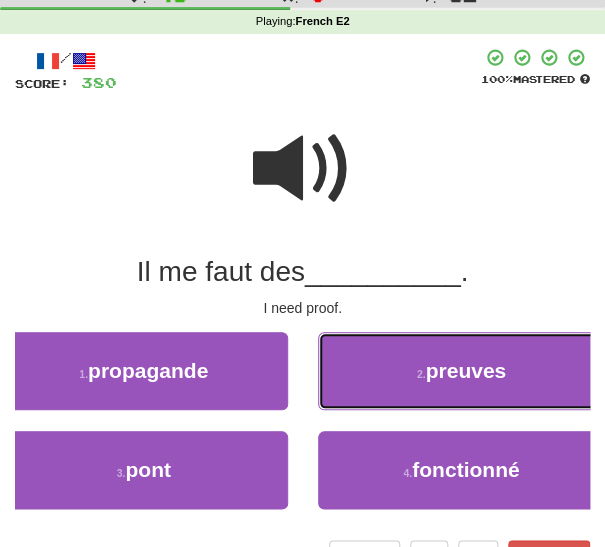 click on "2 .  preuves" at bounding box center [462, 371] 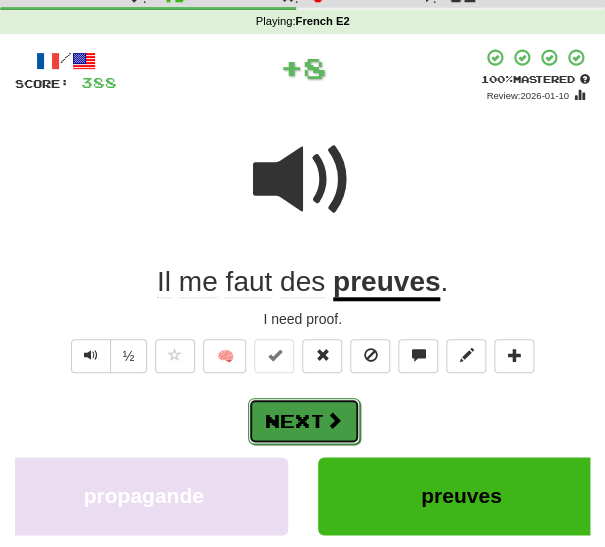 click on "Next" at bounding box center (304, 421) 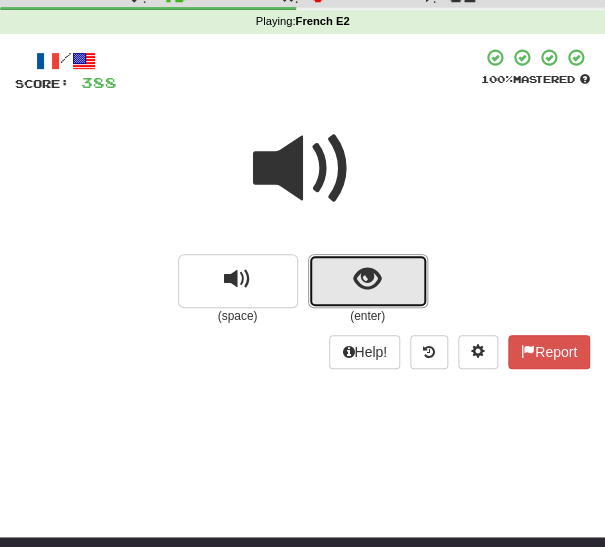 click at bounding box center [368, 281] 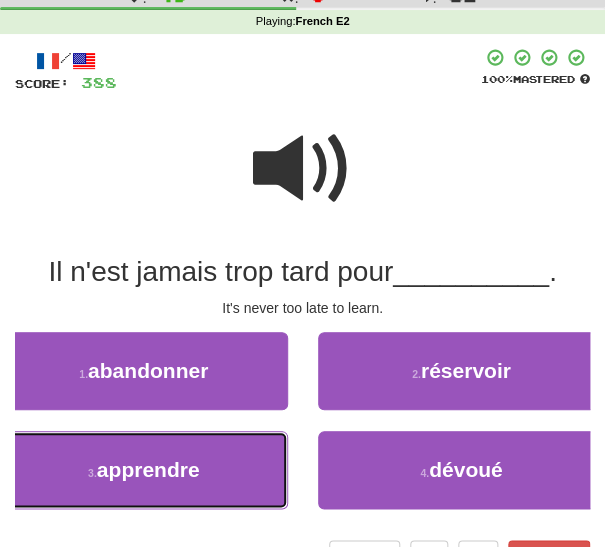 drag, startPoint x: 250, startPoint y: 446, endPoint x: 264, endPoint y: 443, distance: 14.3178215 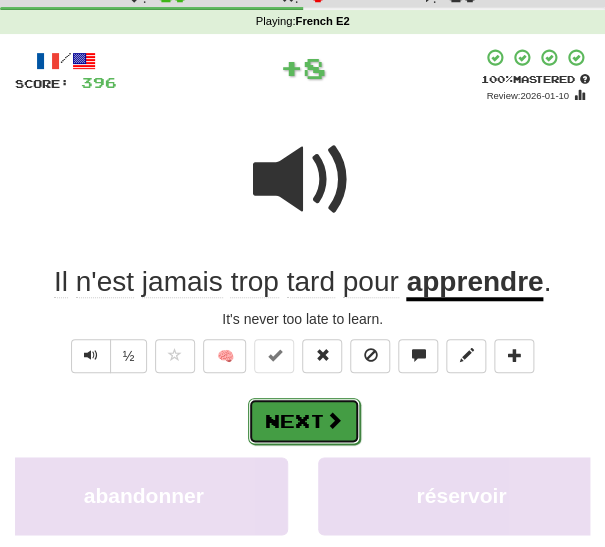 click on "Next" at bounding box center (304, 421) 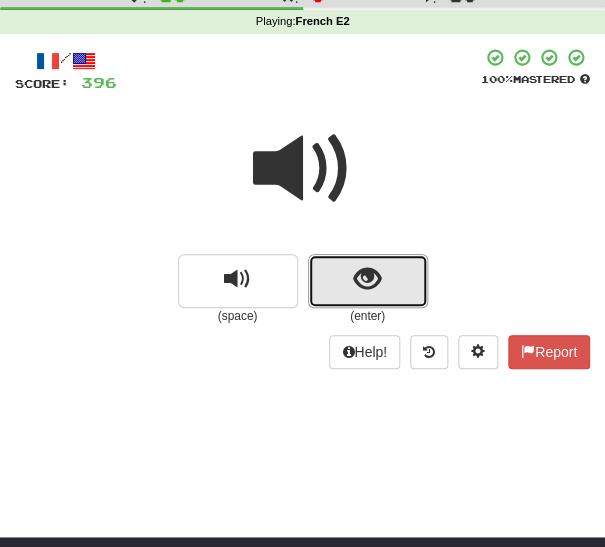 drag, startPoint x: 331, startPoint y: 292, endPoint x: 322, endPoint y: 297, distance: 10.29563 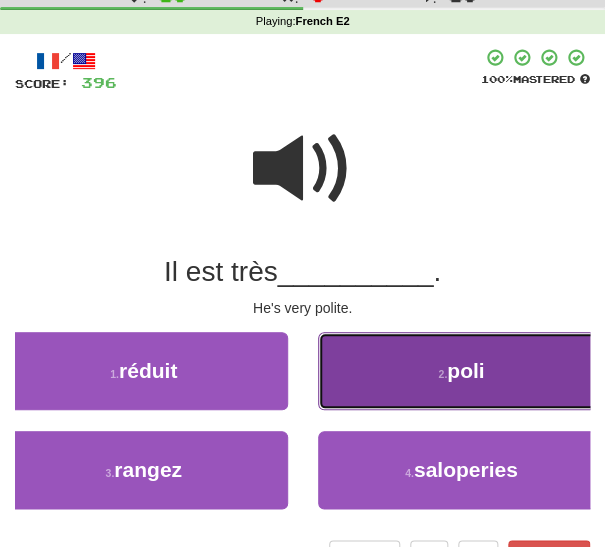click on "2 .  poli" at bounding box center (462, 371) 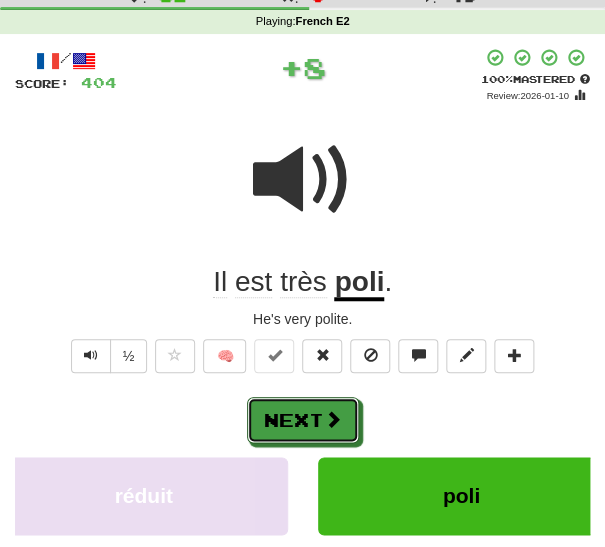 click on "Next" at bounding box center [303, 420] 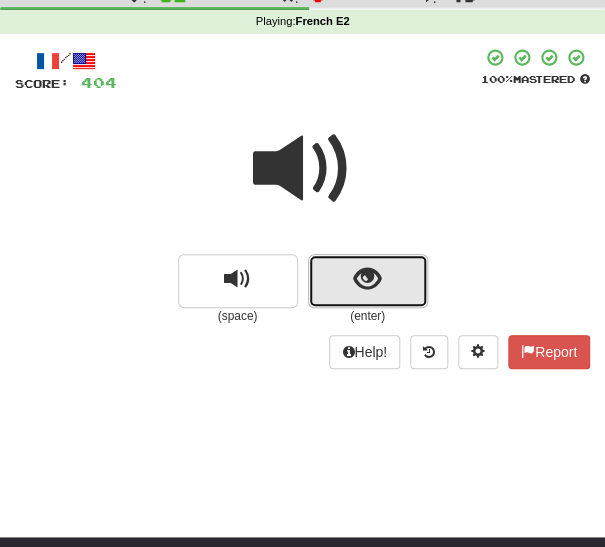 click at bounding box center [368, 281] 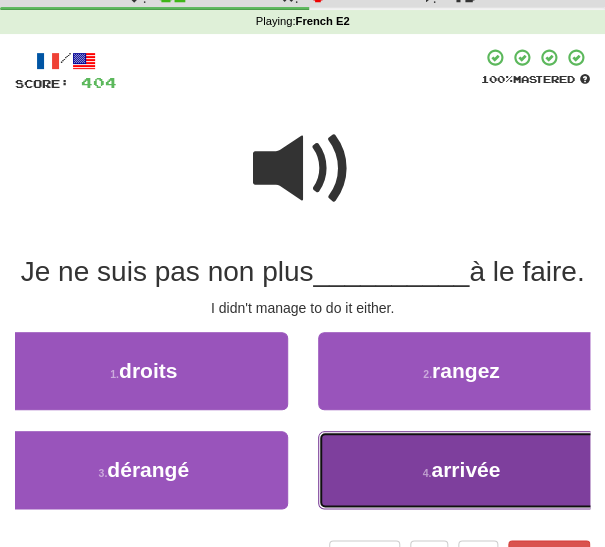 click on "4 .  arrivée" at bounding box center (462, 470) 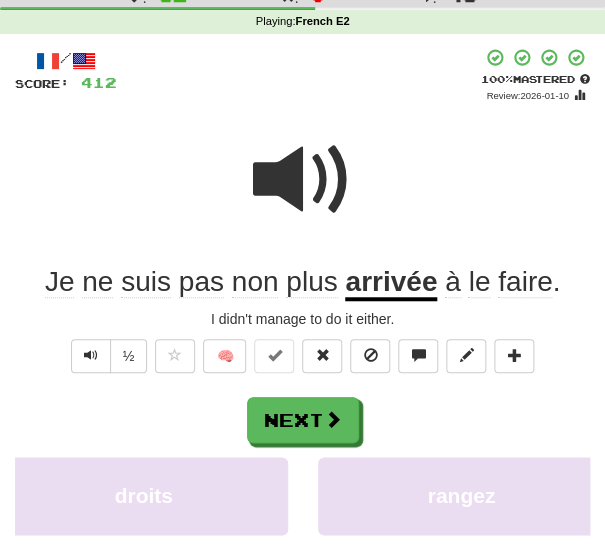 scroll, scrollTop: 55, scrollLeft: 0, axis: vertical 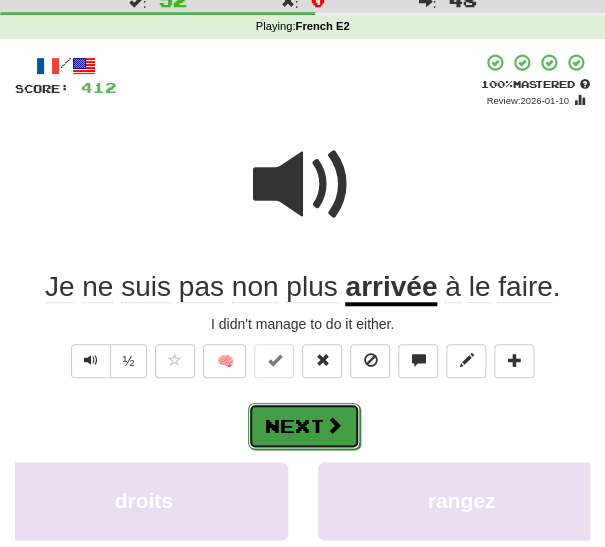 click on "Next" at bounding box center [304, 426] 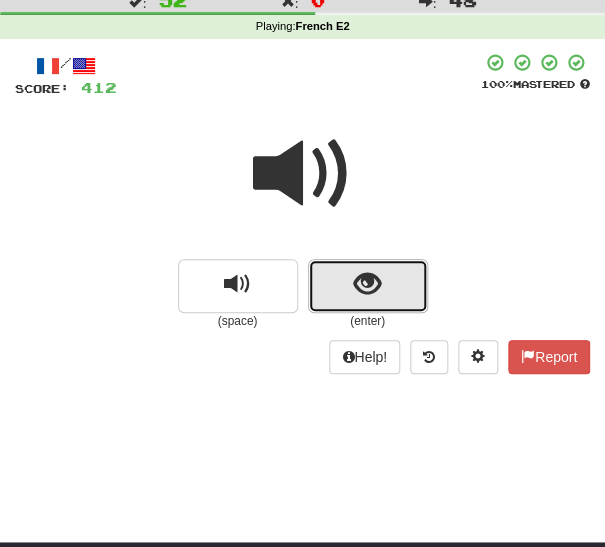 click at bounding box center [367, 284] 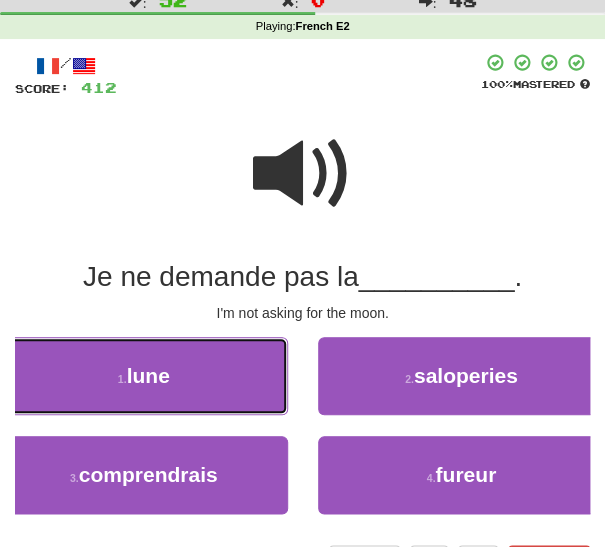 drag, startPoint x: 249, startPoint y: 394, endPoint x: 299, endPoint y: 394, distance: 50 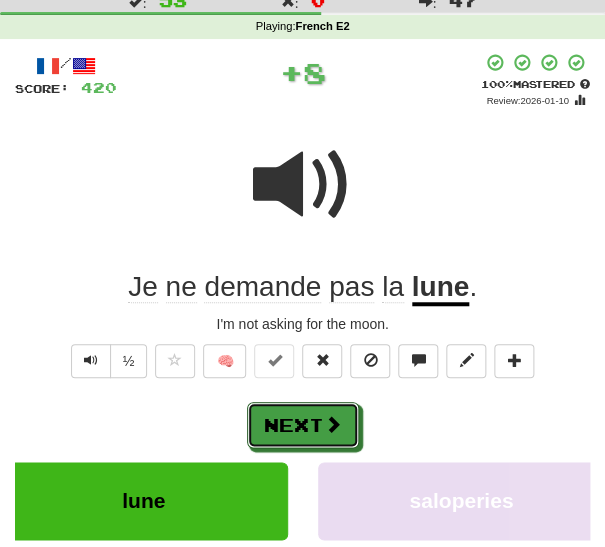 click on "Next" at bounding box center [303, 425] 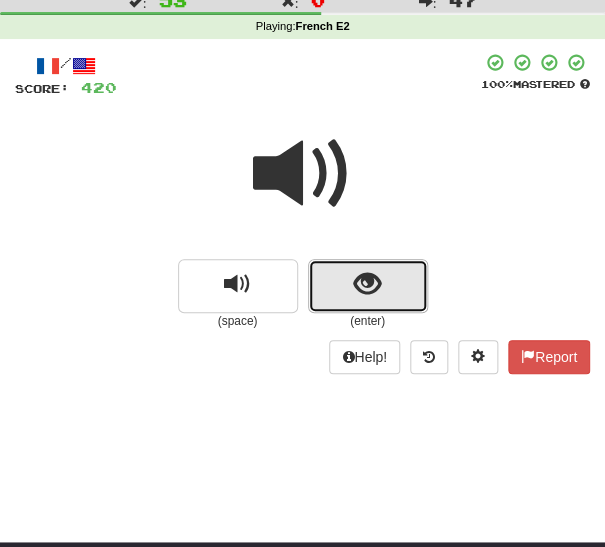 click at bounding box center [367, 284] 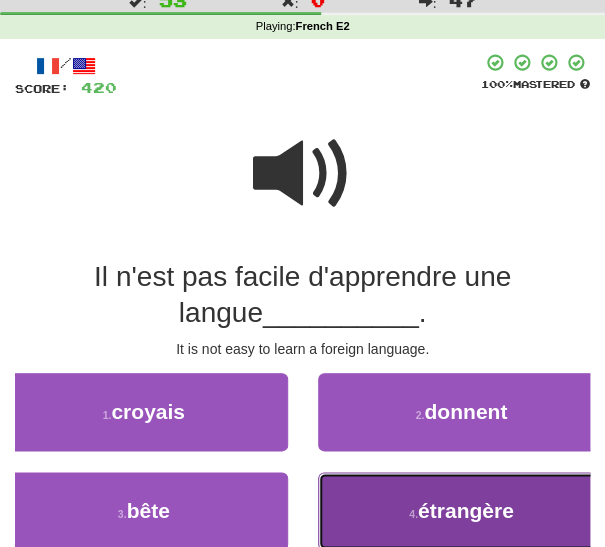 click on "4 .  étrangère" at bounding box center (462, 511) 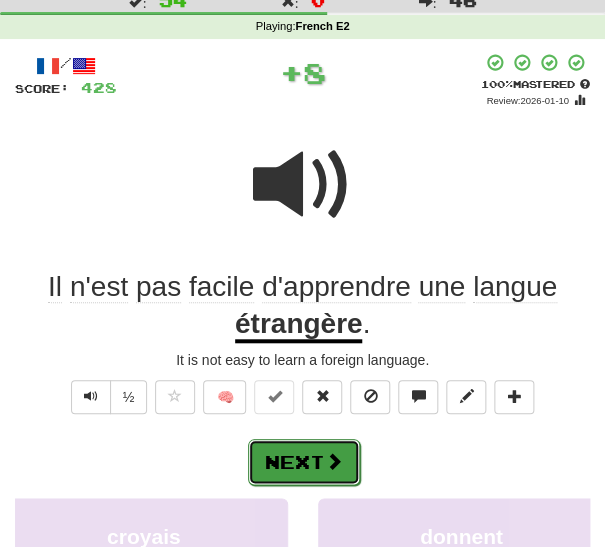 click on "Next" at bounding box center [304, 462] 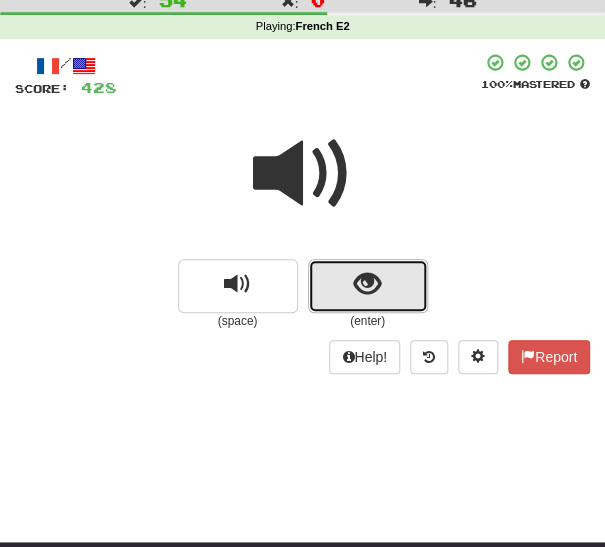 click at bounding box center (367, 284) 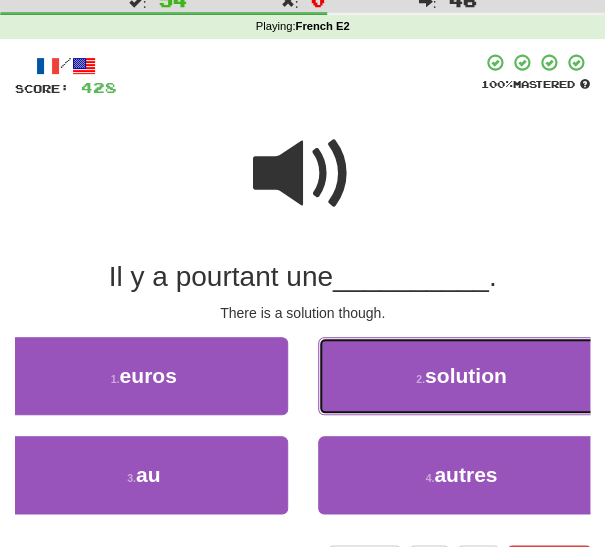 click on "2 .  solution" at bounding box center [462, 376] 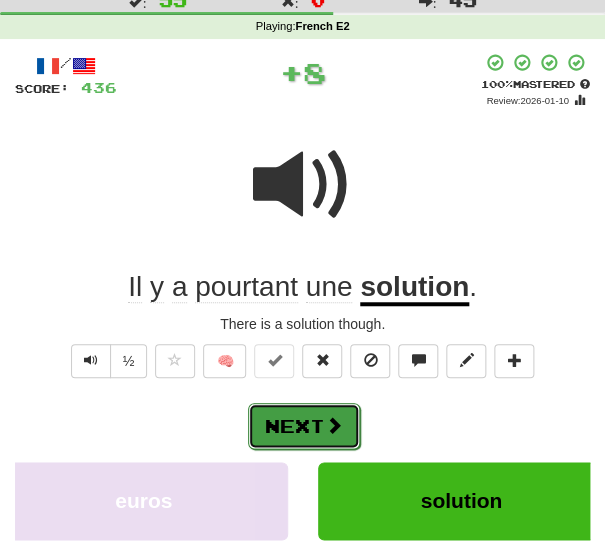 click at bounding box center [334, 425] 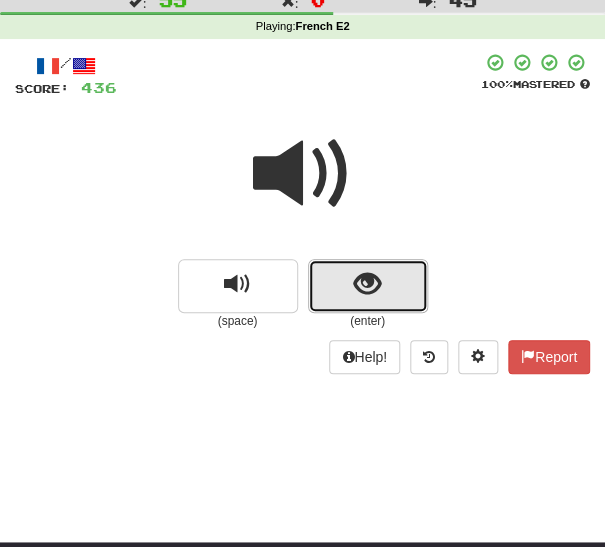 drag, startPoint x: 365, startPoint y: 292, endPoint x: 355, endPoint y: 301, distance: 13.453624 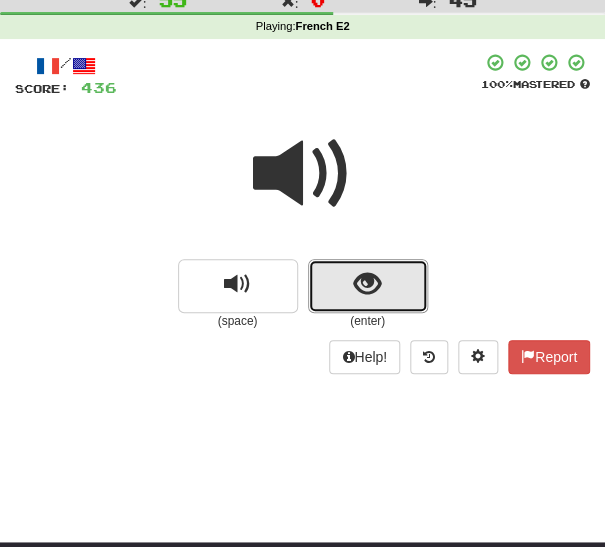 click at bounding box center [367, 284] 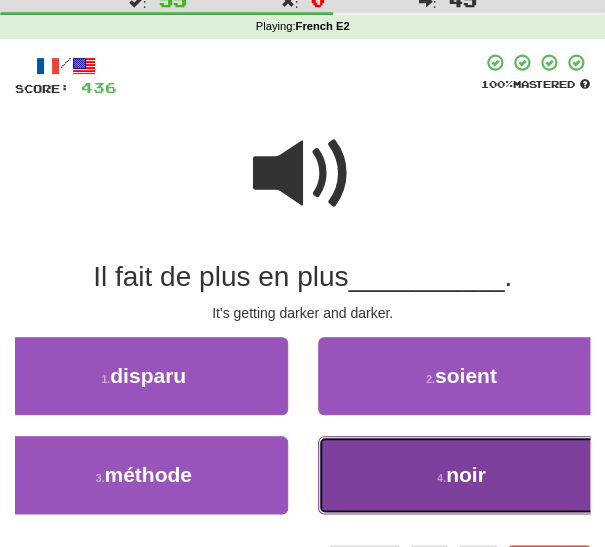 click on "4 .  noir" at bounding box center [462, 475] 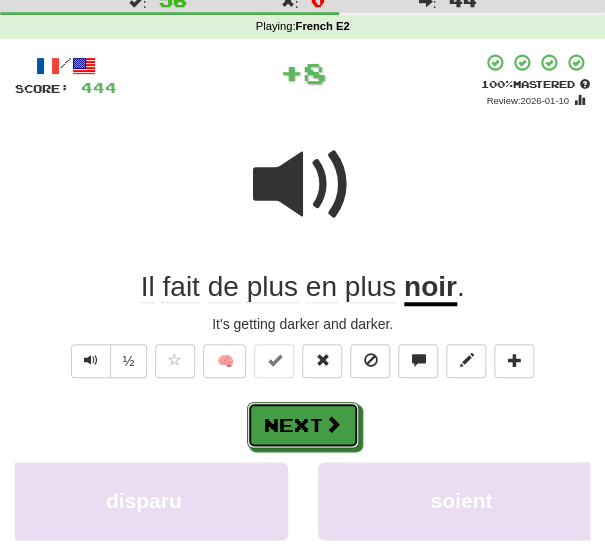 click at bounding box center [333, 424] 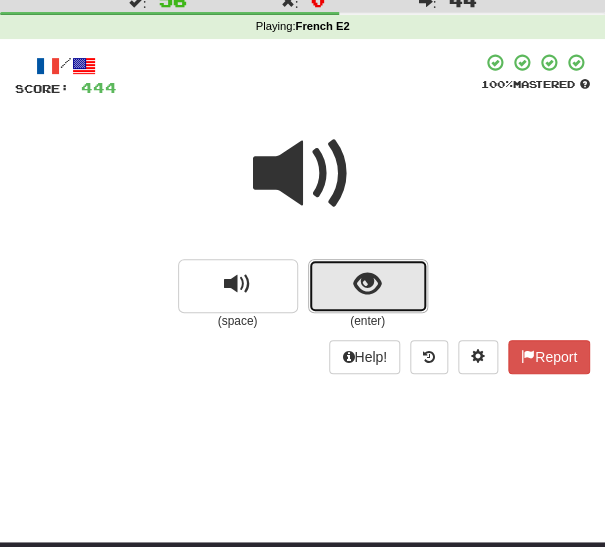 click at bounding box center (367, 284) 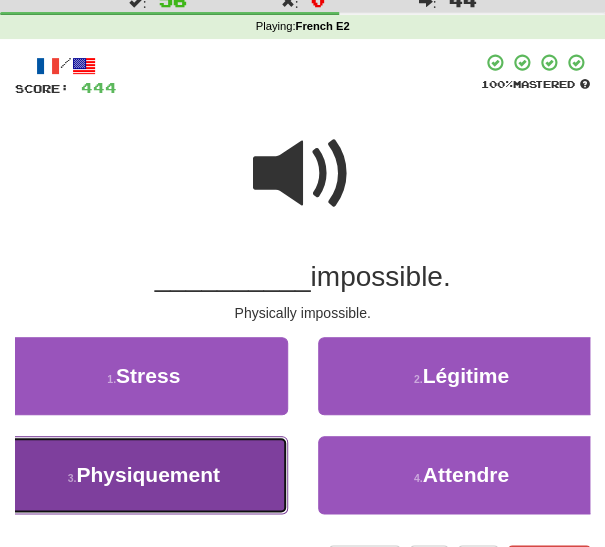 click on "3 .  Physiquement" at bounding box center (144, 475) 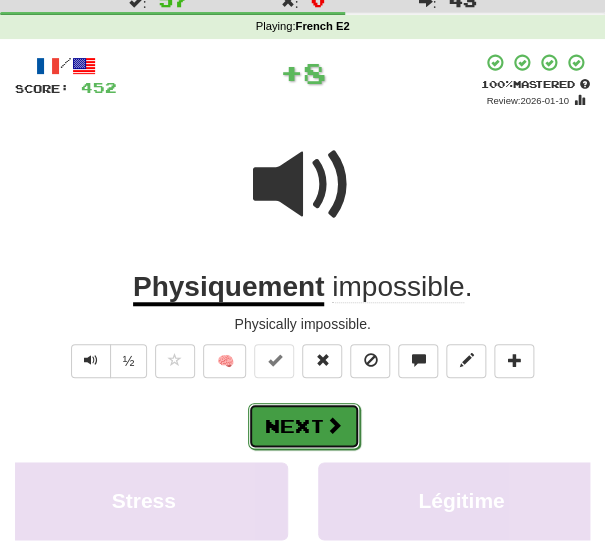 click on "Next" at bounding box center [304, 426] 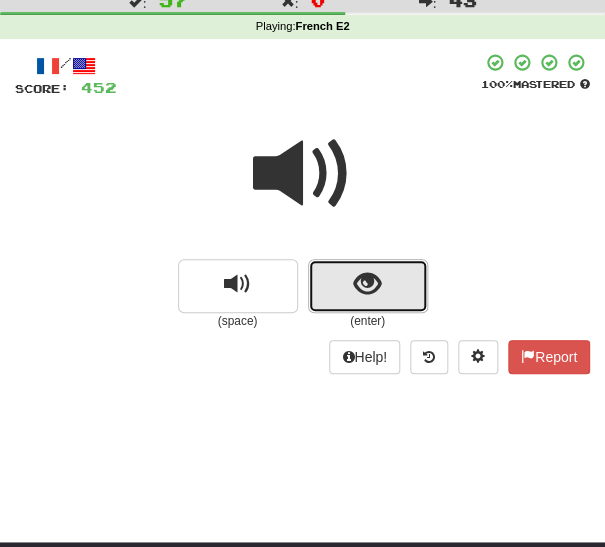 click at bounding box center [368, 286] 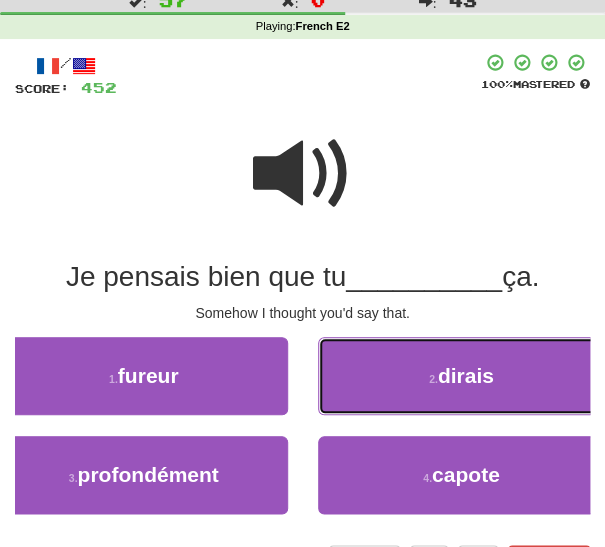 click on "2 .  dirais" at bounding box center [462, 376] 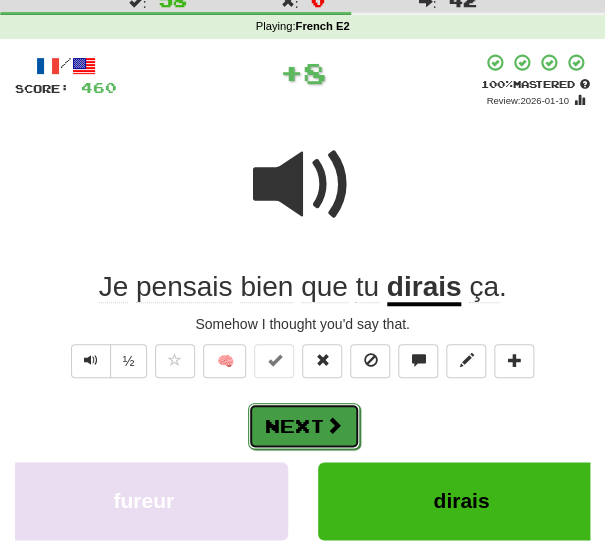 click on "Next" at bounding box center [304, 426] 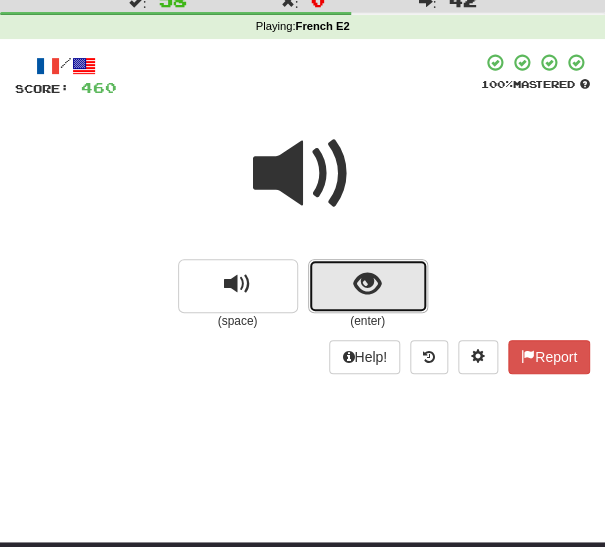 click at bounding box center [368, 286] 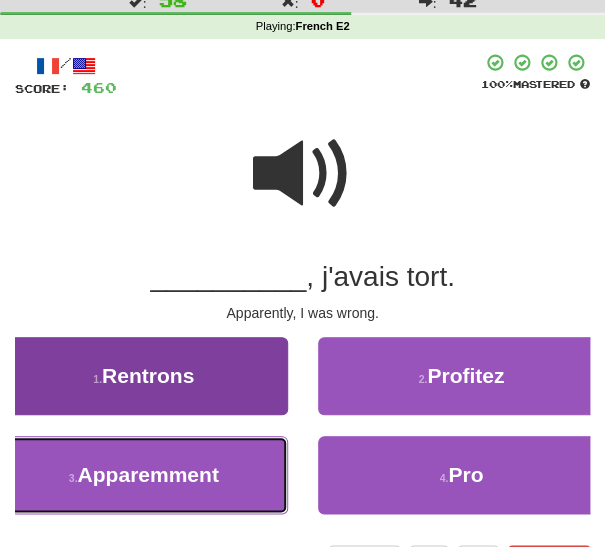 click on "Apparemment" at bounding box center (148, 474) 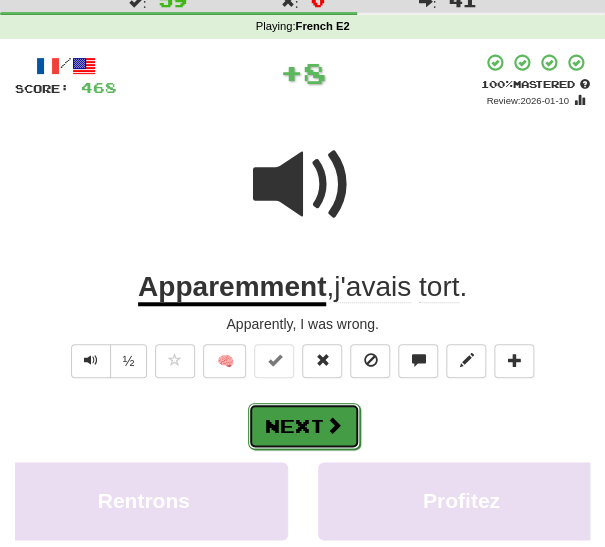 click on "Next" at bounding box center [304, 426] 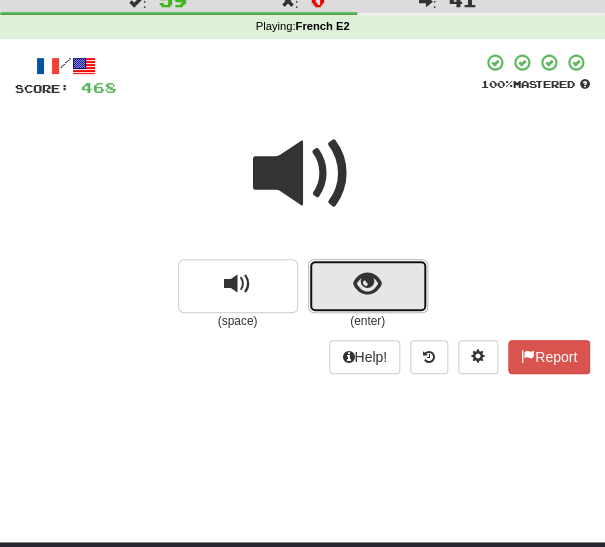 click at bounding box center (367, 284) 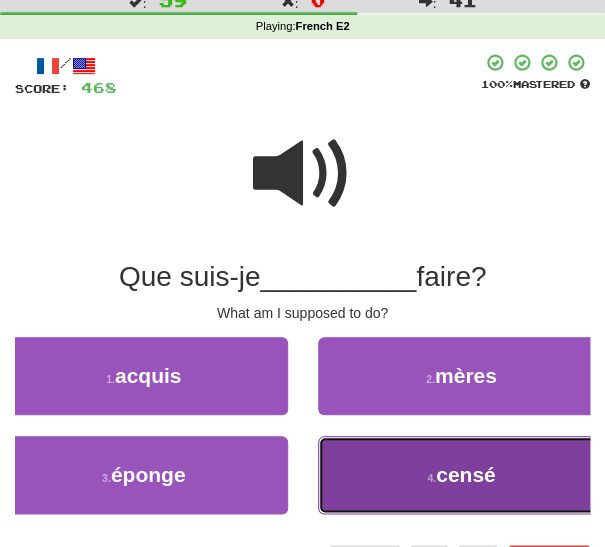 click on "4 .  censé" at bounding box center (462, 475) 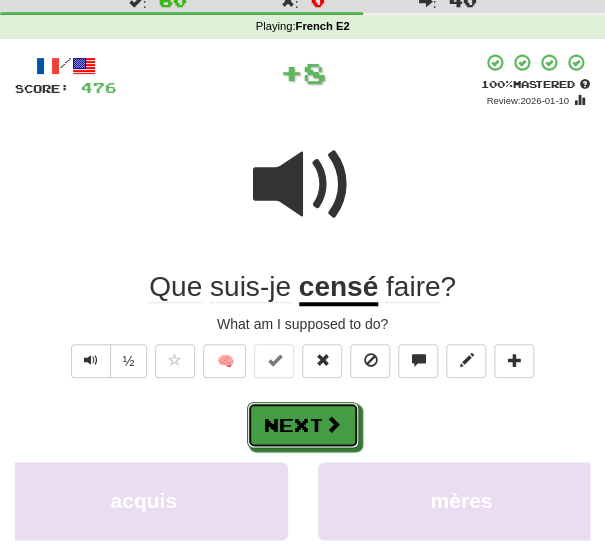 click at bounding box center (333, 424) 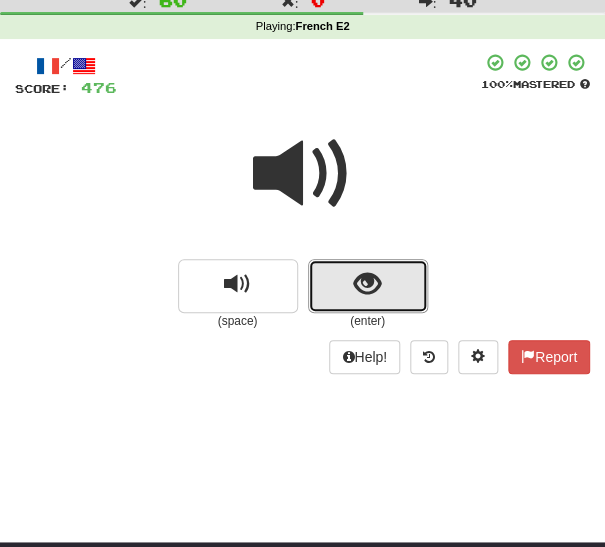 click at bounding box center [367, 284] 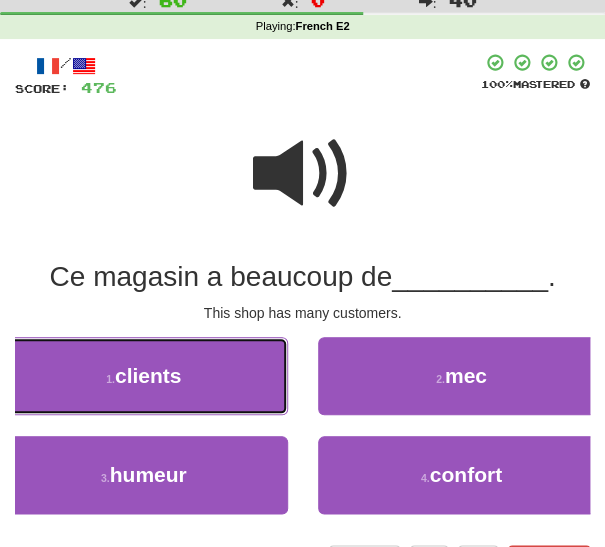 drag, startPoint x: 210, startPoint y: 372, endPoint x: 224, endPoint y: 388, distance: 21.260292 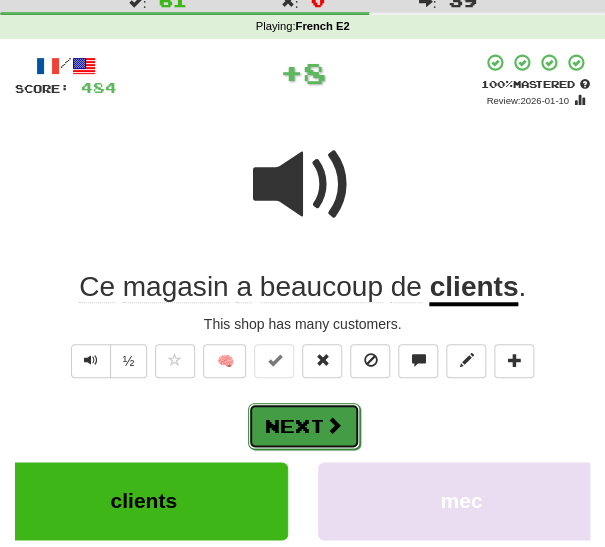 click on "Next" at bounding box center (304, 426) 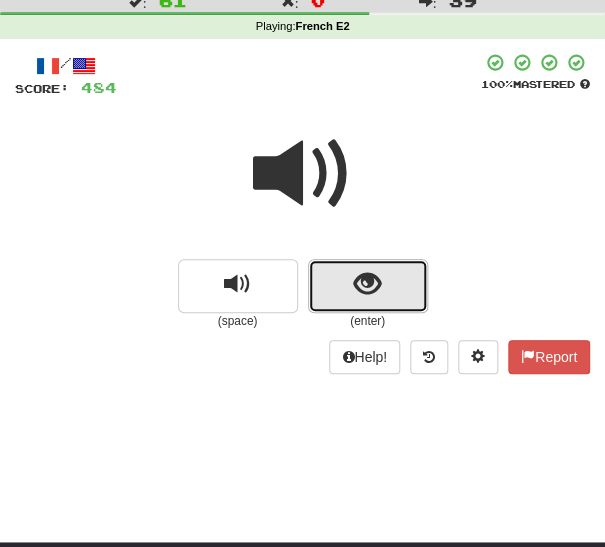 drag, startPoint x: 356, startPoint y: 294, endPoint x: 349, endPoint y: 304, distance: 12.206555 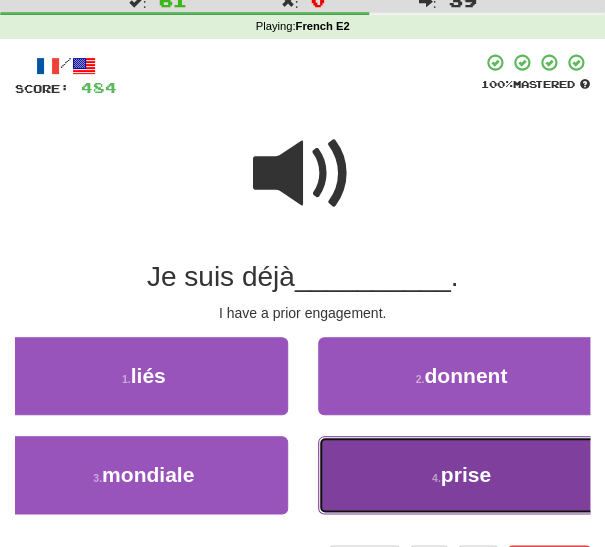 click on "4 .  prise" at bounding box center [462, 475] 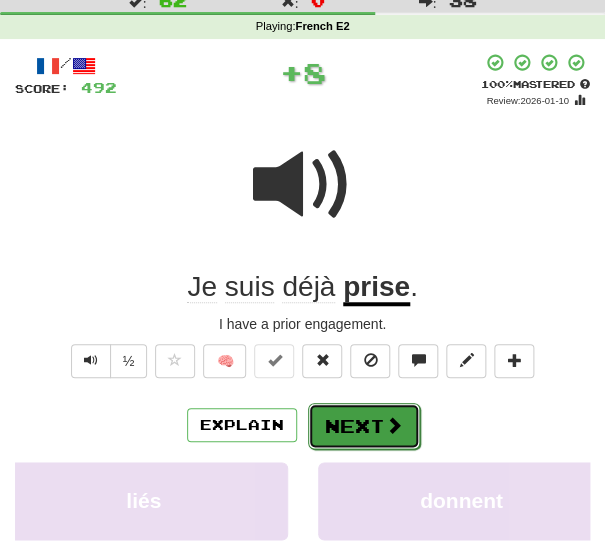 click on "Next" at bounding box center [364, 426] 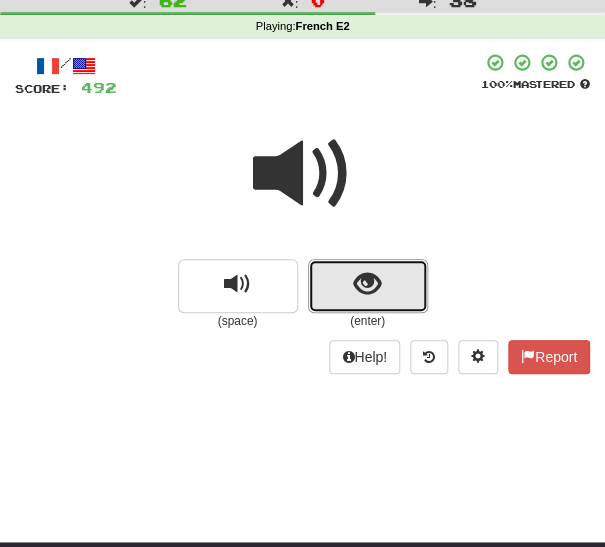 click at bounding box center (367, 284) 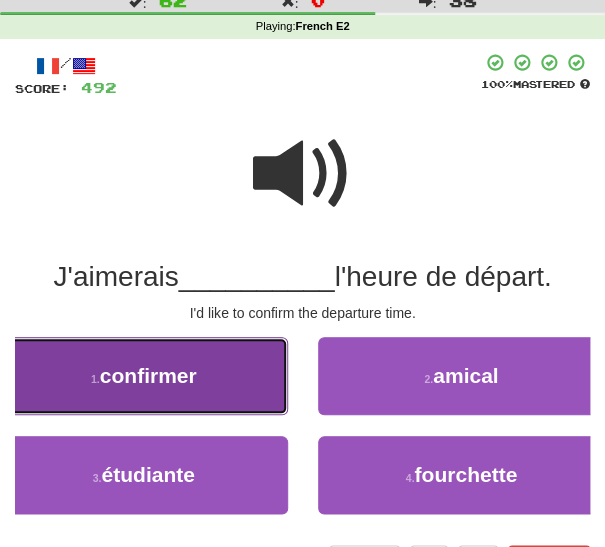 click on "1 .  confirmer" at bounding box center (144, 376) 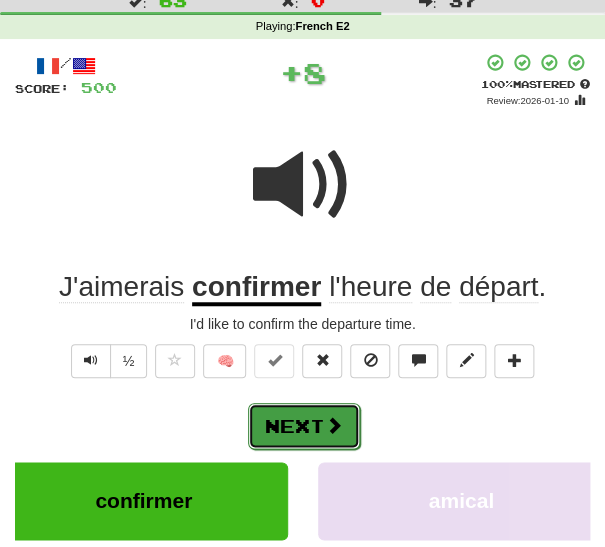click on "Next" at bounding box center [304, 426] 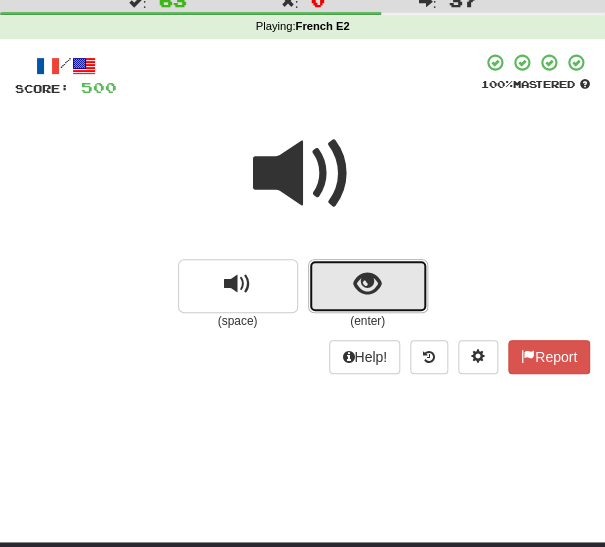 click at bounding box center [368, 286] 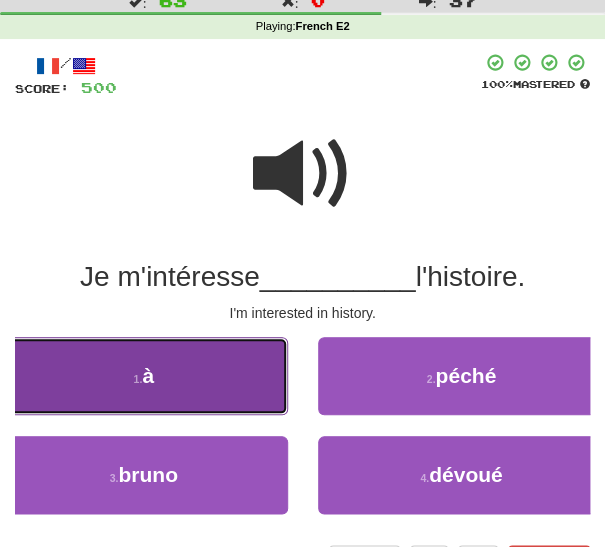 click on "1 .  à" at bounding box center [144, 376] 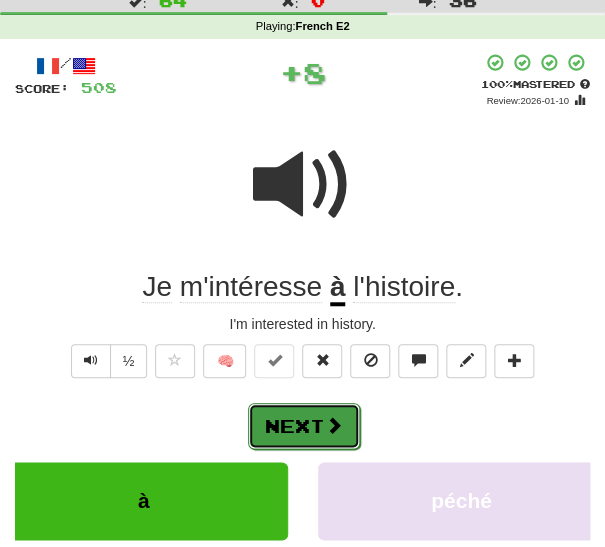 click on "Next" at bounding box center (304, 426) 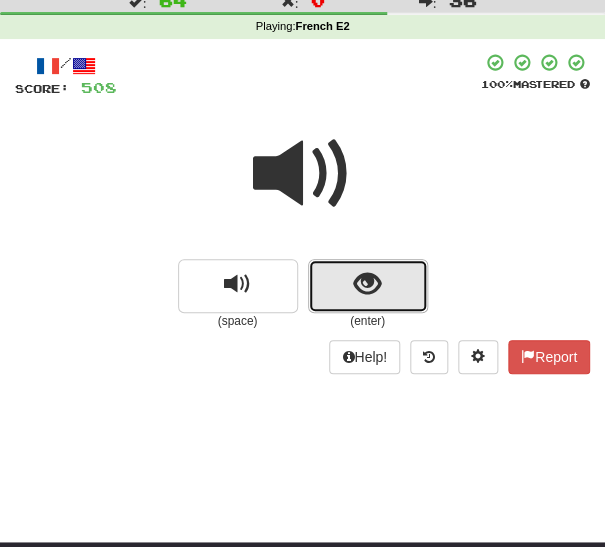click at bounding box center (367, 284) 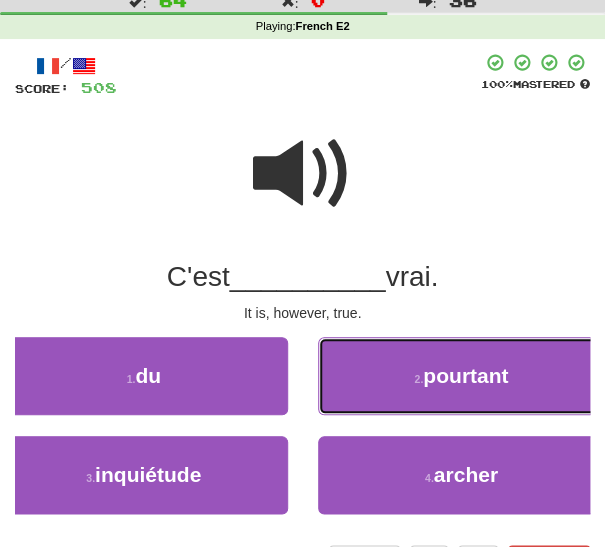 click on "2 .  pourtant" at bounding box center [462, 376] 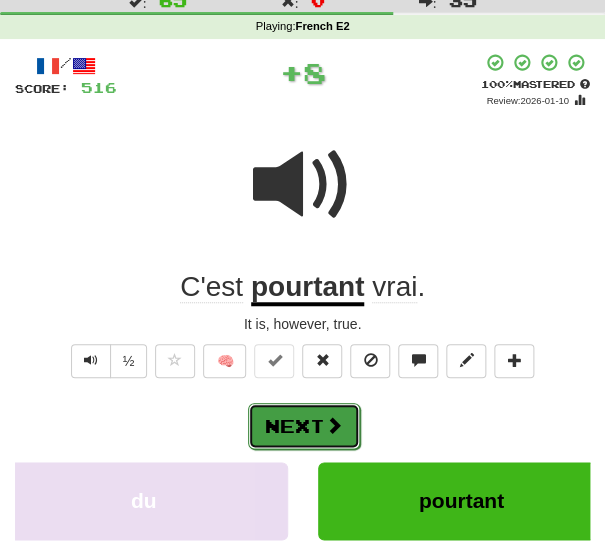 click on "Next" at bounding box center [304, 426] 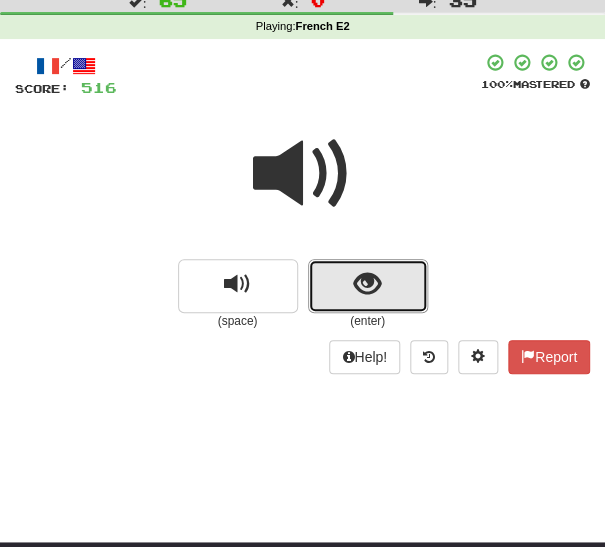 drag, startPoint x: 345, startPoint y: 288, endPoint x: 336, endPoint y: 300, distance: 15 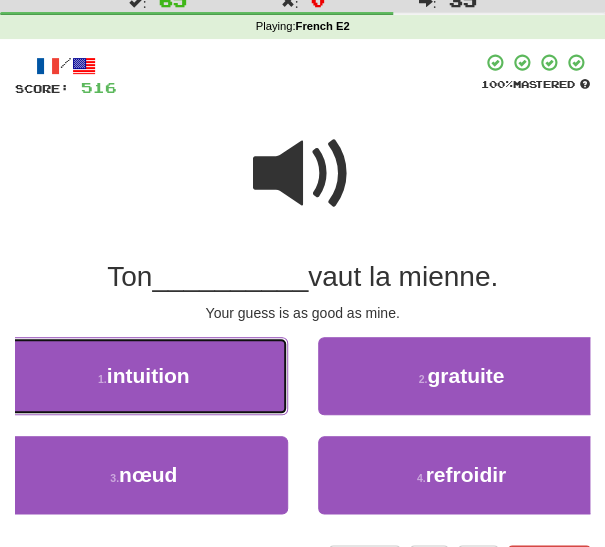 click on "1 .  intuition" at bounding box center (144, 376) 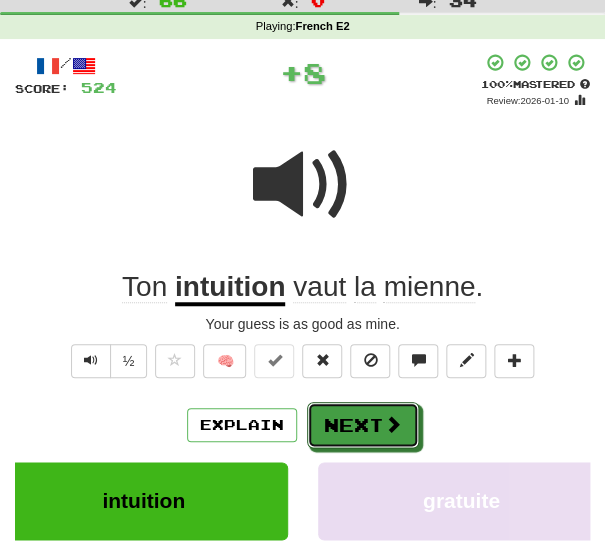 click on "Next" at bounding box center (363, 425) 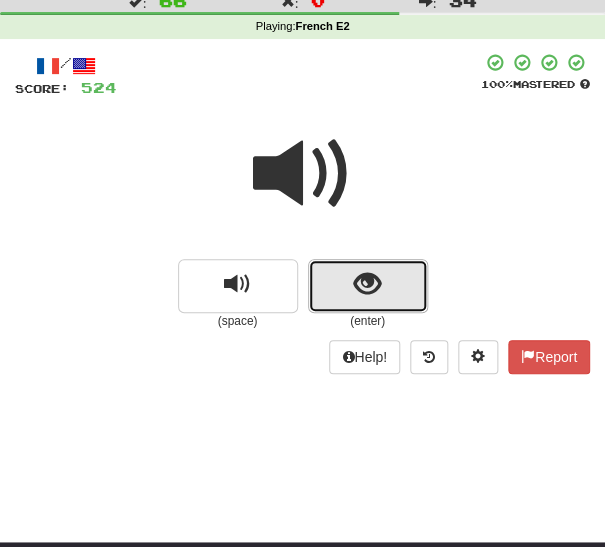 click at bounding box center (368, 286) 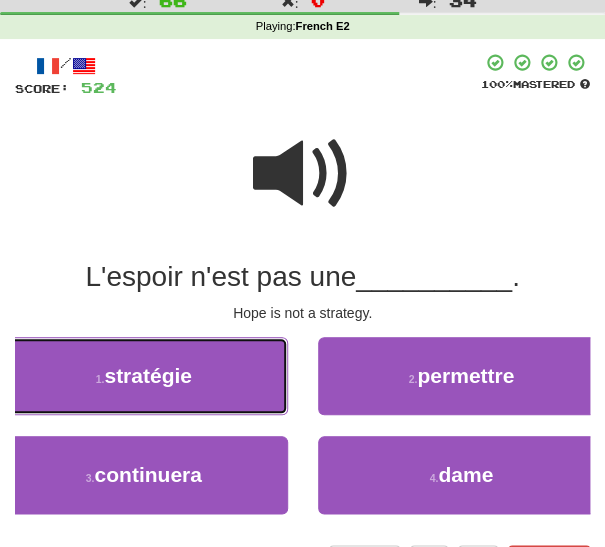 click on "1 .  stratégie" at bounding box center (144, 376) 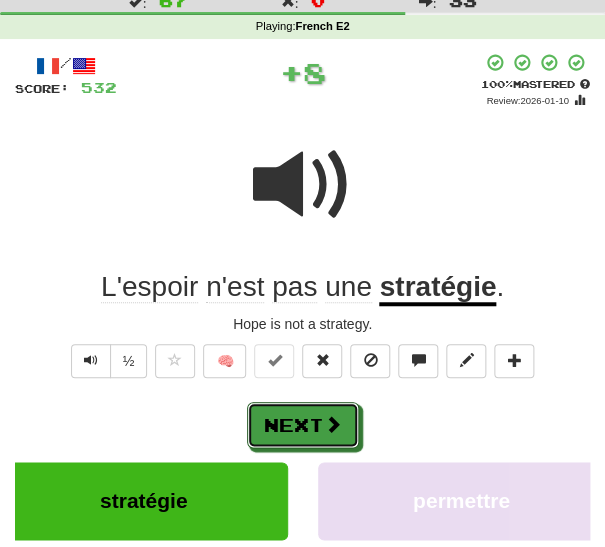 drag, startPoint x: 315, startPoint y: 413, endPoint x: 336, endPoint y: 390, distance: 31.144823 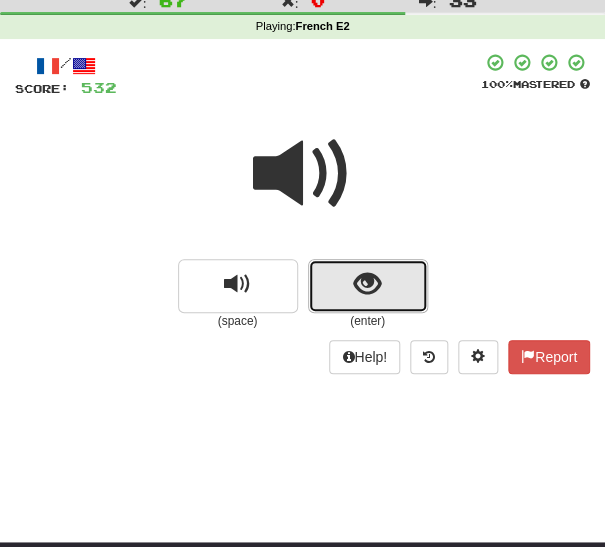 click at bounding box center (367, 284) 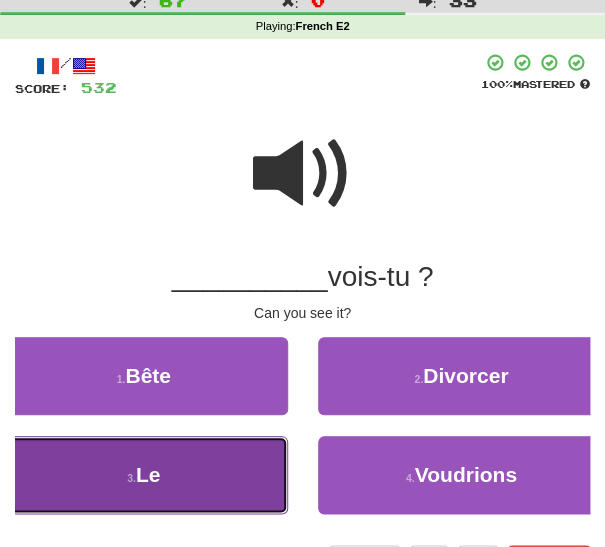 click on "3 .  Le" at bounding box center (144, 475) 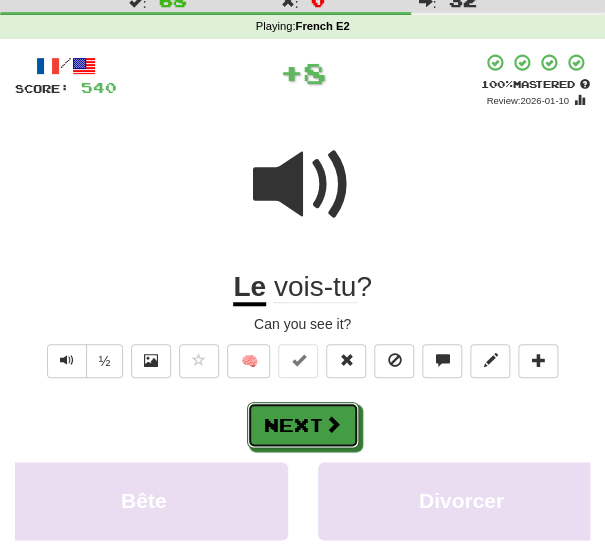 click on "Next" at bounding box center [303, 425] 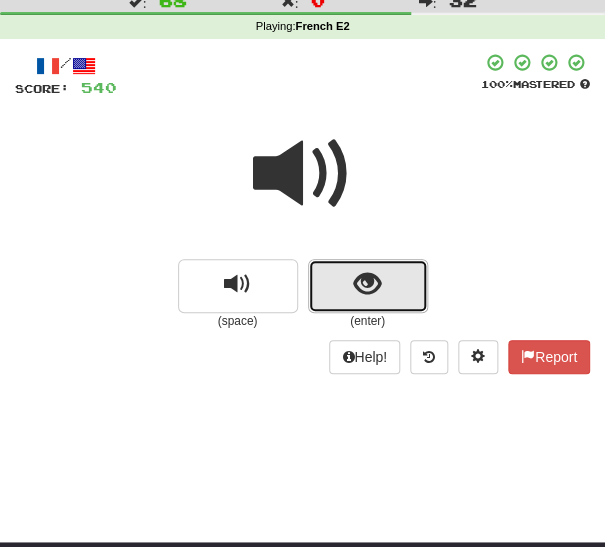click at bounding box center [368, 286] 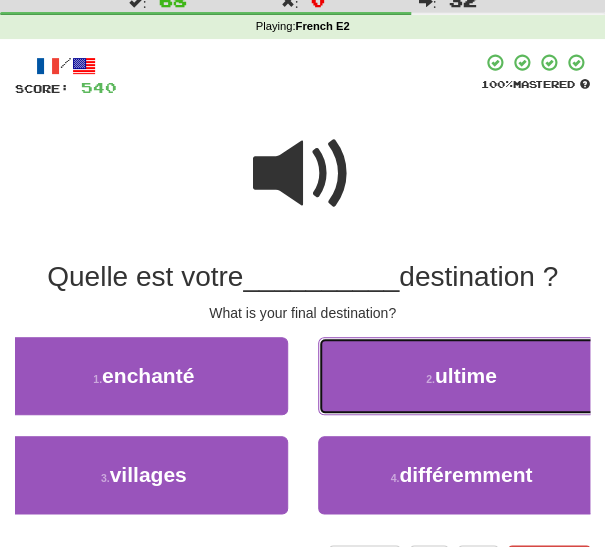 drag, startPoint x: 438, startPoint y: 378, endPoint x: 429, endPoint y: 383, distance: 10.29563 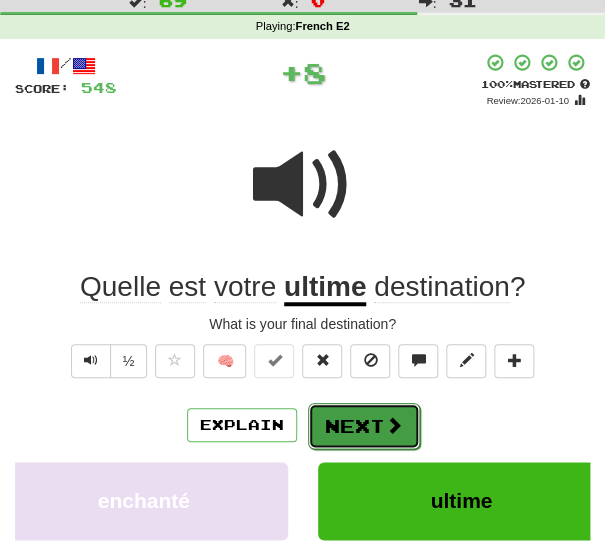 click on "Next" at bounding box center (364, 426) 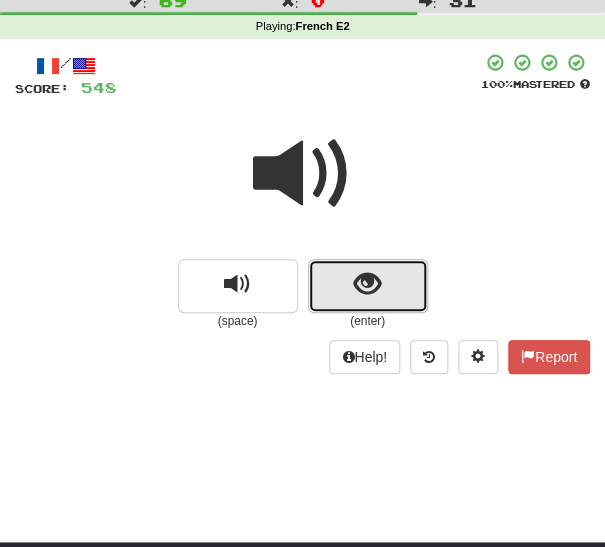 click at bounding box center (367, 284) 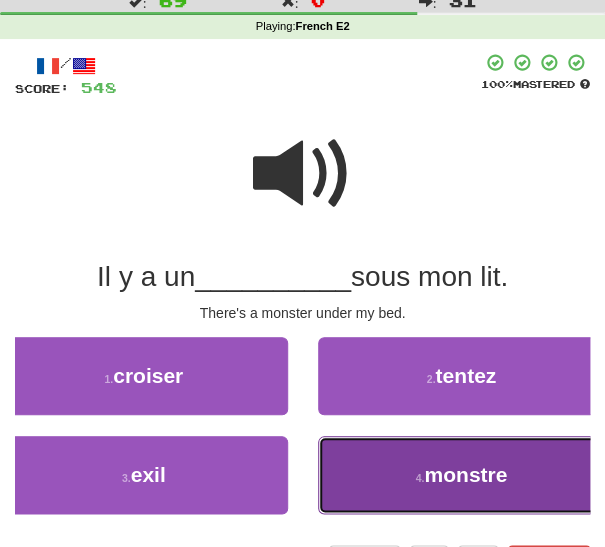 click on "4 .  monstre" at bounding box center (462, 475) 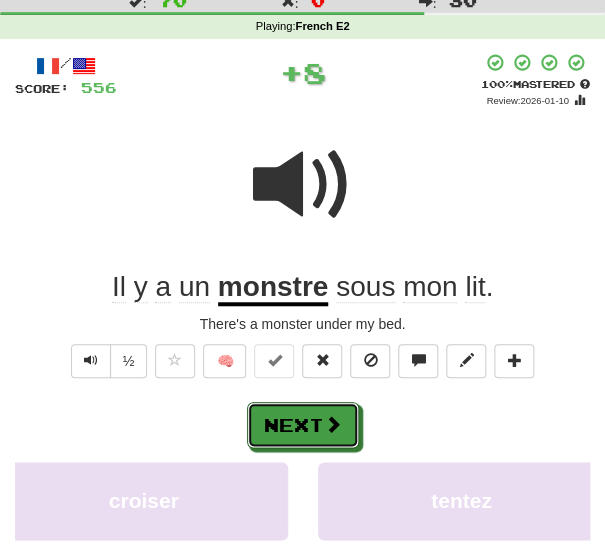 click on "Next" at bounding box center (303, 425) 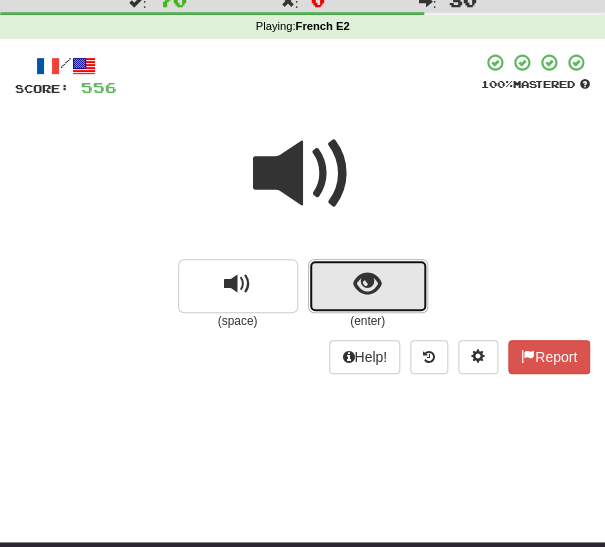 drag, startPoint x: 338, startPoint y: 280, endPoint x: 335, endPoint y: 296, distance: 16.27882 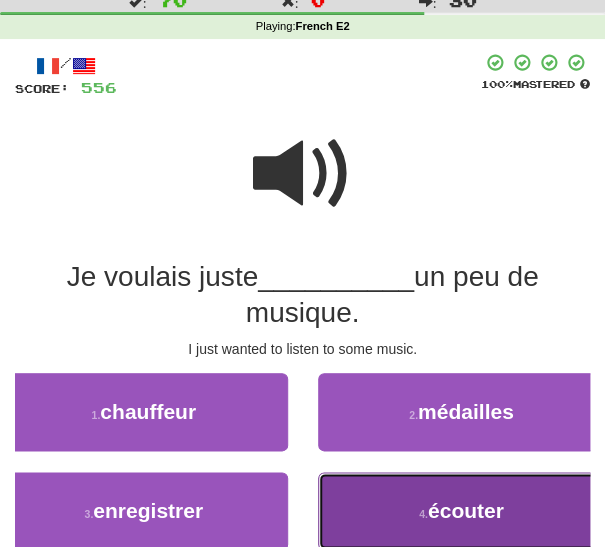 click on "4 .  écouter" at bounding box center (462, 511) 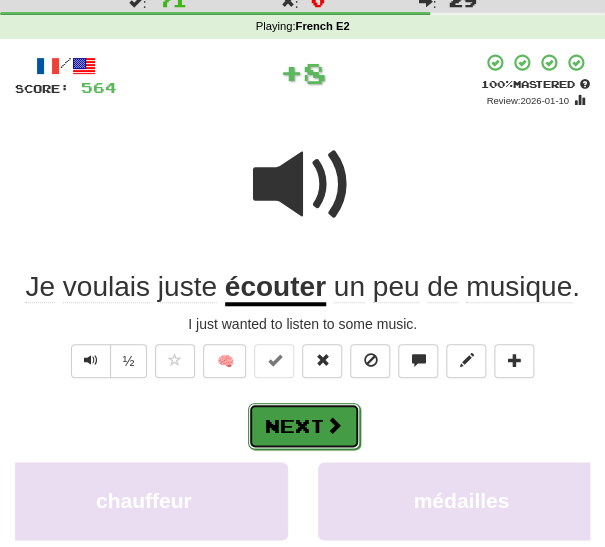 click on "Next" at bounding box center (304, 426) 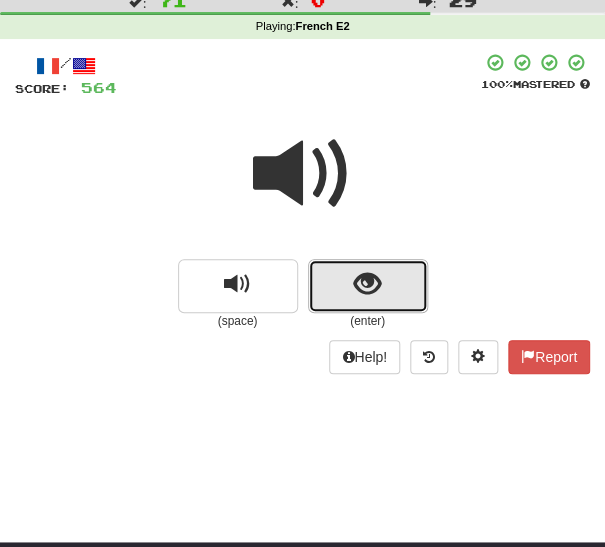 click at bounding box center [368, 286] 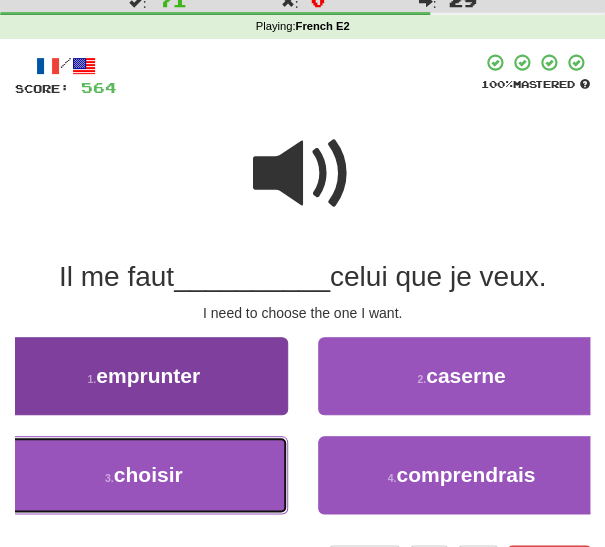click on "3 .  choisir" at bounding box center [144, 475] 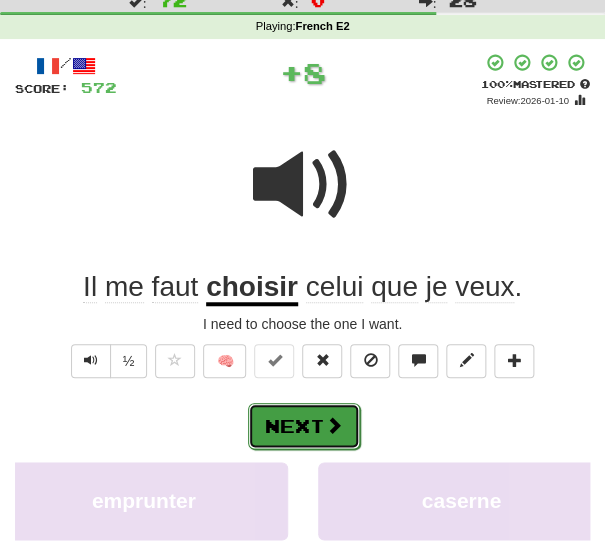 click on "Next" at bounding box center (304, 426) 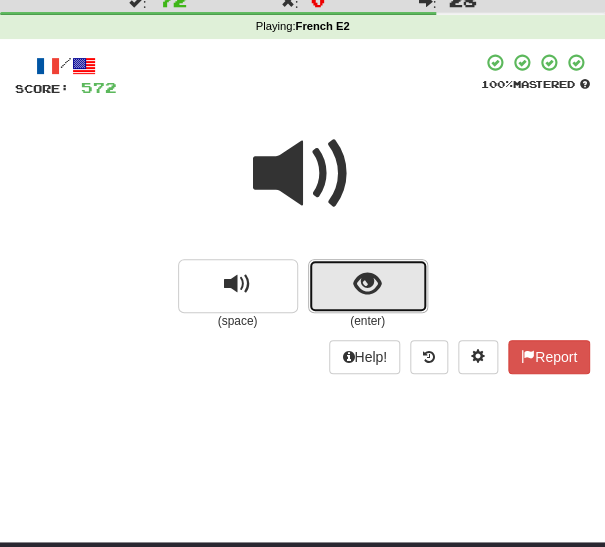 click at bounding box center (368, 286) 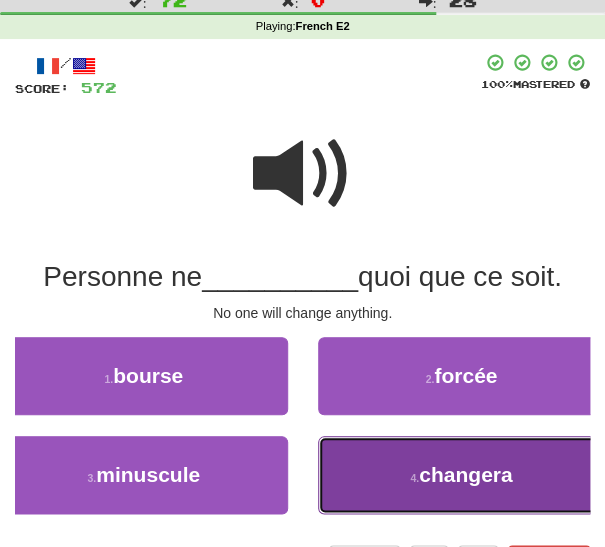 click on "4 .  changera" at bounding box center [462, 475] 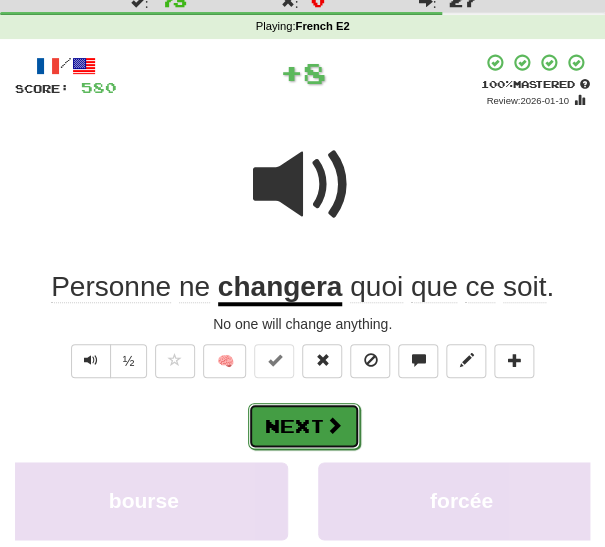 click on "Next" at bounding box center (304, 426) 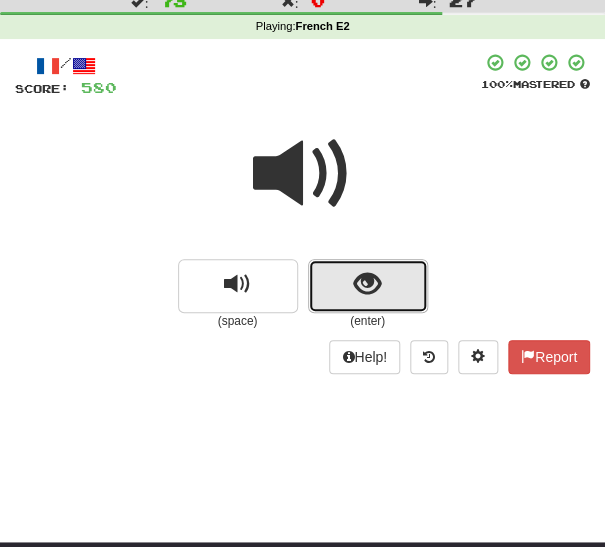 click at bounding box center (368, 286) 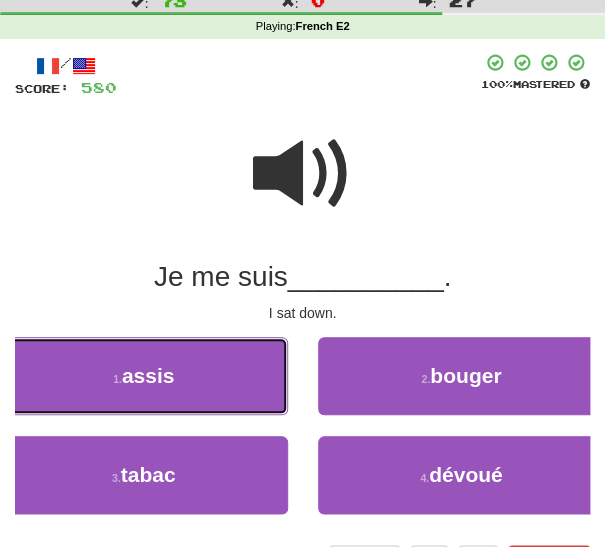 drag, startPoint x: 226, startPoint y: 390, endPoint x: 221, endPoint y: 399, distance: 10.29563 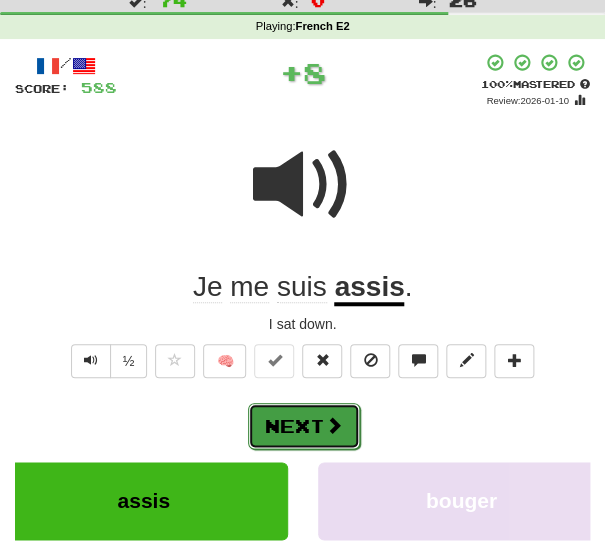click on "Next" at bounding box center [304, 426] 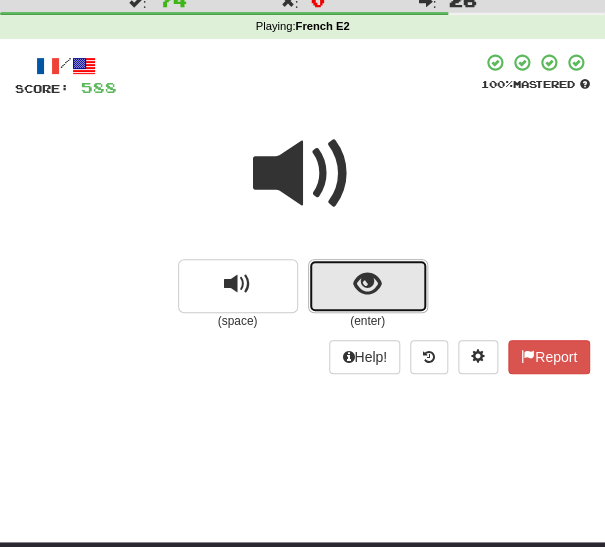 click at bounding box center (367, 284) 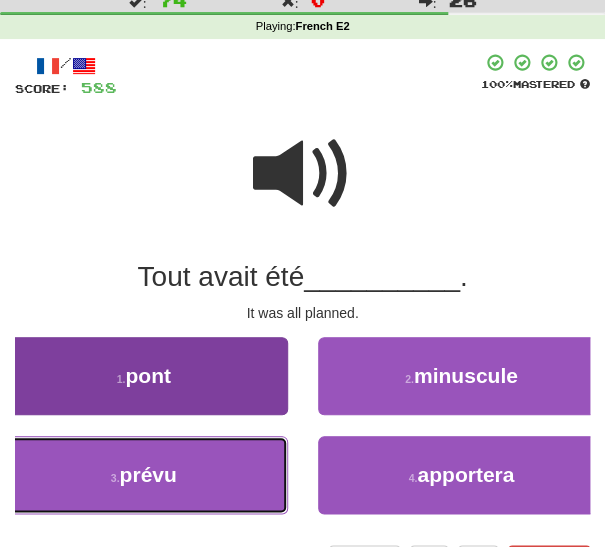 drag, startPoint x: 207, startPoint y: 476, endPoint x: 210, endPoint y: 460, distance: 16.27882 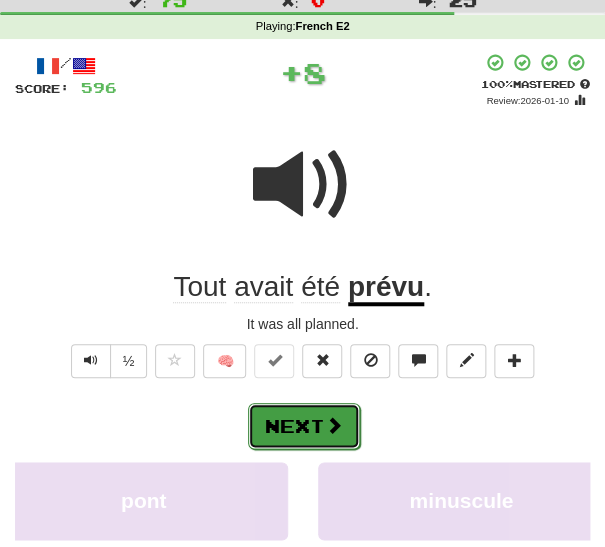 click on "Next" at bounding box center (304, 426) 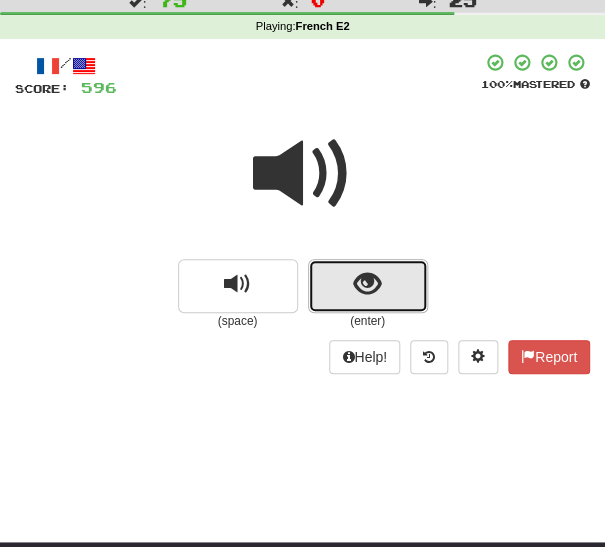 click at bounding box center [368, 286] 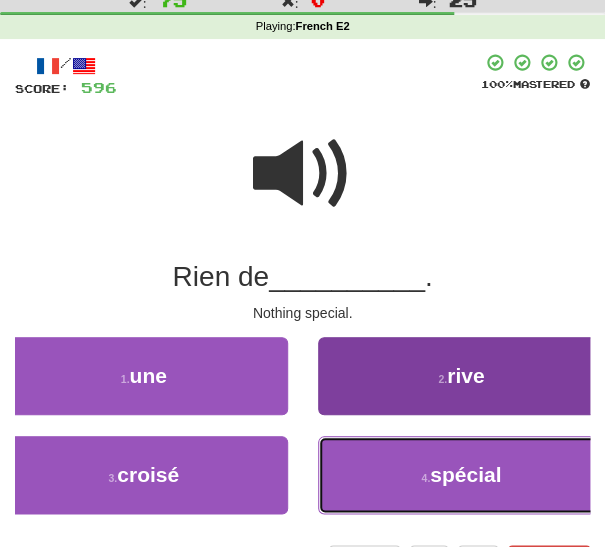 drag, startPoint x: 351, startPoint y: 470, endPoint x: 336, endPoint y: 469, distance: 15.033297 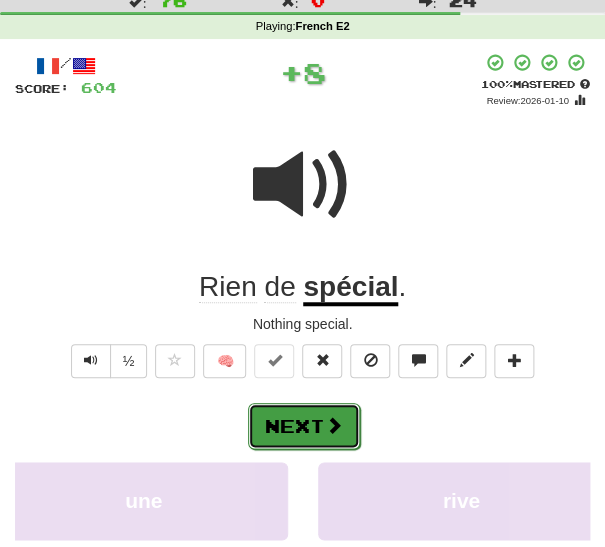 click on "Next" at bounding box center [304, 426] 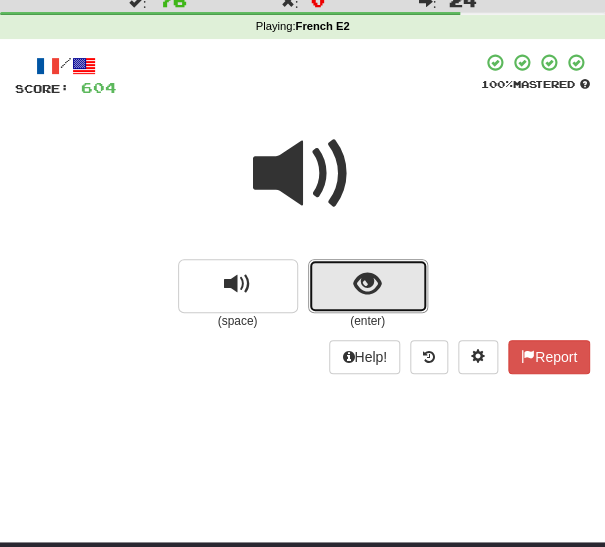 drag, startPoint x: 325, startPoint y: 285, endPoint x: 322, endPoint y: 296, distance: 11.401754 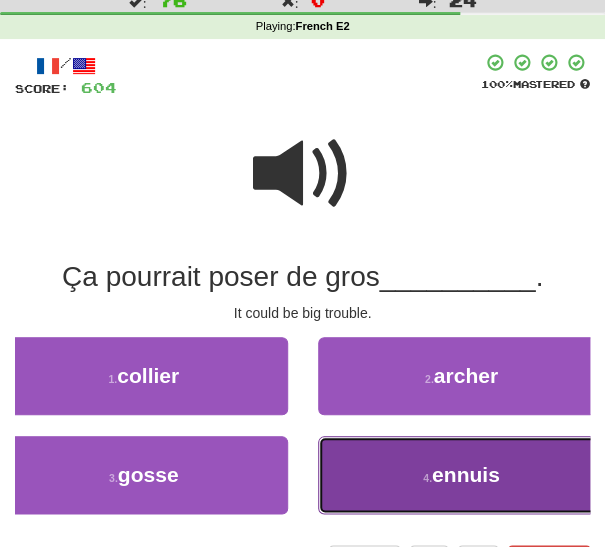 click on "4 .  ennuis" at bounding box center (462, 475) 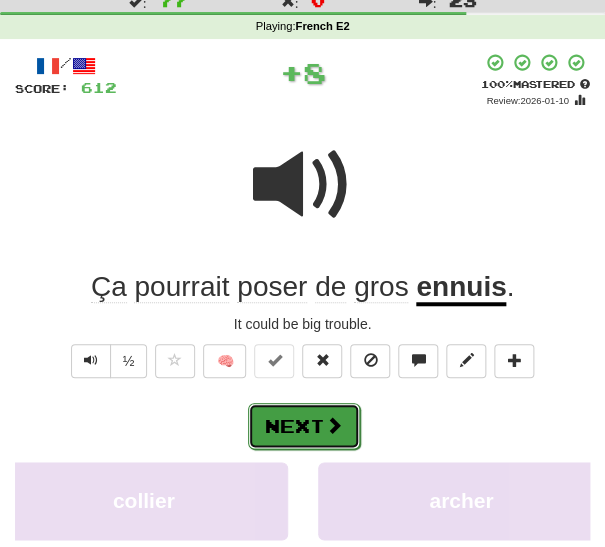 click on "Next" at bounding box center (304, 426) 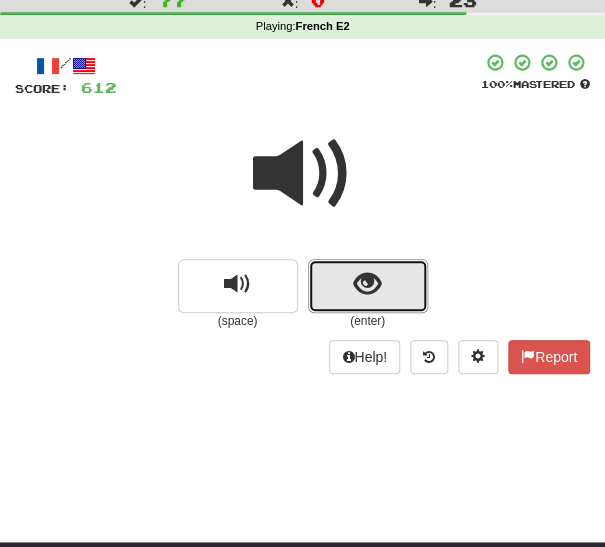 drag, startPoint x: 363, startPoint y: 292, endPoint x: 351, endPoint y: 301, distance: 15 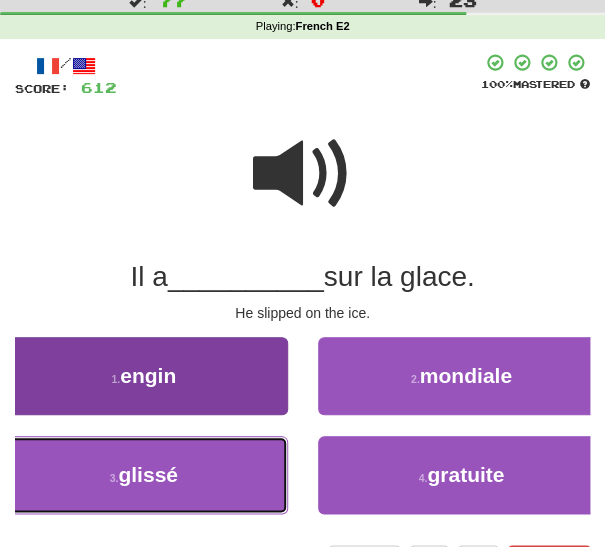 click on "3 .  glissé" at bounding box center (144, 475) 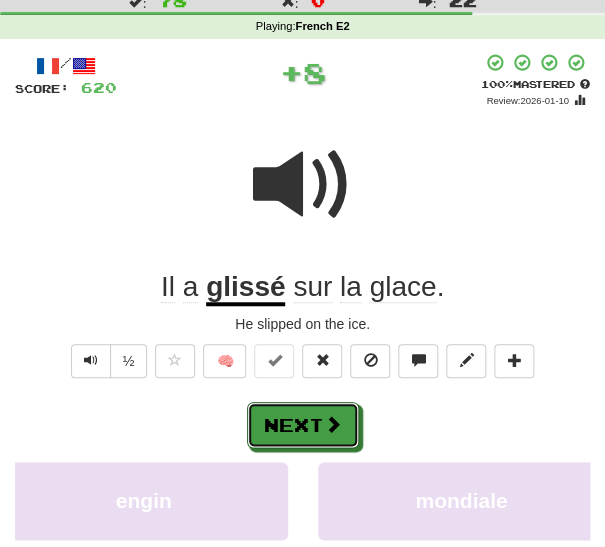 click on "Next" at bounding box center (303, 425) 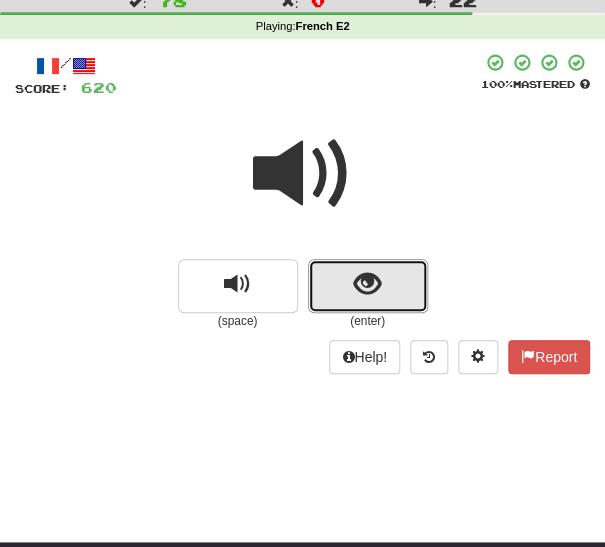 drag, startPoint x: 354, startPoint y: 291, endPoint x: 339, endPoint y: 298, distance: 16.552946 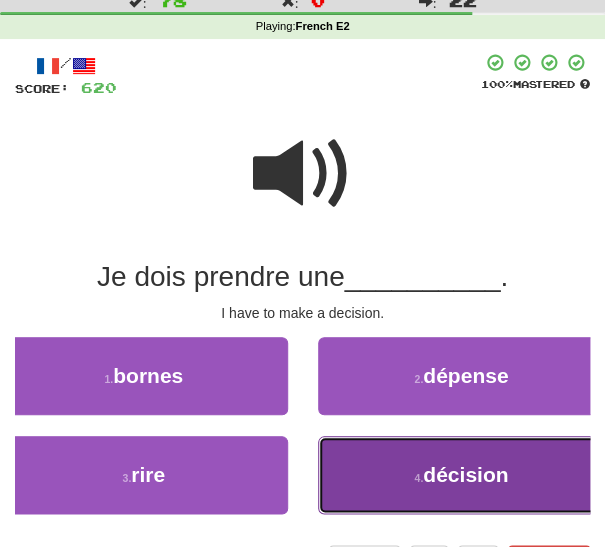 click on "4 .  décision" at bounding box center (462, 475) 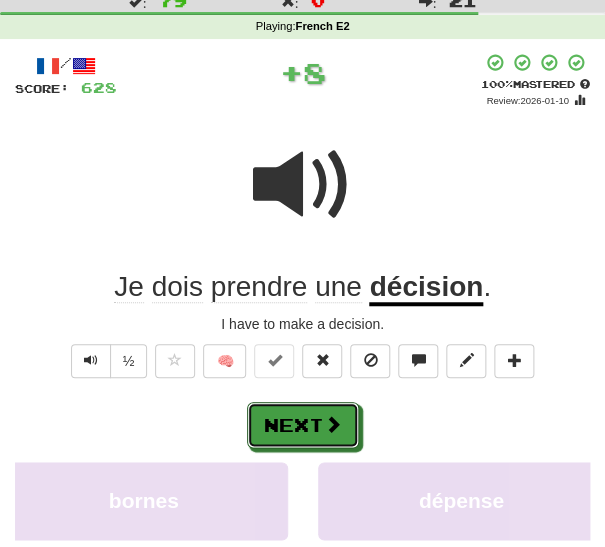 click on "Next" at bounding box center (303, 425) 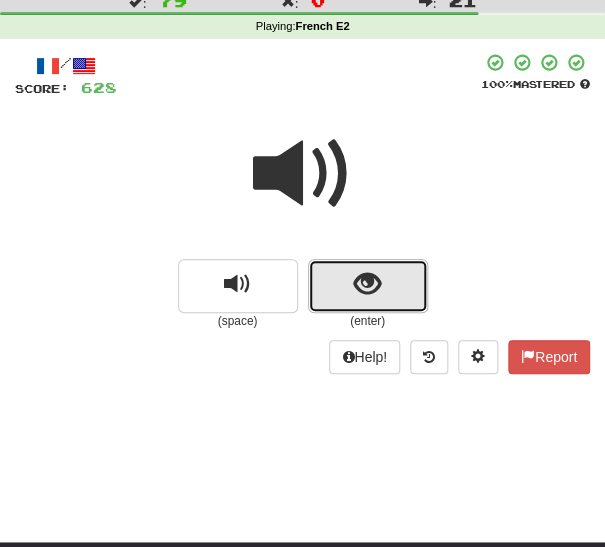 click at bounding box center (368, 286) 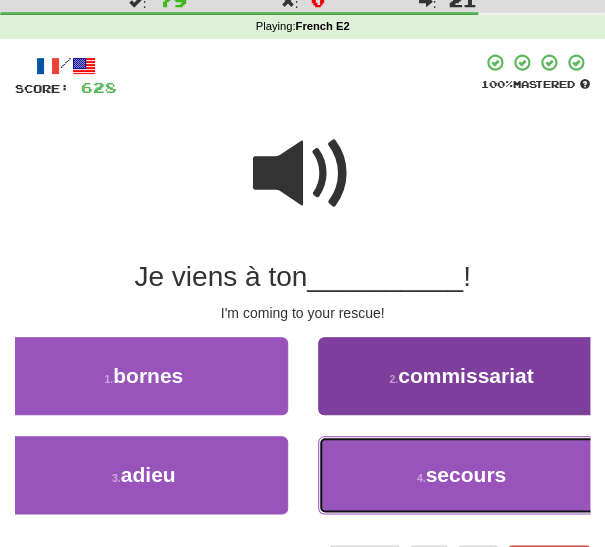 drag, startPoint x: 353, startPoint y: 472, endPoint x: 341, endPoint y: 465, distance: 13.892444 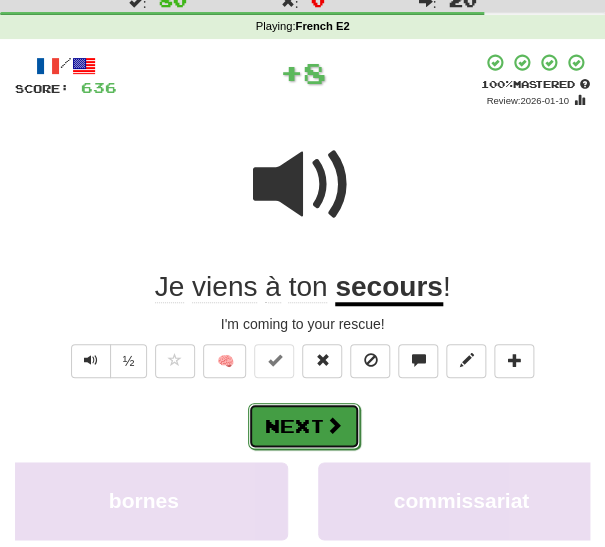 click on "Next" at bounding box center [304, 426] 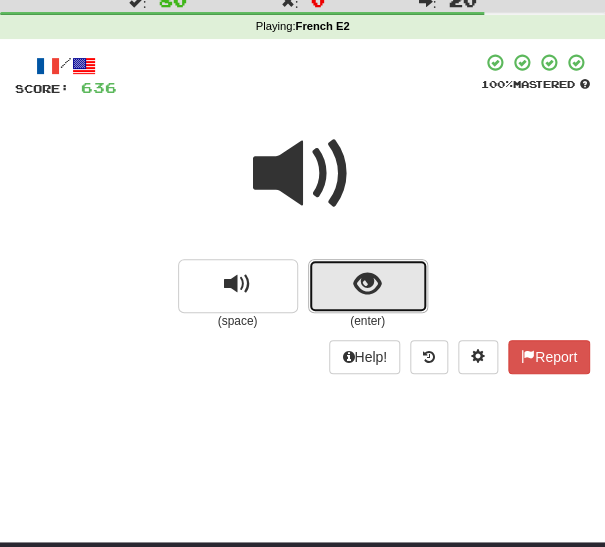 drag, startPoint x: 367, startPoint y: 288, endPoint x: 355, endPoint y: 301, distance: 17.691807 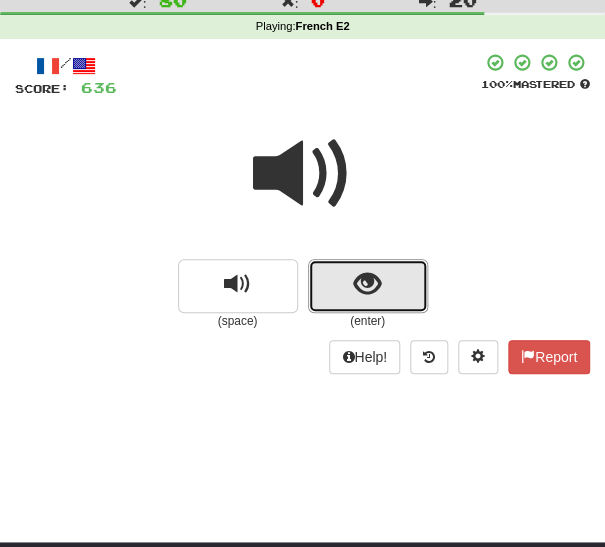 click at bounding box center (367, 284) 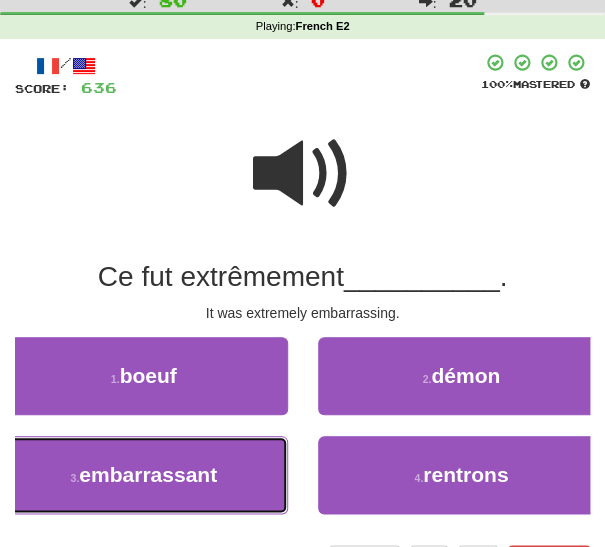 click on "3 .  embarrassant" at bounding box center [144, 475] 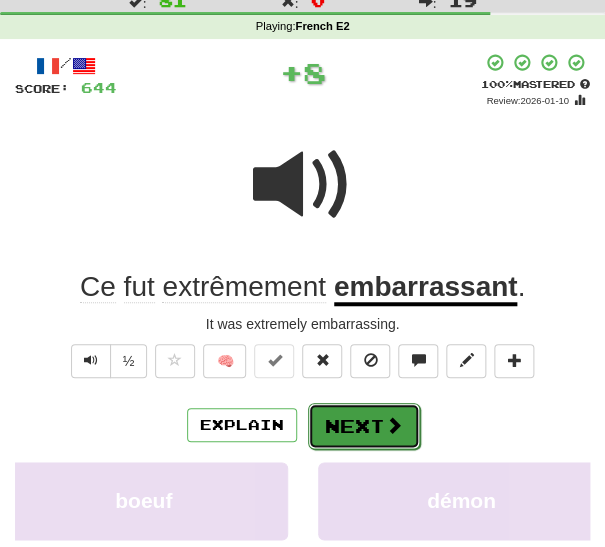 click on "Next" at bounding box center (364, 426) 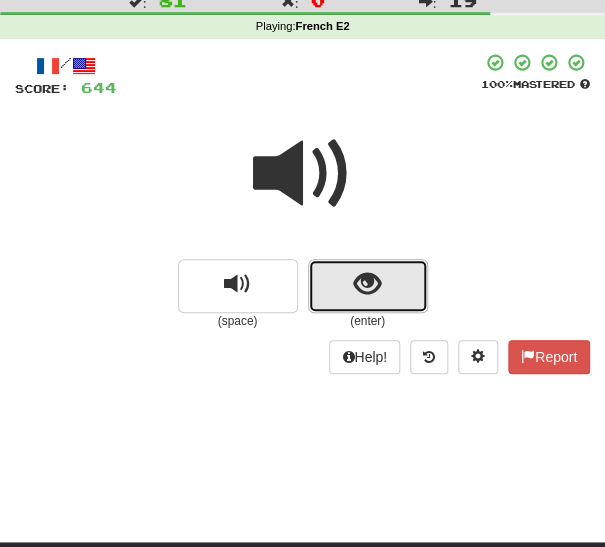 drag, startPoint x: 341, startPoint y: 298, endPoint x: 328, endPoint y: 303, distance: 13.928389 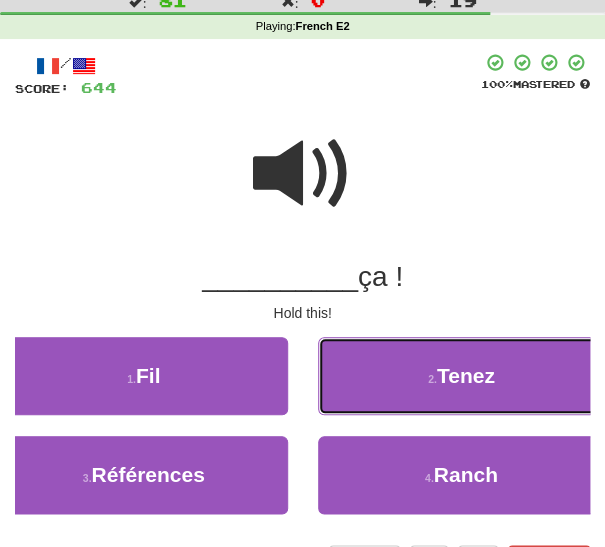 drag, startPoint x: 353, startPoint y: 383, endPoint x: 331, endPoint y: 392, distance: 23.769728 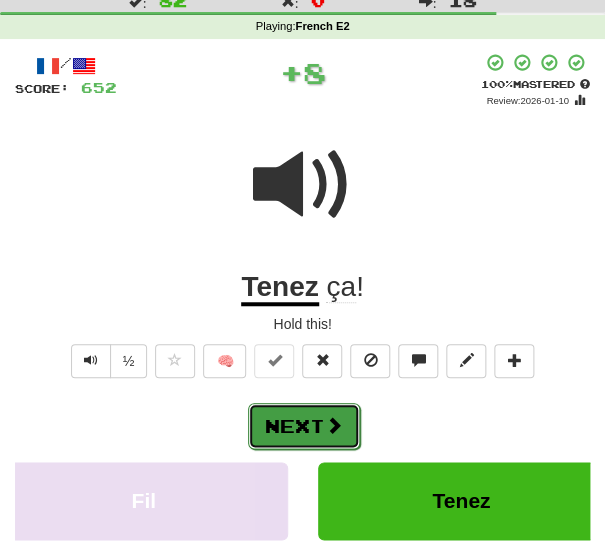 click on "Next" at bounding box center (304, 426) 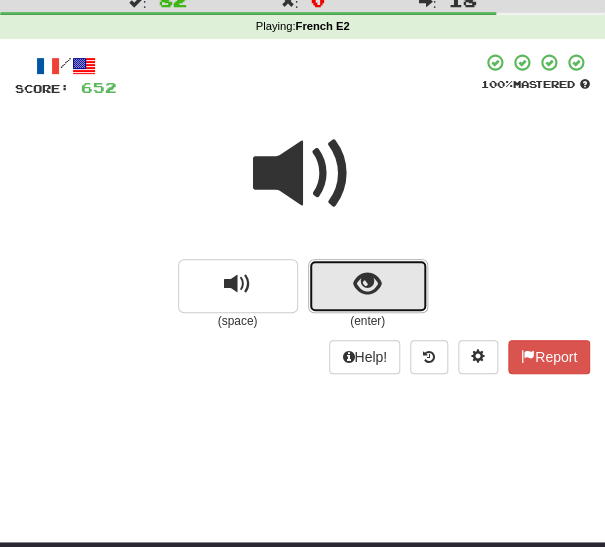 click at bounding box center (368, 286) 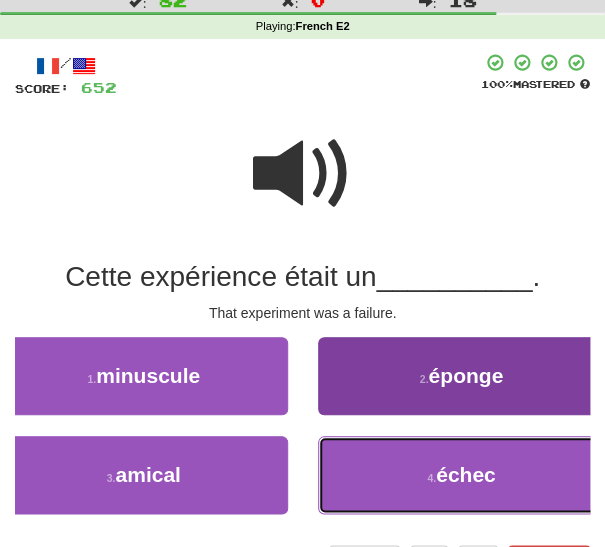 click on "4 .  échec" at bounding box center [462, 475] 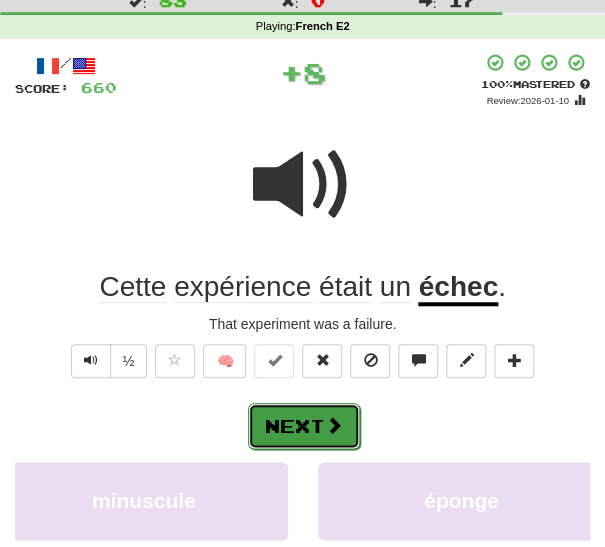 click on "Next" at bounding box center [304, 426] 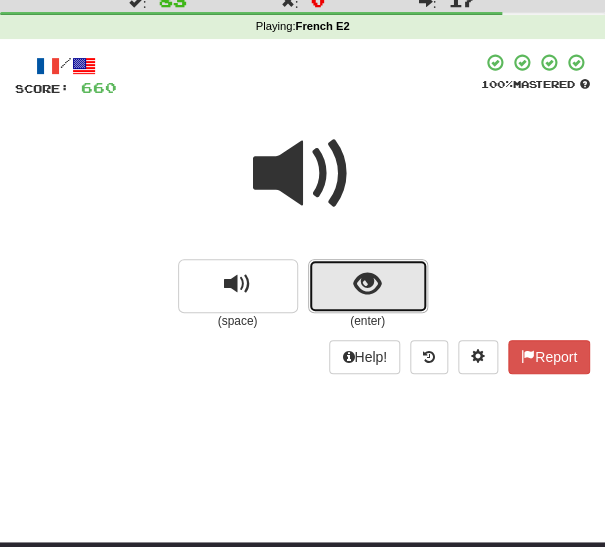 click at bounding box center (367, 284) 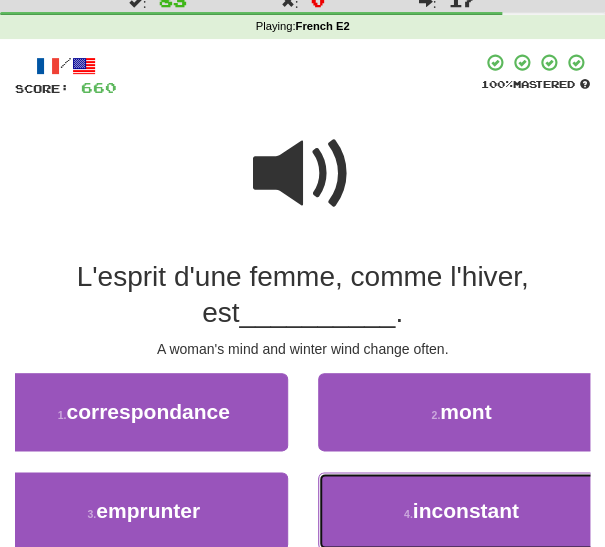 drag, startPoint x: 359, startPoint y: 509, endPoint x: 350, endPoint y: 487, distance: 23.769728 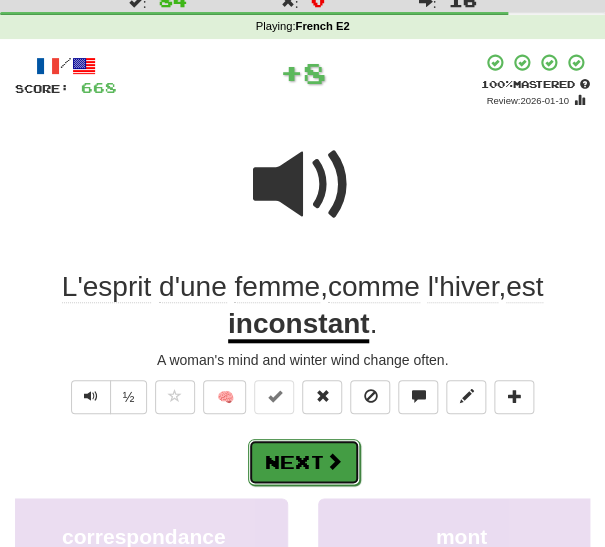 click at bounding box center [334, 461] 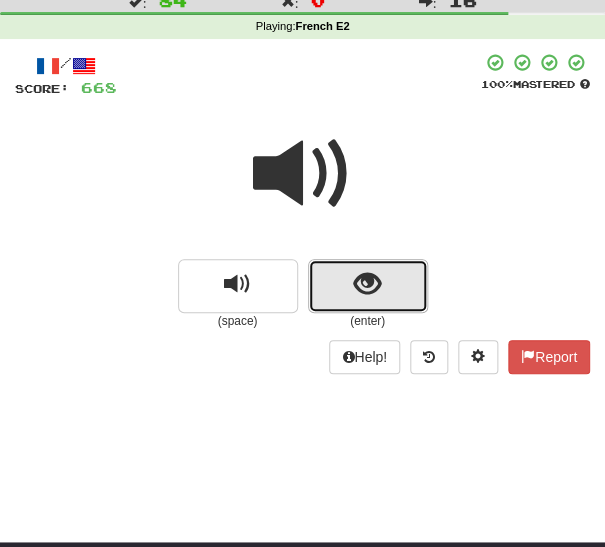 click at bounding box center (367, 284) 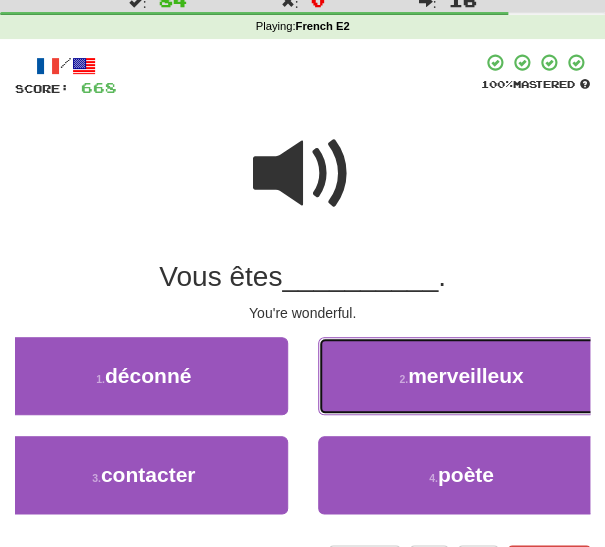 click on "2 .  merveilleux" at bounding box center (462, 376) 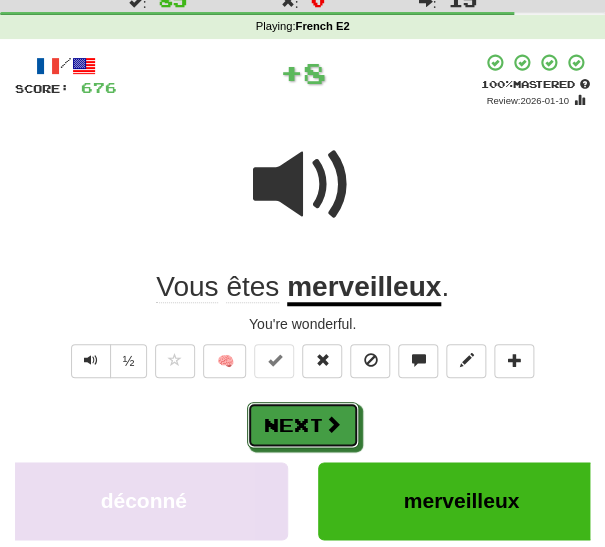 click on "Next" at bounding box center (303, 425) 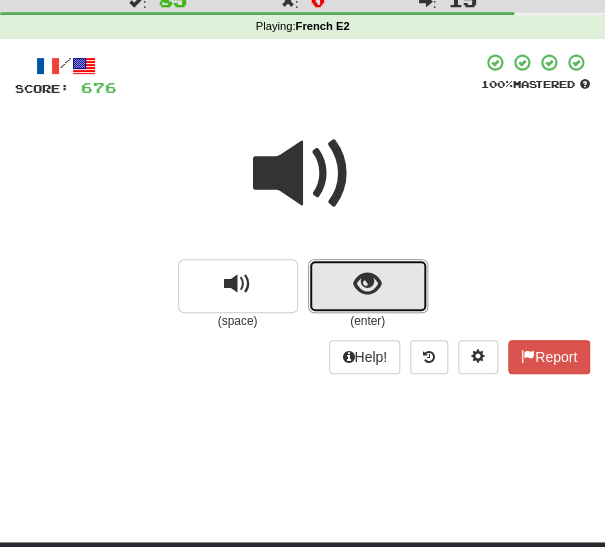 drag, startPoint x: 346, startPoint y: 295, endPoint x: 328, endPoint y: 326, distance: 35.846897 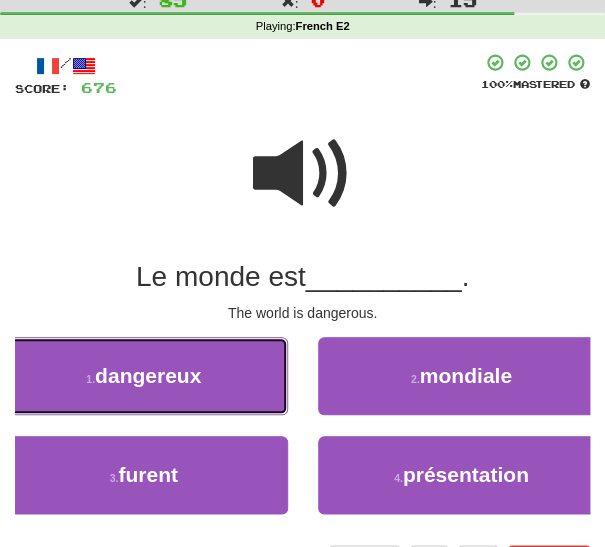 click on "1 .  dangereux" at bounding box center (144, 376) 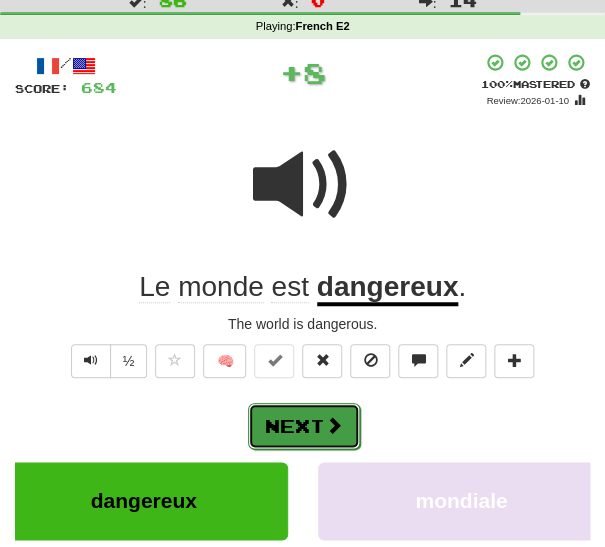 click on "Next" at bounding box center [304, 426] 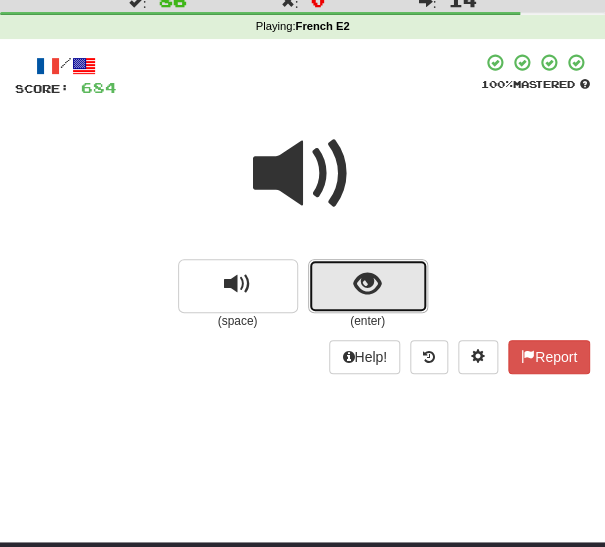 click at bounding box center (367, 284) 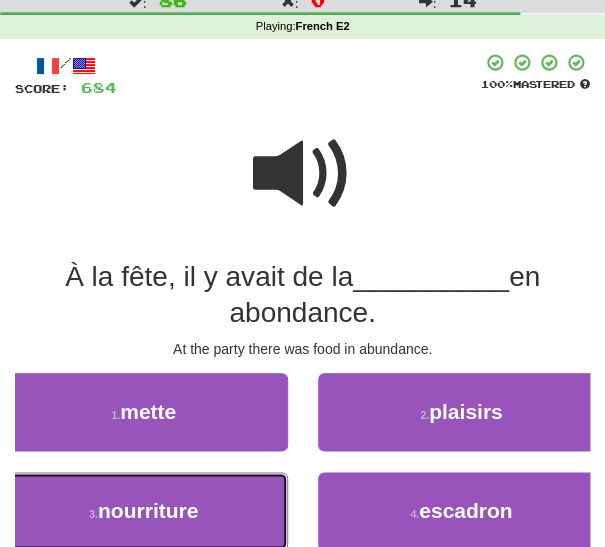 click on "3 .  nourriture" at bounding box center (144, 511) 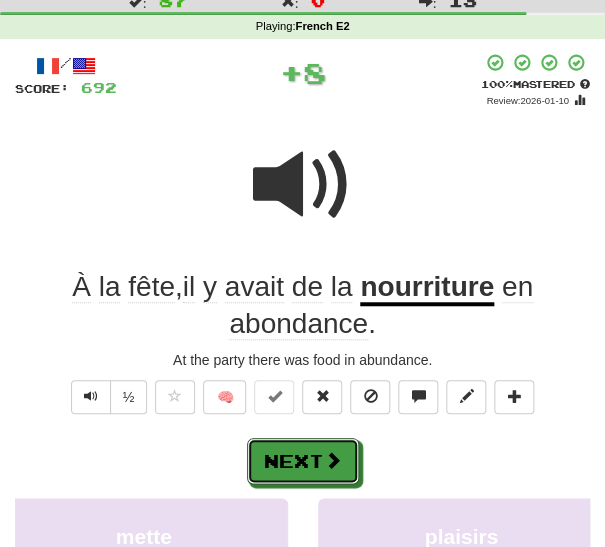 click on "Next" at bounding box center (303, 461) 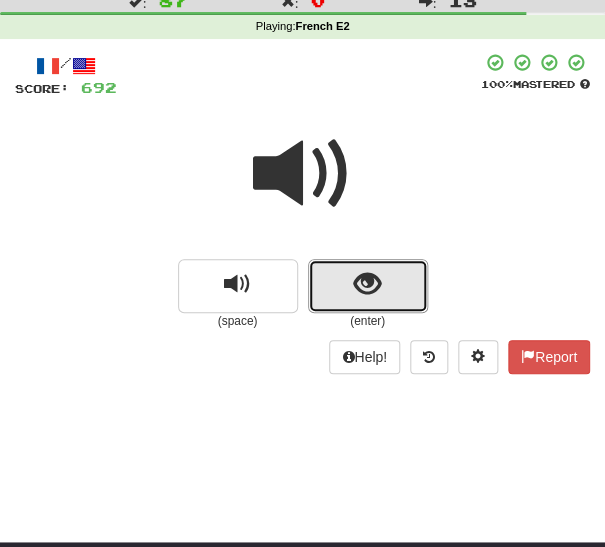 drag, startPoint x: 383, startPoint y: 285, endPoint x: 378, endPoint y: 300, distance: 15.811388 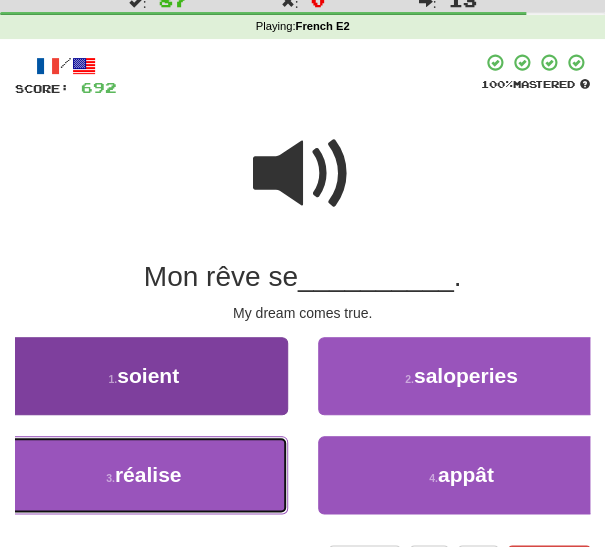 click on "3 .  réalise" at bounding box center [144, 475] 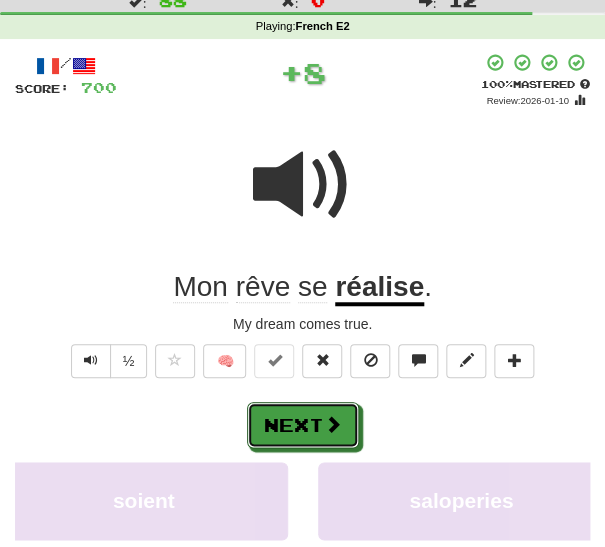 click on "Next" at bounding box center (303, 425) 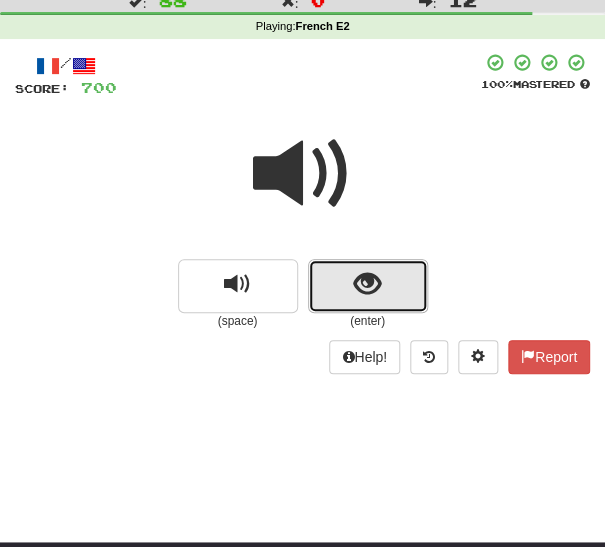 click at bounding box center (367, 284) 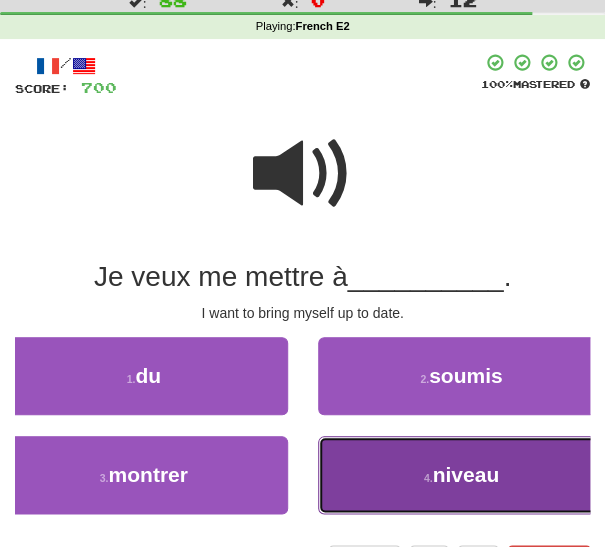 click on "4 .  niveau" at bounding box center (462, 475) 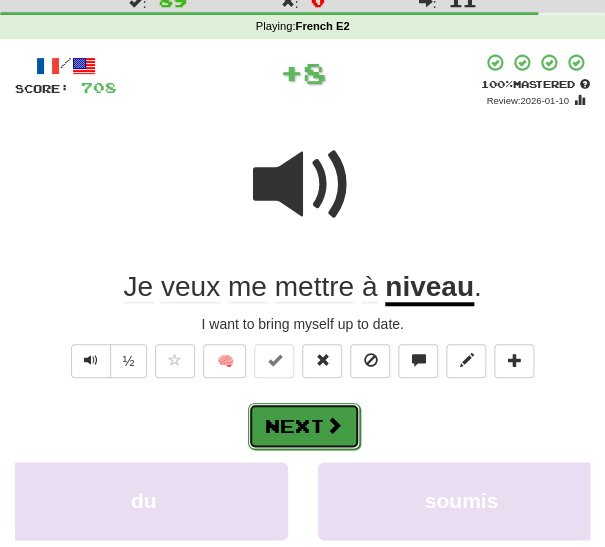 click at bounding box center [334, 425] 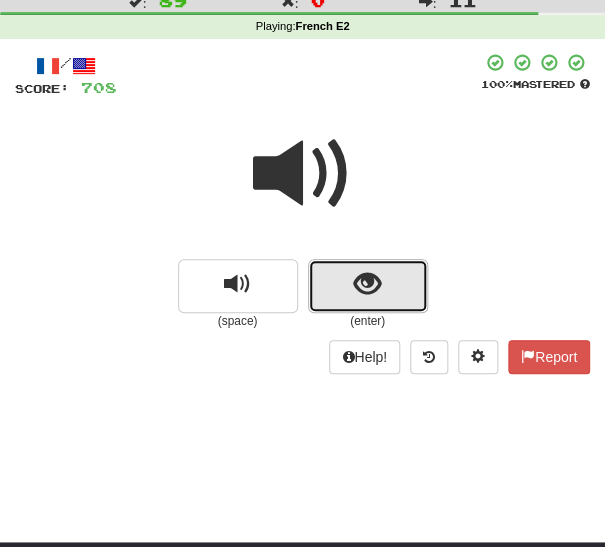click at bounding box center [367, 284] 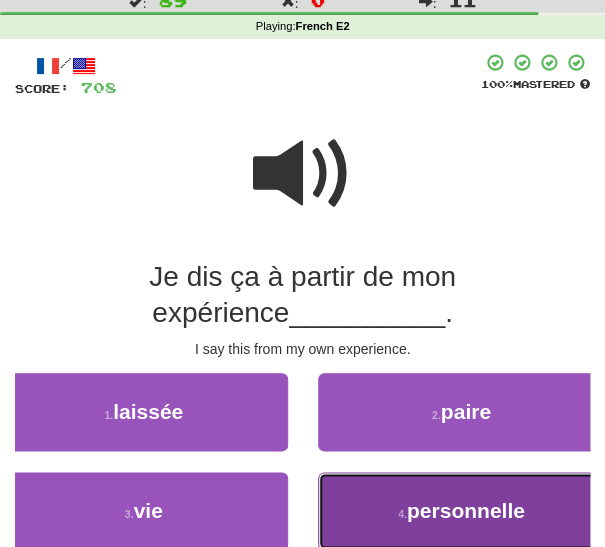 click on "4 .  personnelle" at bounding box center [462, 511] 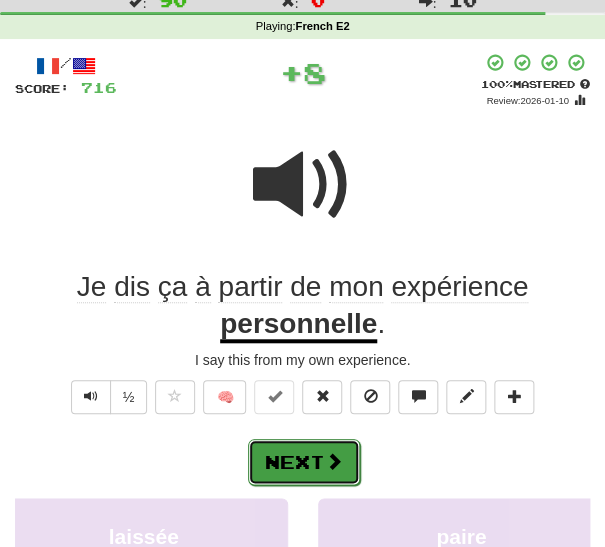 click at bounding box center (334, 461) 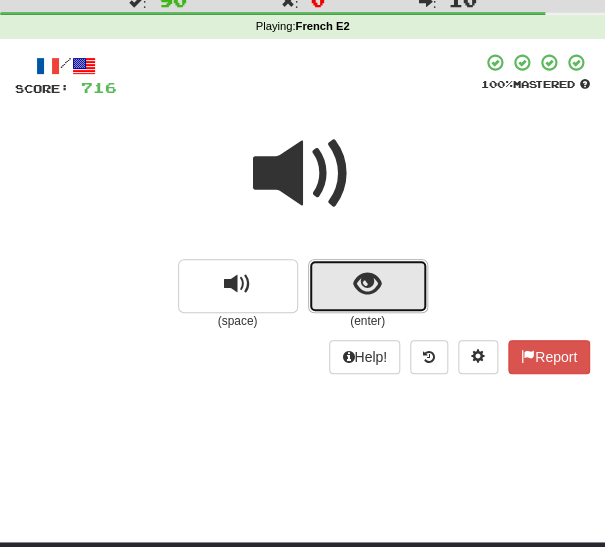 click at bounding box center [367, 284] 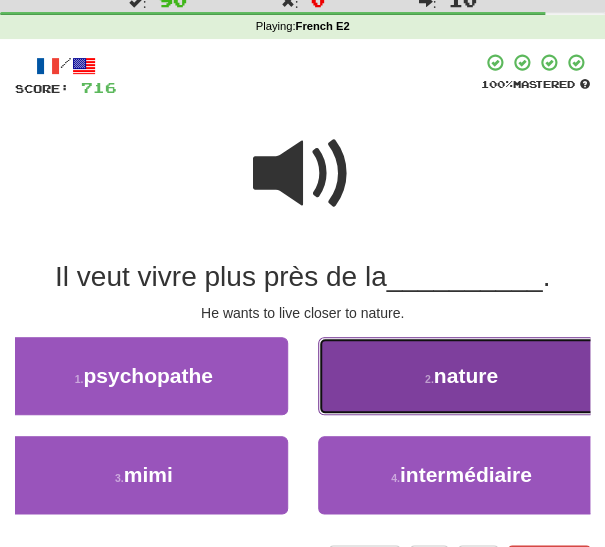 click on "2 .  nature" at bounding box center [462, 376] 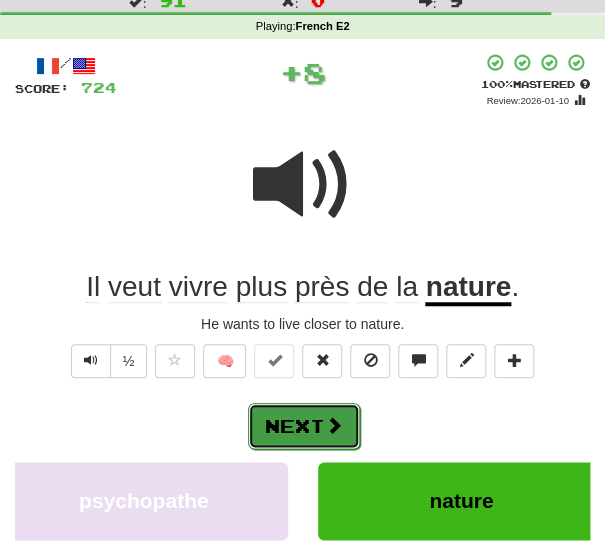 click at bounding box center (334, 425) 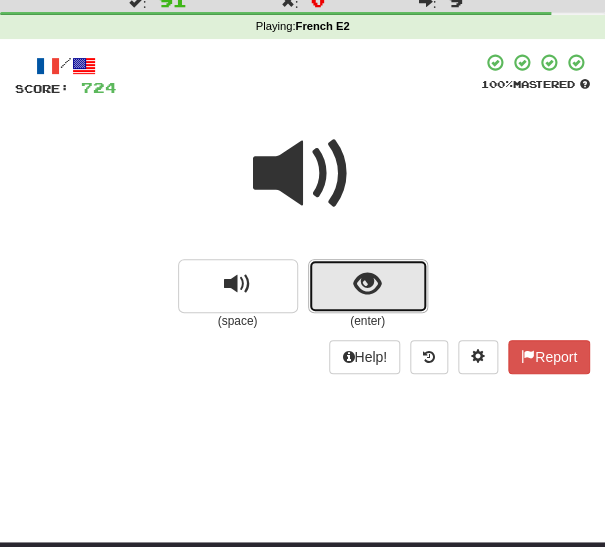 click at bounding box center [368, 286] 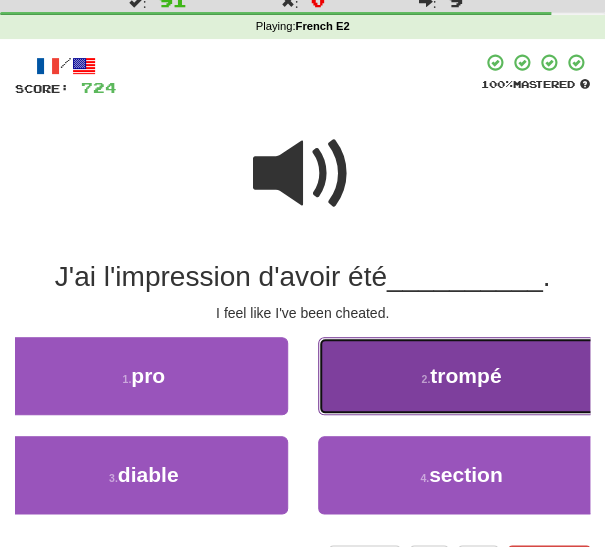 click on "2 .  trompé" at bounding box center [462, 376] 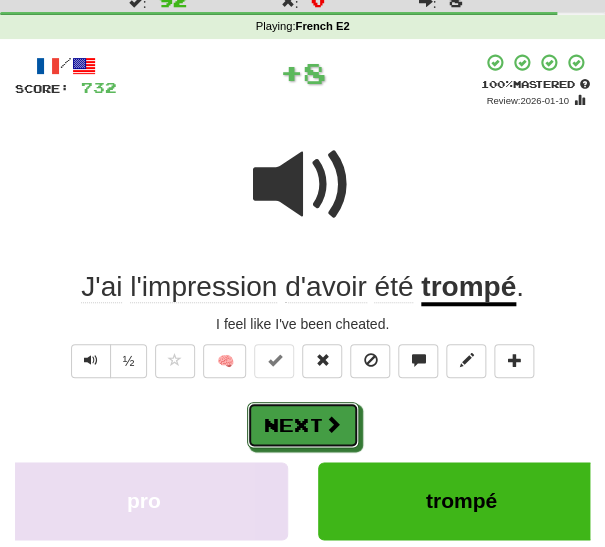 click at bounding box center (333, 424) 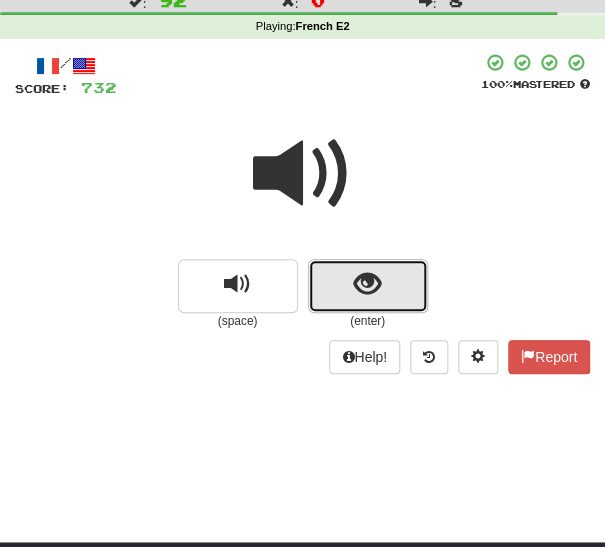 click at bounding box center (367, 284) 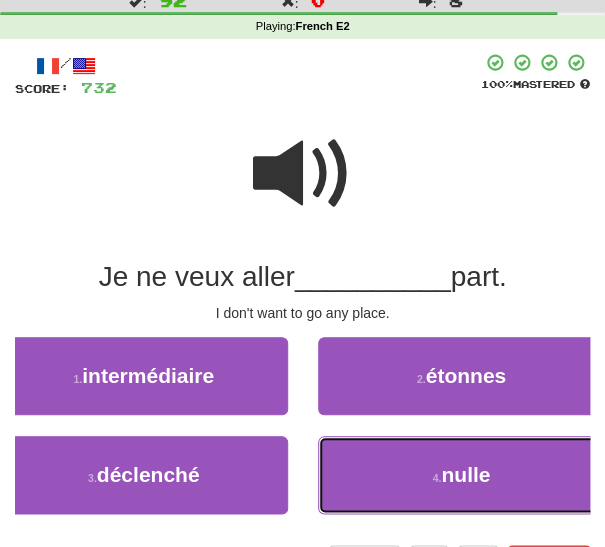 drag, startPoint x: 383, startPoint y: 467, endPoint x: 378, endPoint y: 449, distance: 18.681541 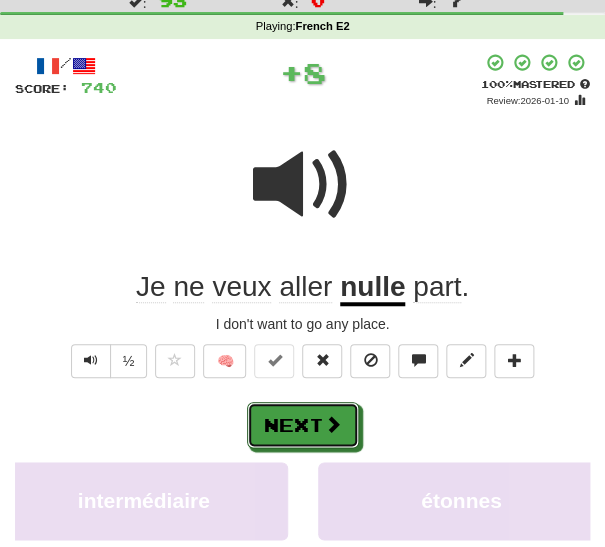 drag, startPoint x: 336, startPoint y: 419, endPoint x: 358, endPoint y: 383, distance: 42.190044 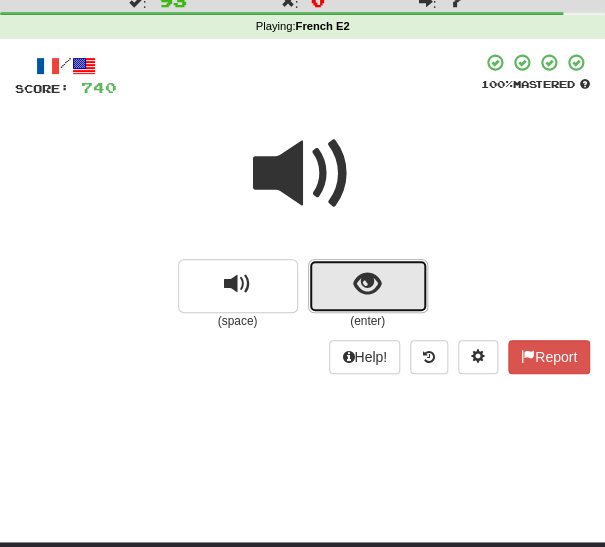 click at bounding box center (368, 286) 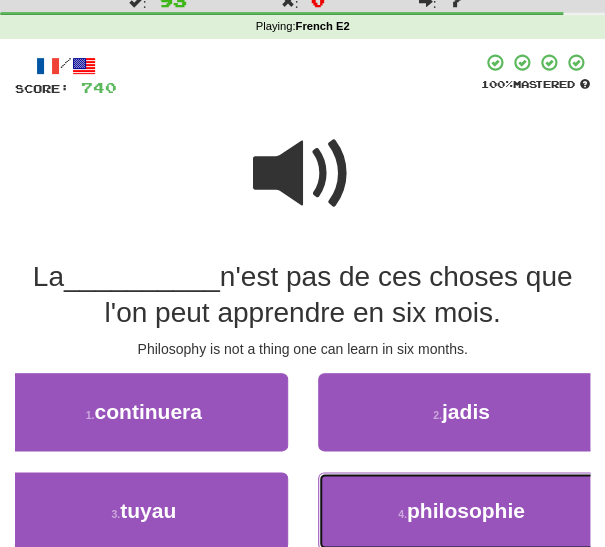 click on "4 .  philosophie" at bounding box center [462, 511] 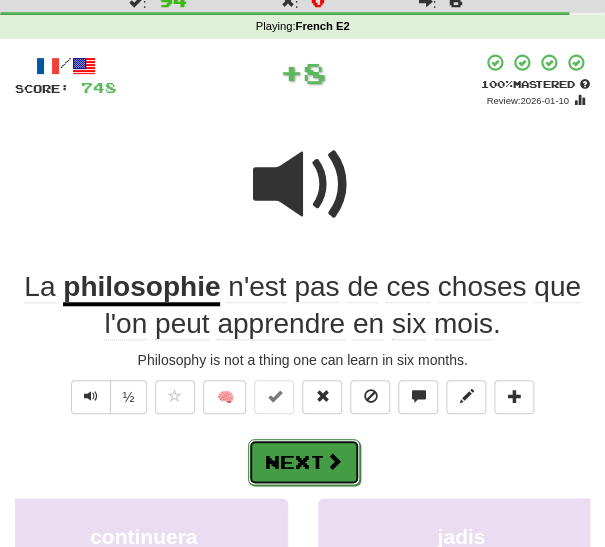 click on "Next" at bounding box center (304, 462) 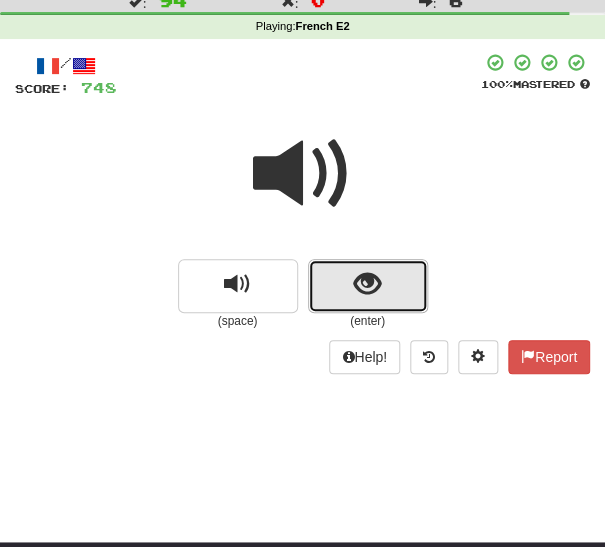 click at bounding box center (367, 284) 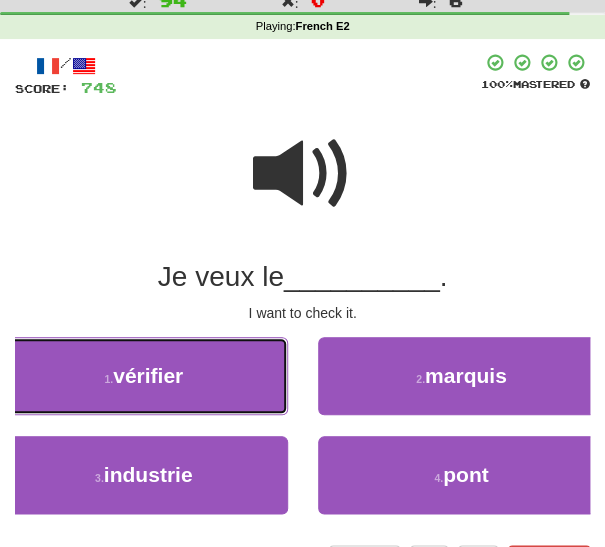 click on "1 .  vérifier" at bounding box center (144, 376) 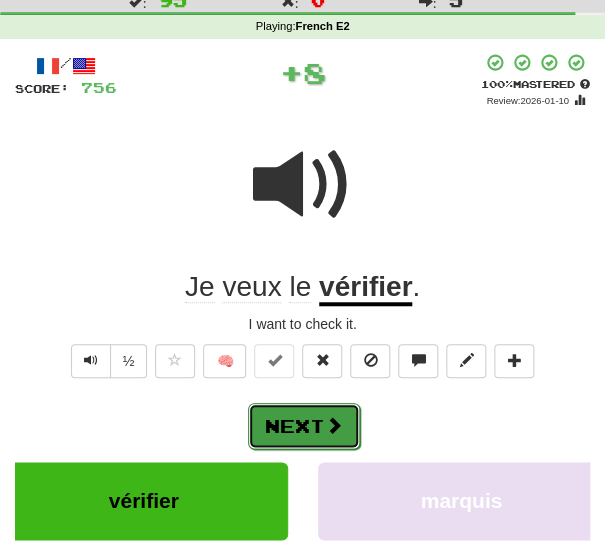 click at bounding box center [334, 425] 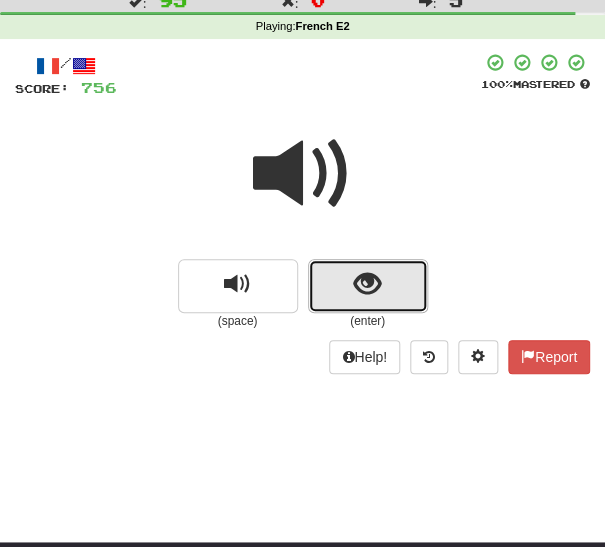 click at bounding box center (367, 284) 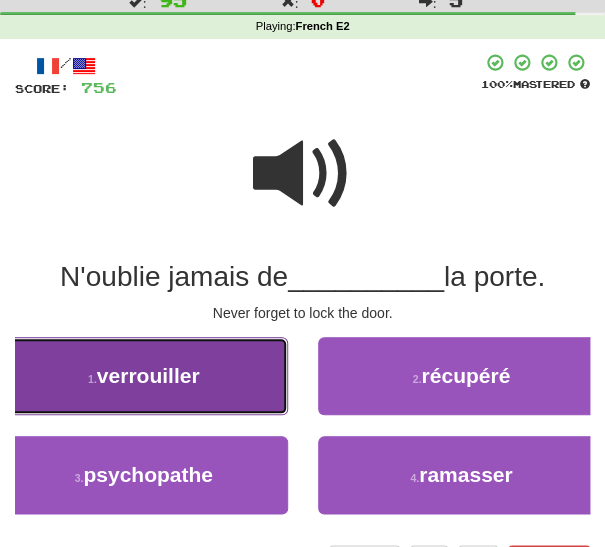 click on "1 .  verrouiller" at bounding box center (144, 376) 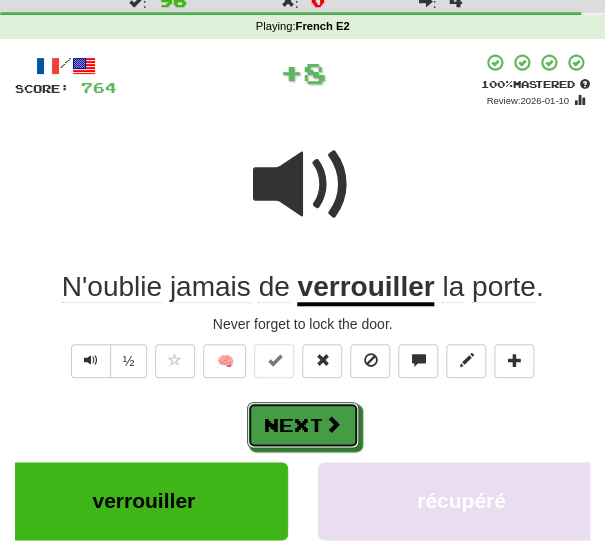 drag, startPoint x: 320, startPoint y: 418, endPoint x: 330, endPoint y: 392, distance: 27.856777 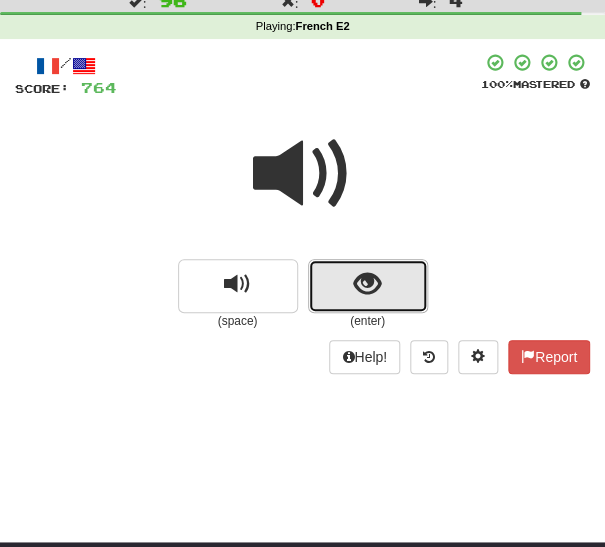 click at bounding box center (368, 286) 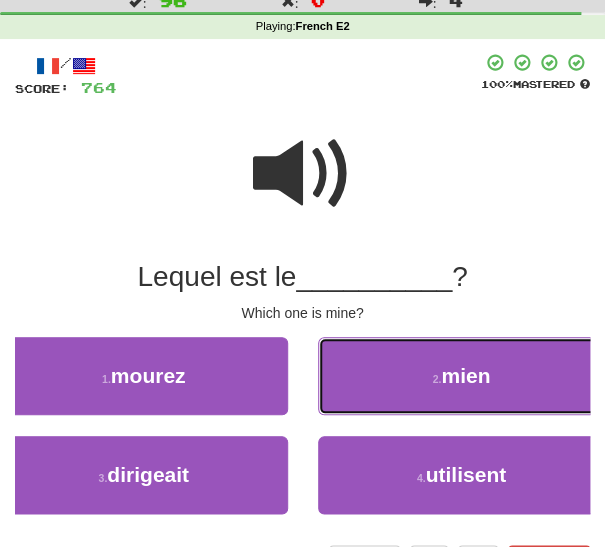 click on "2 .  mien" at bounding box center [462, 376] 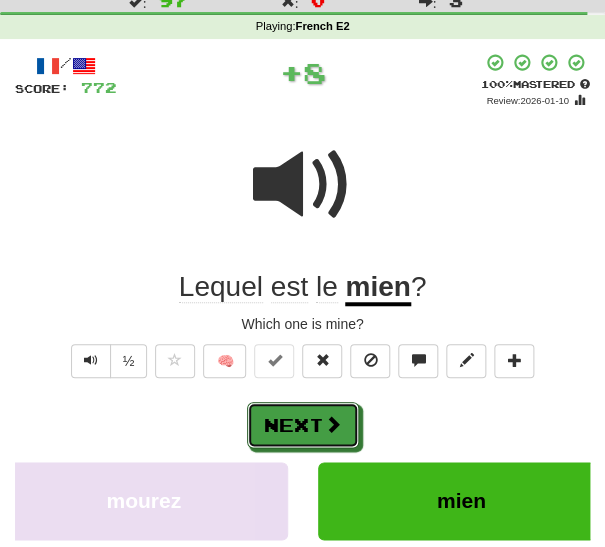 drag, startPoint x: 310, startPoint y: 418, endPoint x: 317, endPoint y: 410, distance: 10.630146 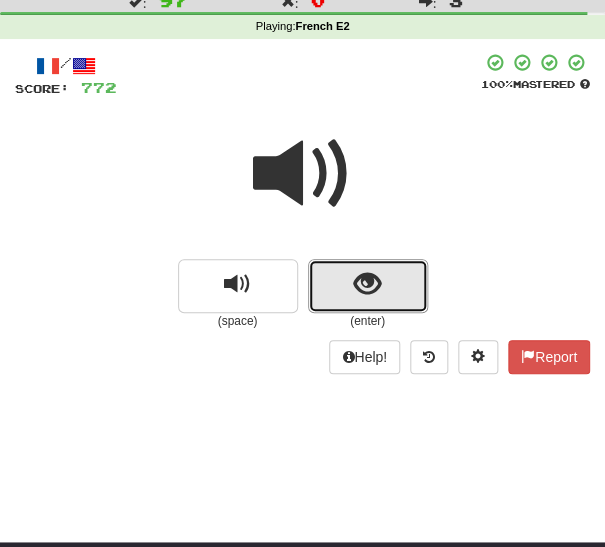 drag, startPoint x: 320, startPoint y: 288, endPoint x: 317, endPoint y: 301, distance: 13.341664 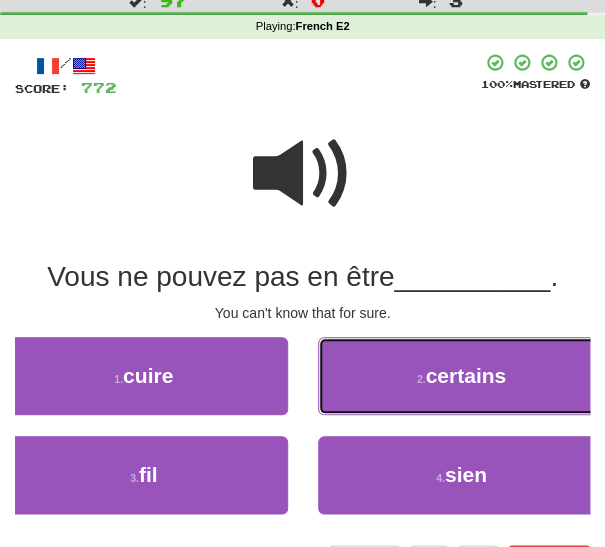 click on "2 .  certains" at bounding box center (462, 376) 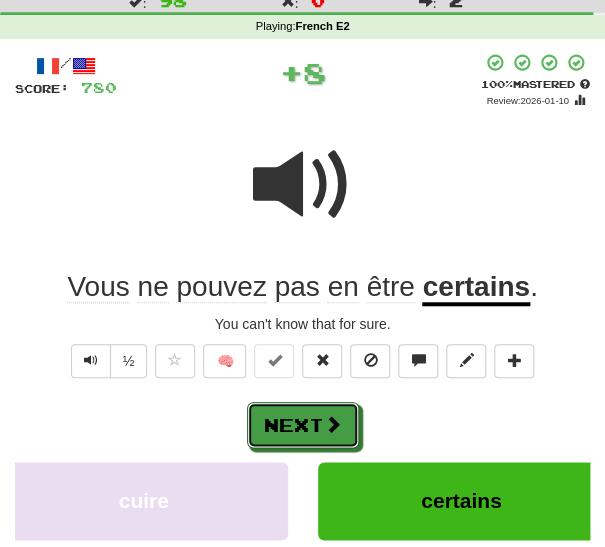 click on "Next" at bounding box center [303, 425] 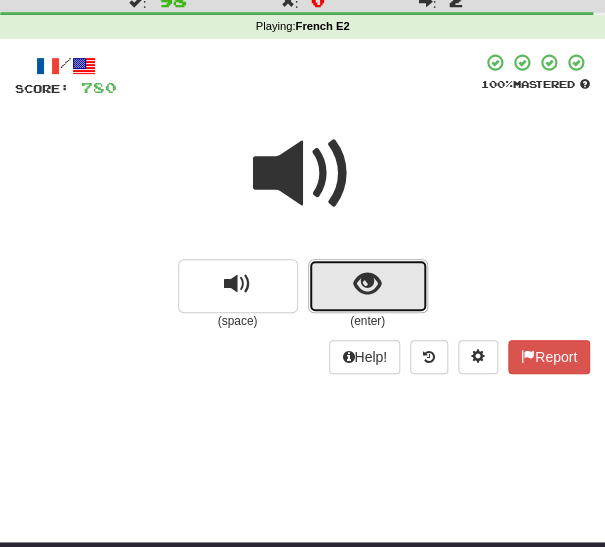 click at bounding box center [368, 286] 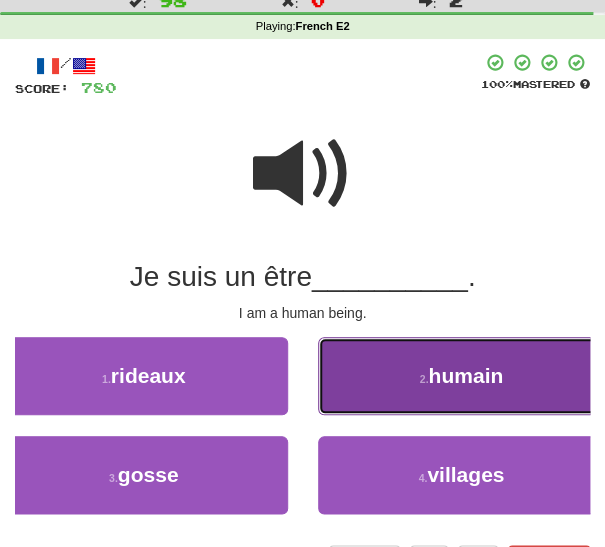click on "2 .  humain" at bounding box center (462, 376) 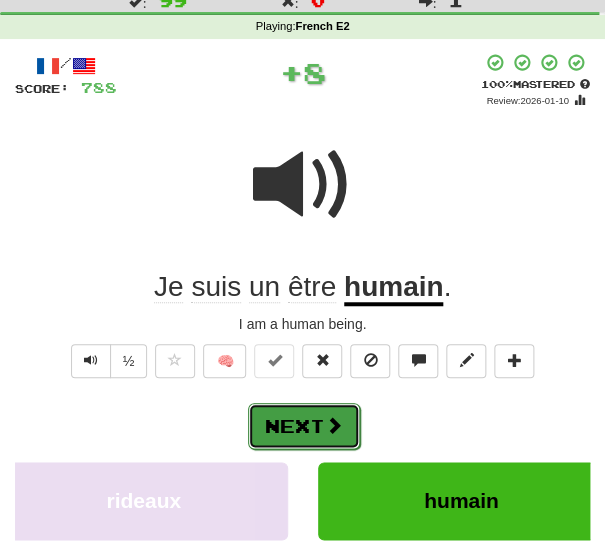 click on "Next" at bounding box center [304, 426] 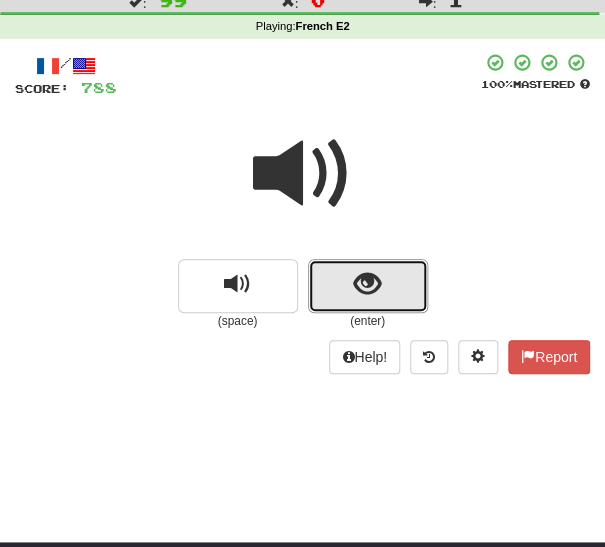 drag, startPoint x: 370, startPoint y: 297, endPoint x: 356, endPoint y: 324, distance: 30.413813 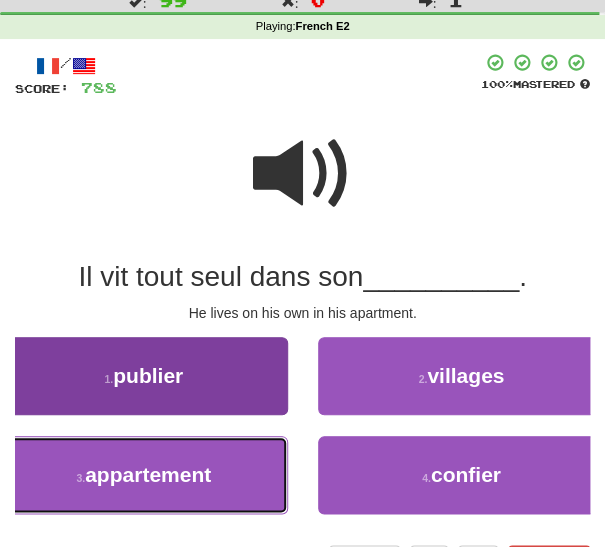 click on "3 .  appartement" at bounding box center [144, 475] 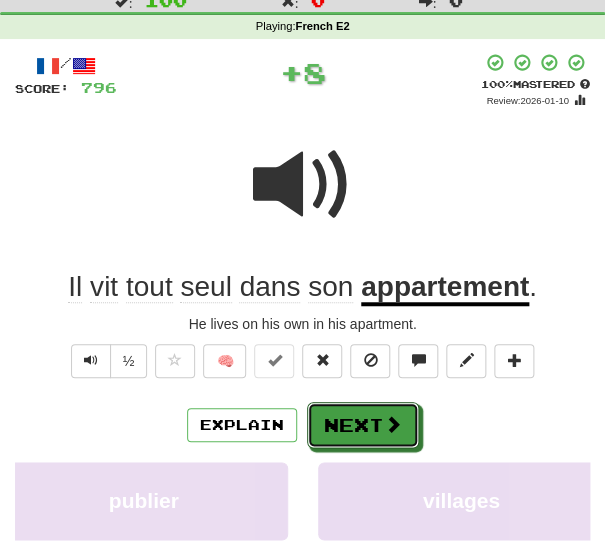 drag, startPoint x: 330, startPoint y: 421, endPoint x: 314, endPoint y: 365, distance: 58.24088 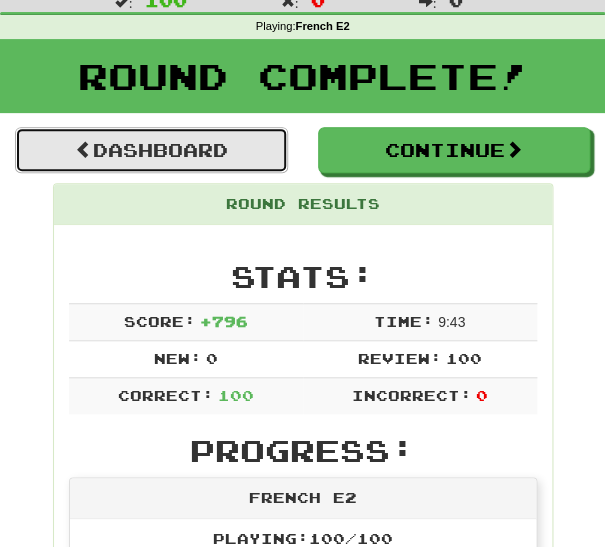 click on "Dashboard" at bounding box center (151, 150) 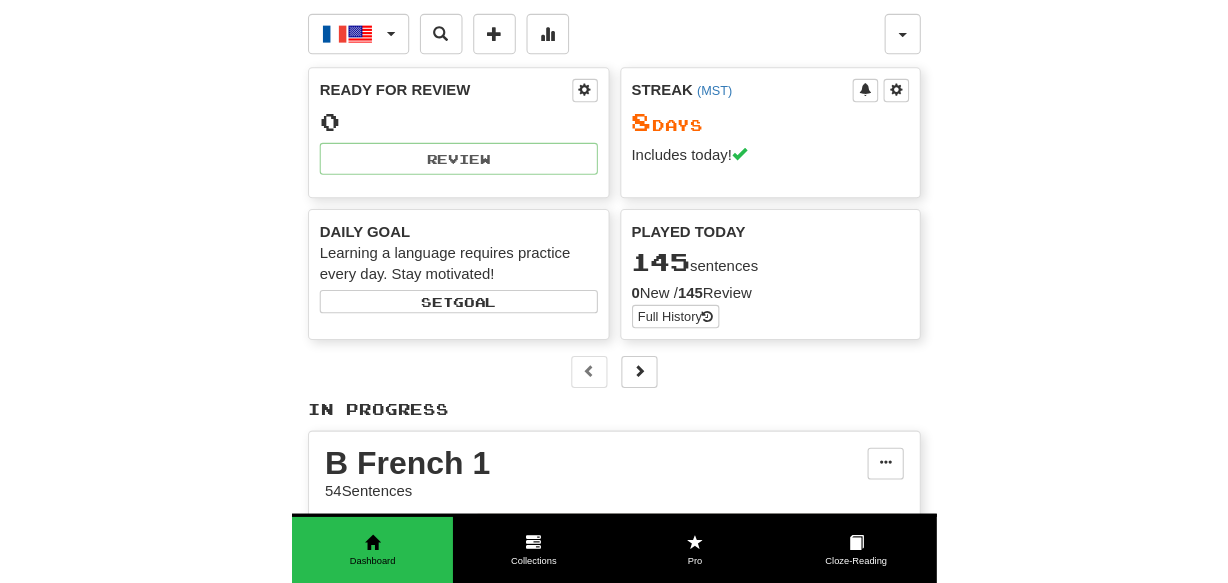 scroll, scrollTop: 0, scrollLeft: 0, axis: both 